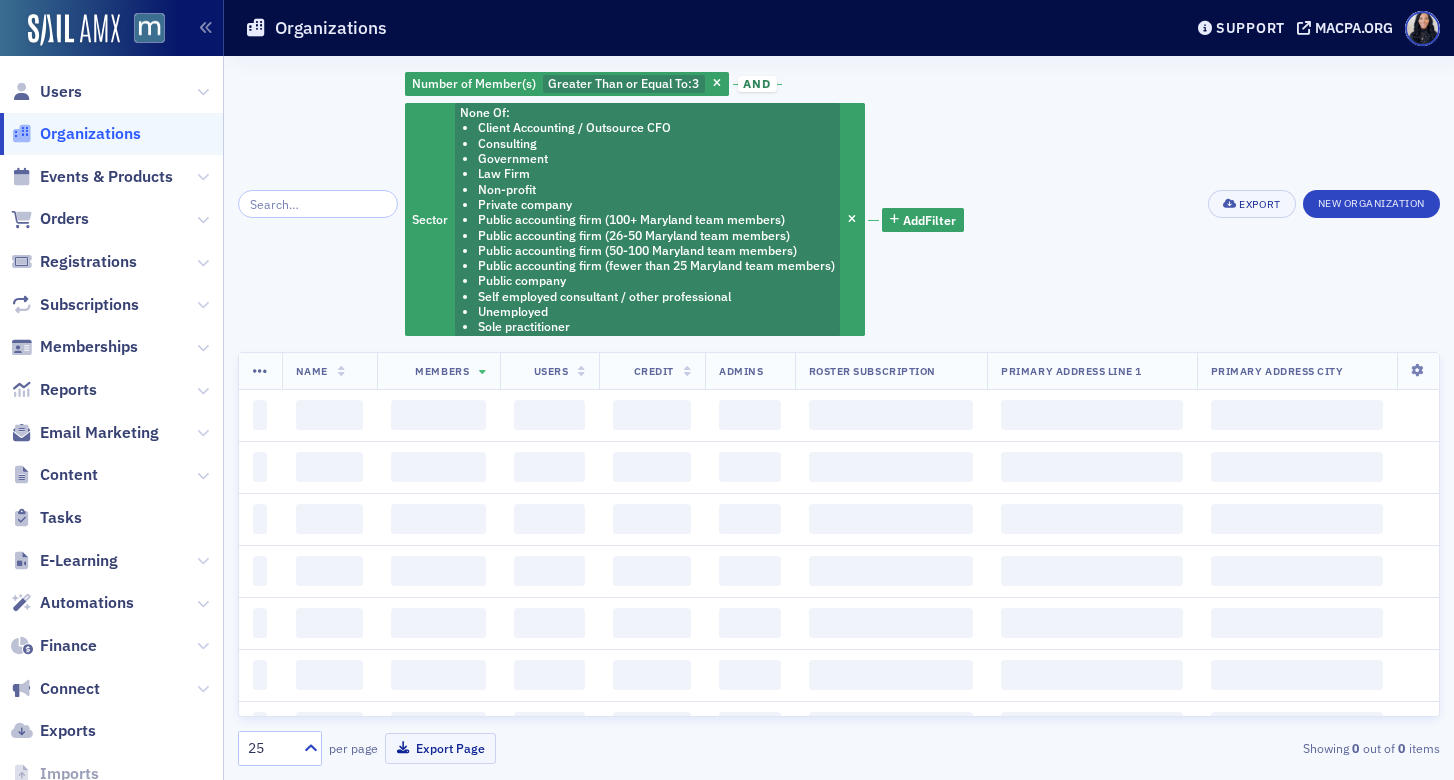 scroll, scrollTop: 0, scrollLeft: 0, axis: both 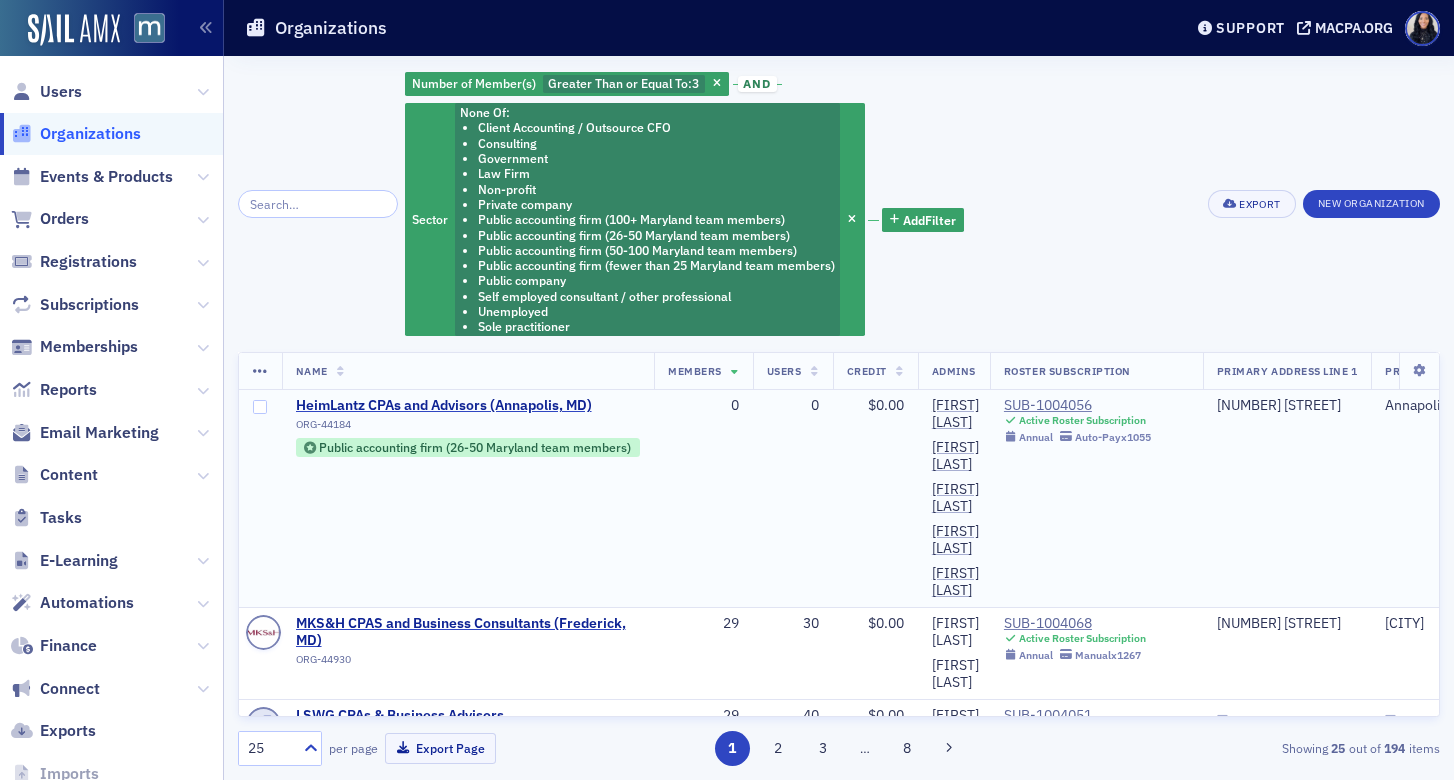 click on "0" 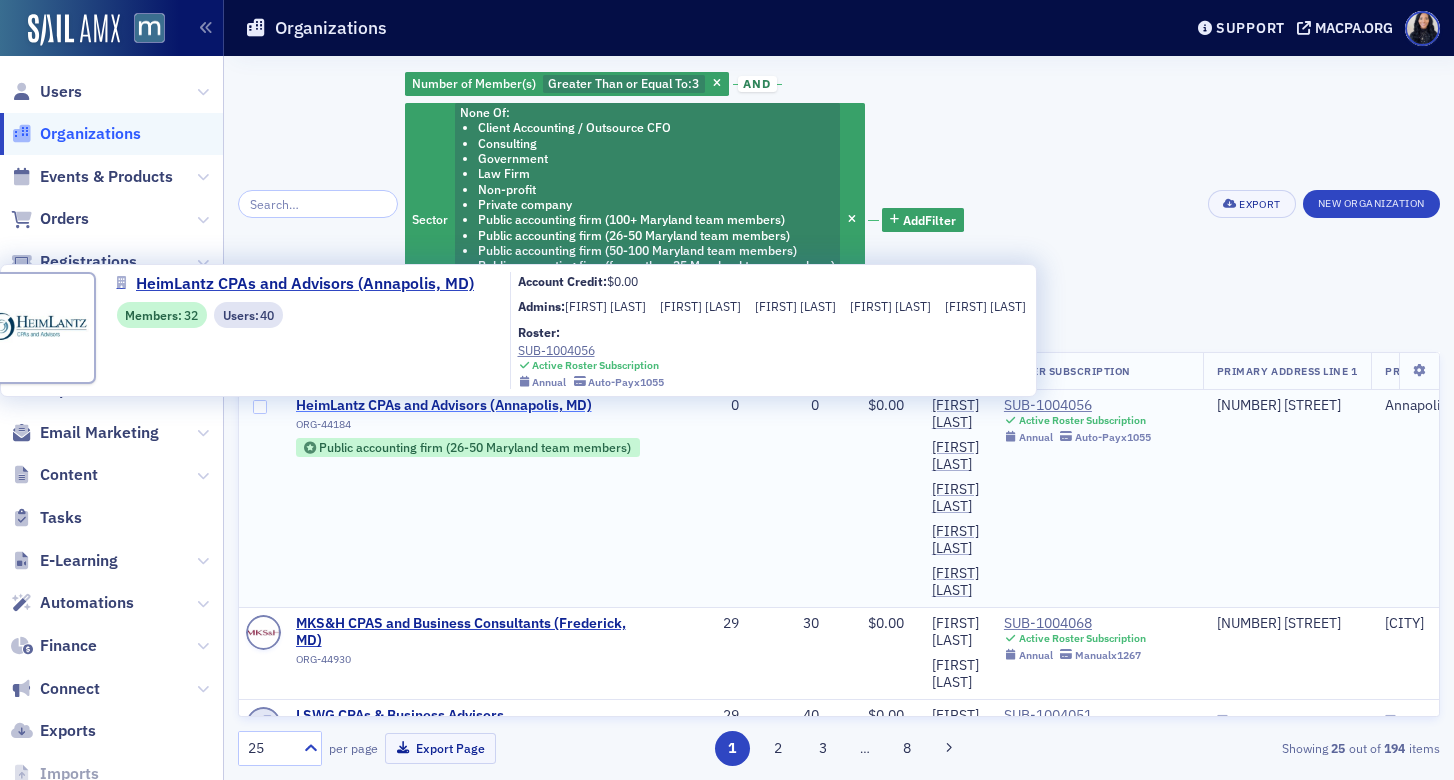 click on "HeimLantz CPAs and Advisors (Annapolis, MD)" 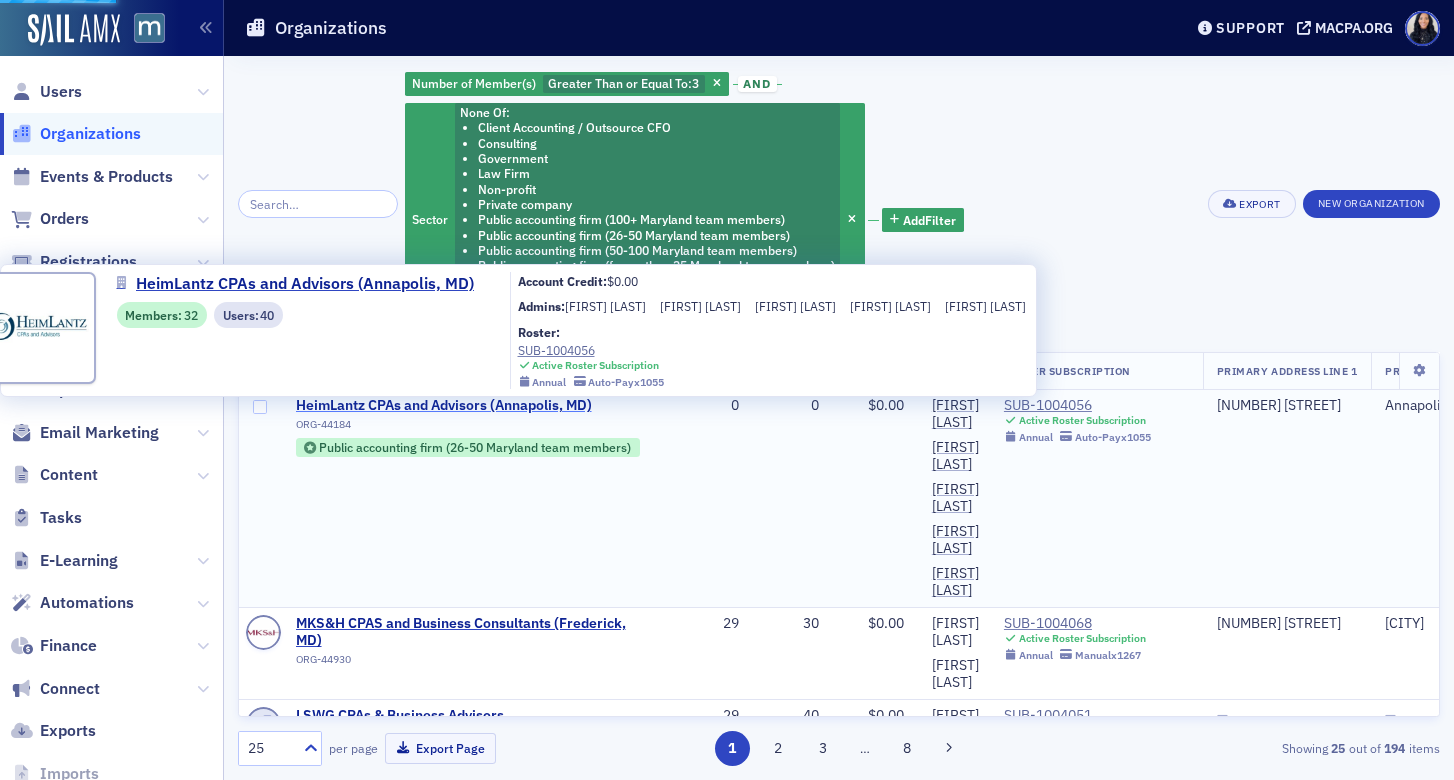 select on "US" 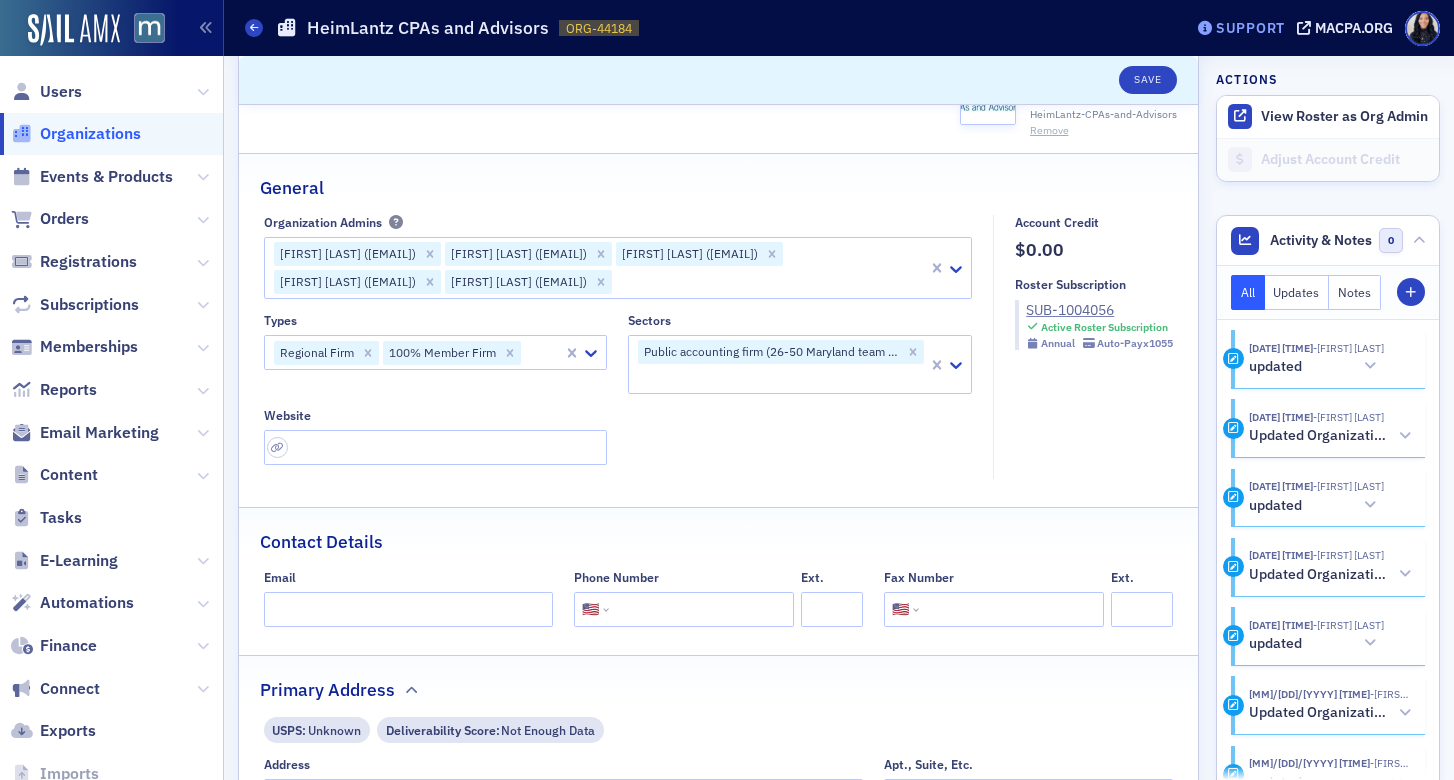 scroll, scrollTop: 0, scrollLeft: 0, axis: both 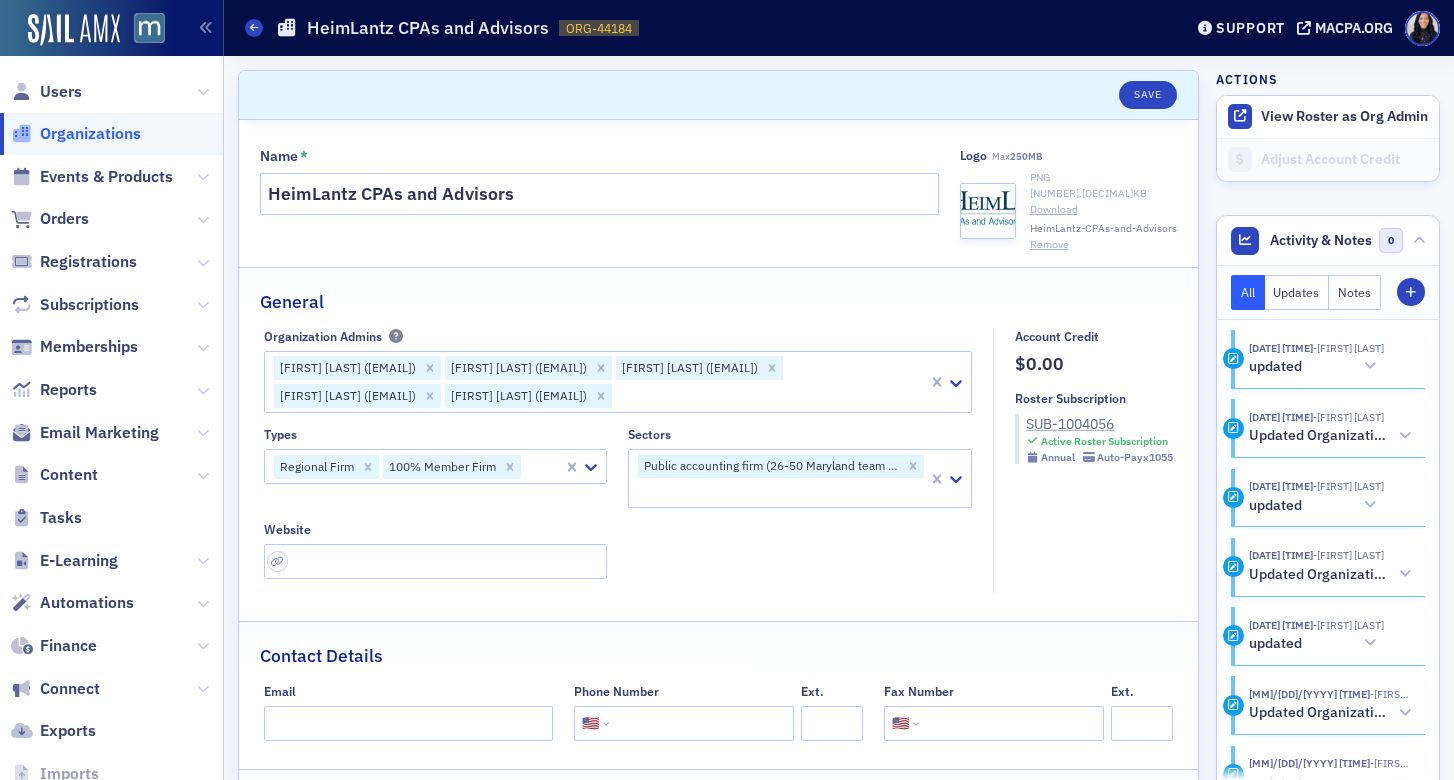 click on "SUB-1004056" 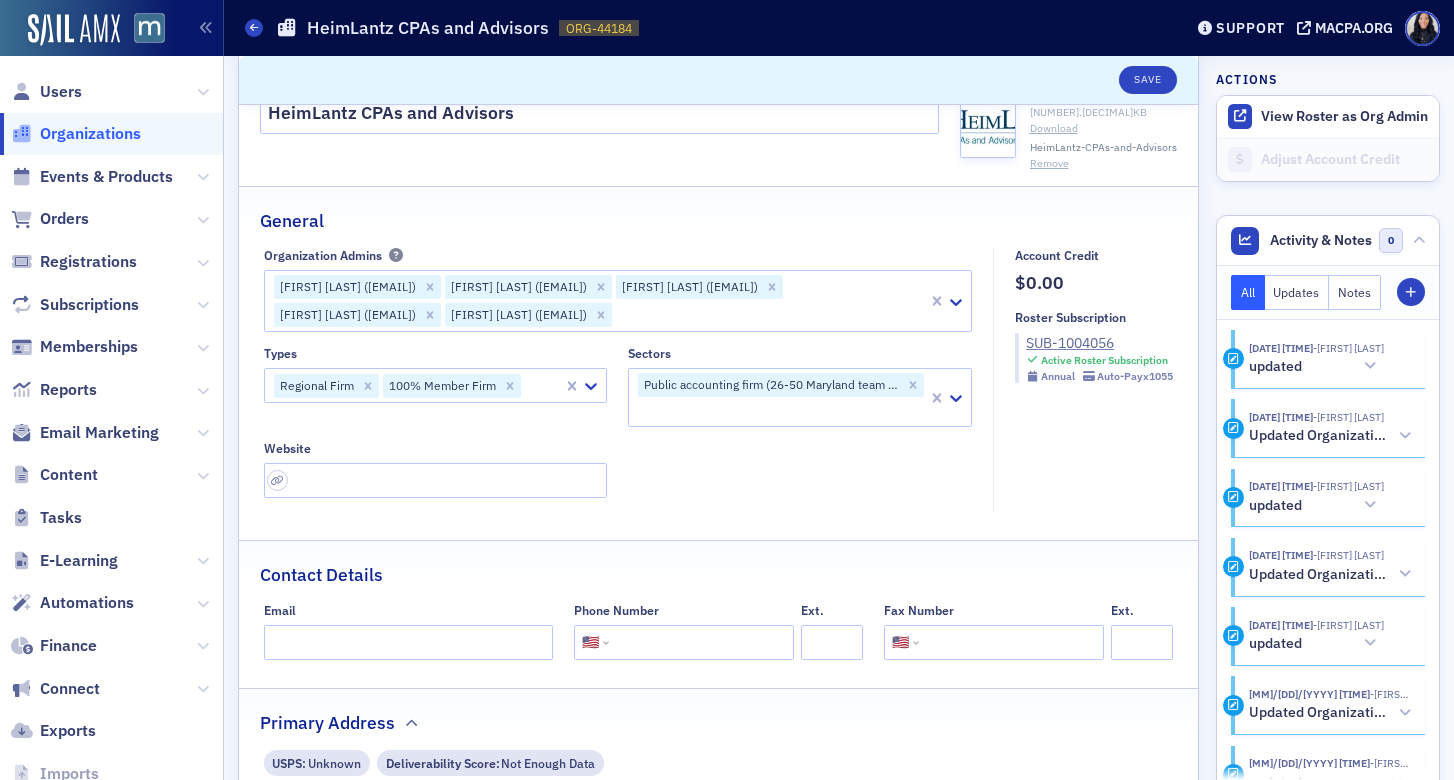 scroll, scrollTop: 83, scrollLeft: 0, axis: vertical 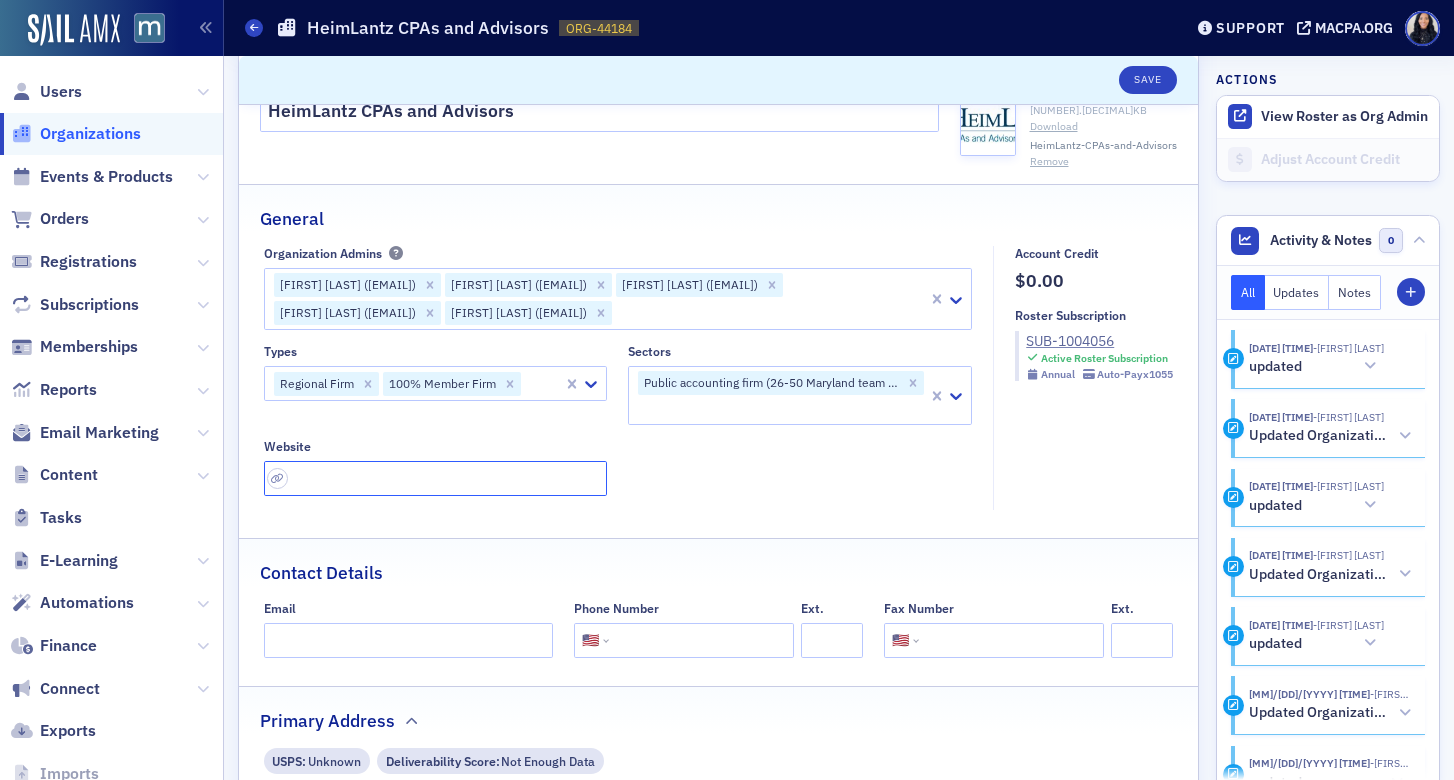 click 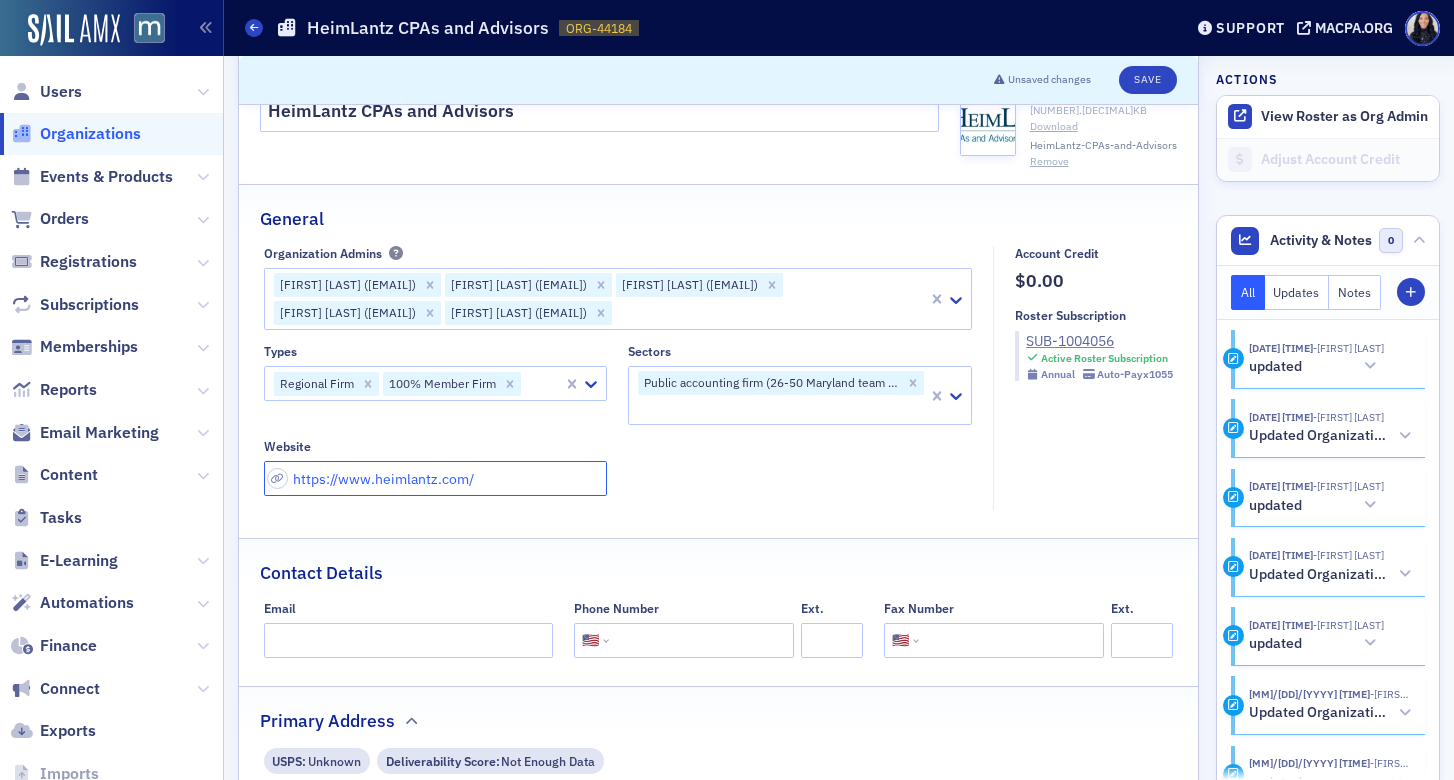 type on "https://www.heimlantz.com/" 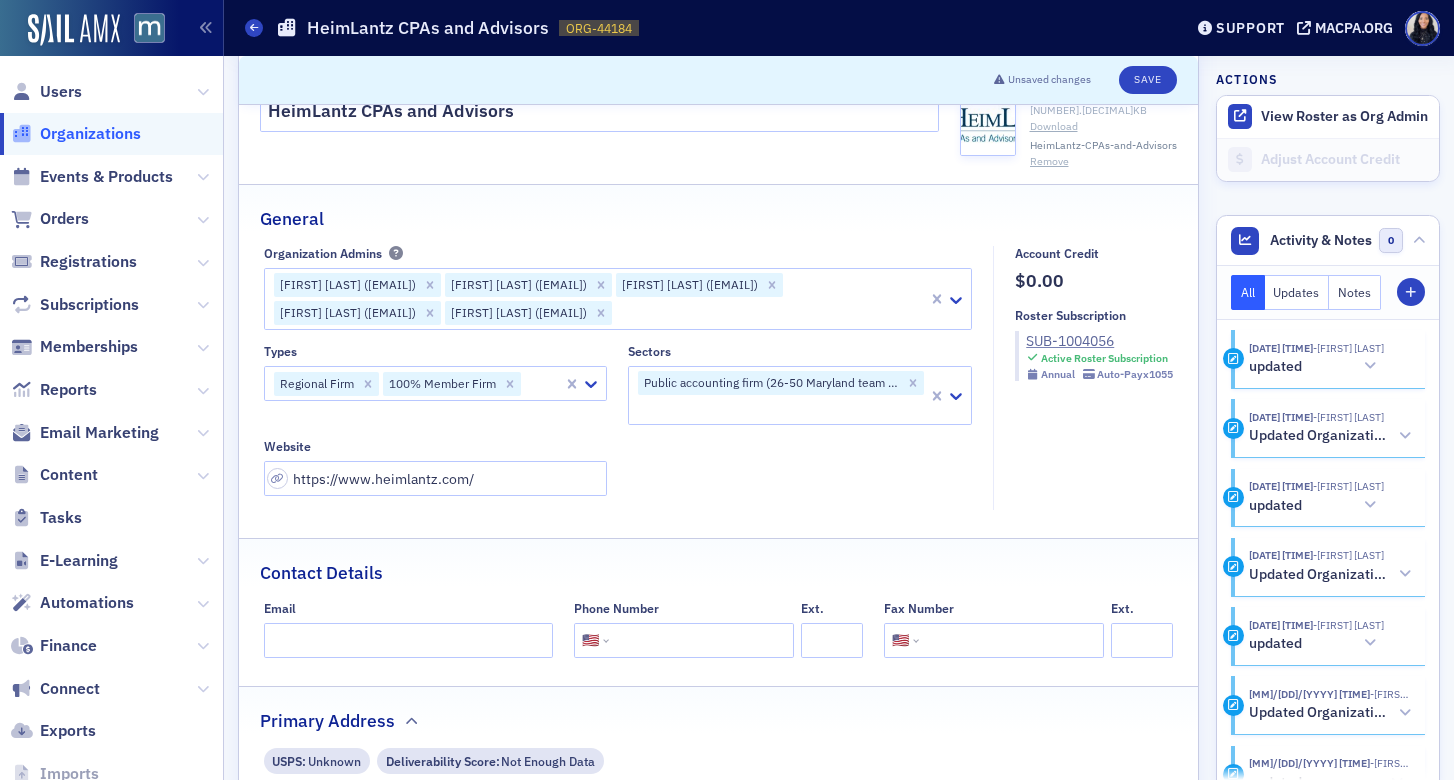 click on "Types Regional Firm 100% Member Firm Sectors Public accounting firm (26-50 Maryland team members) Website https://www.heimlantz.com/" 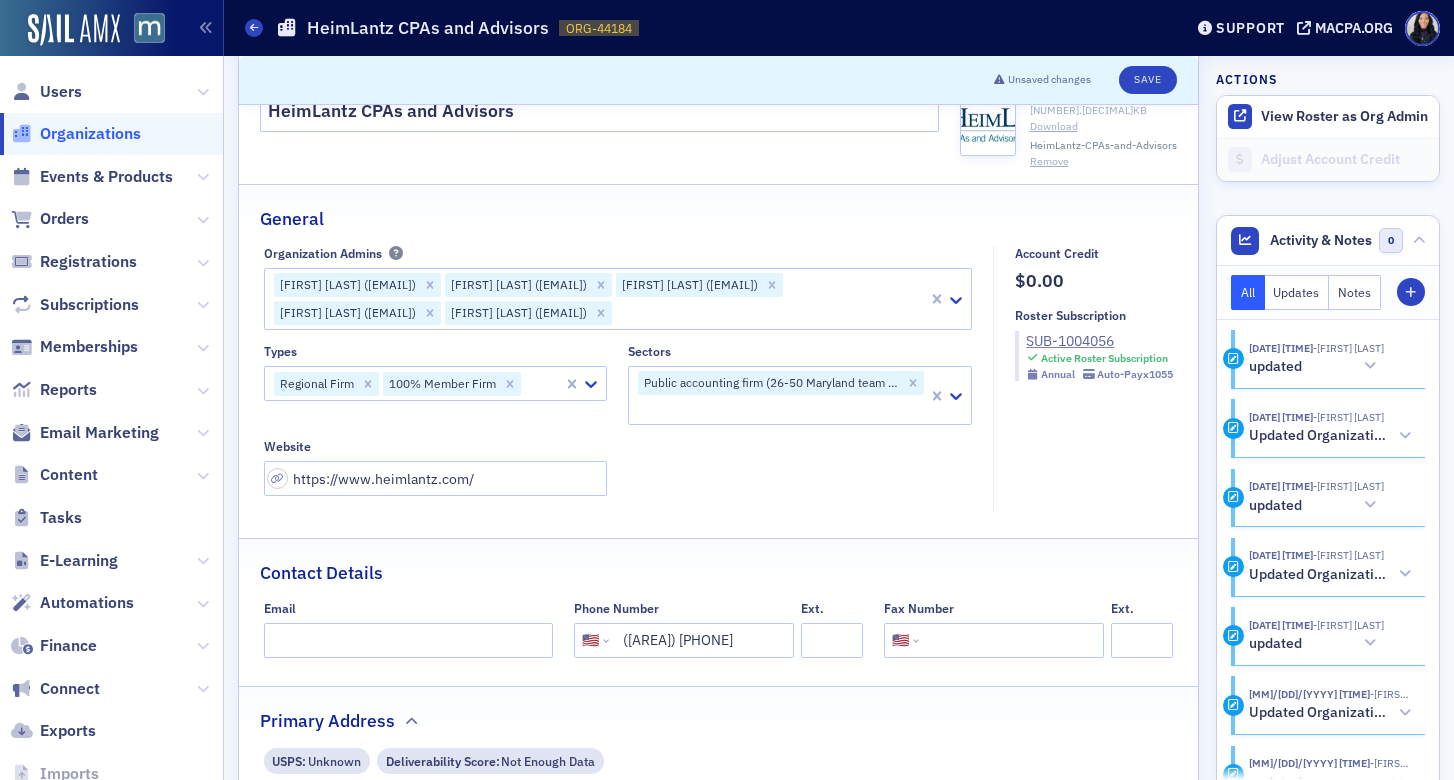 type on "(410) 841-5575" 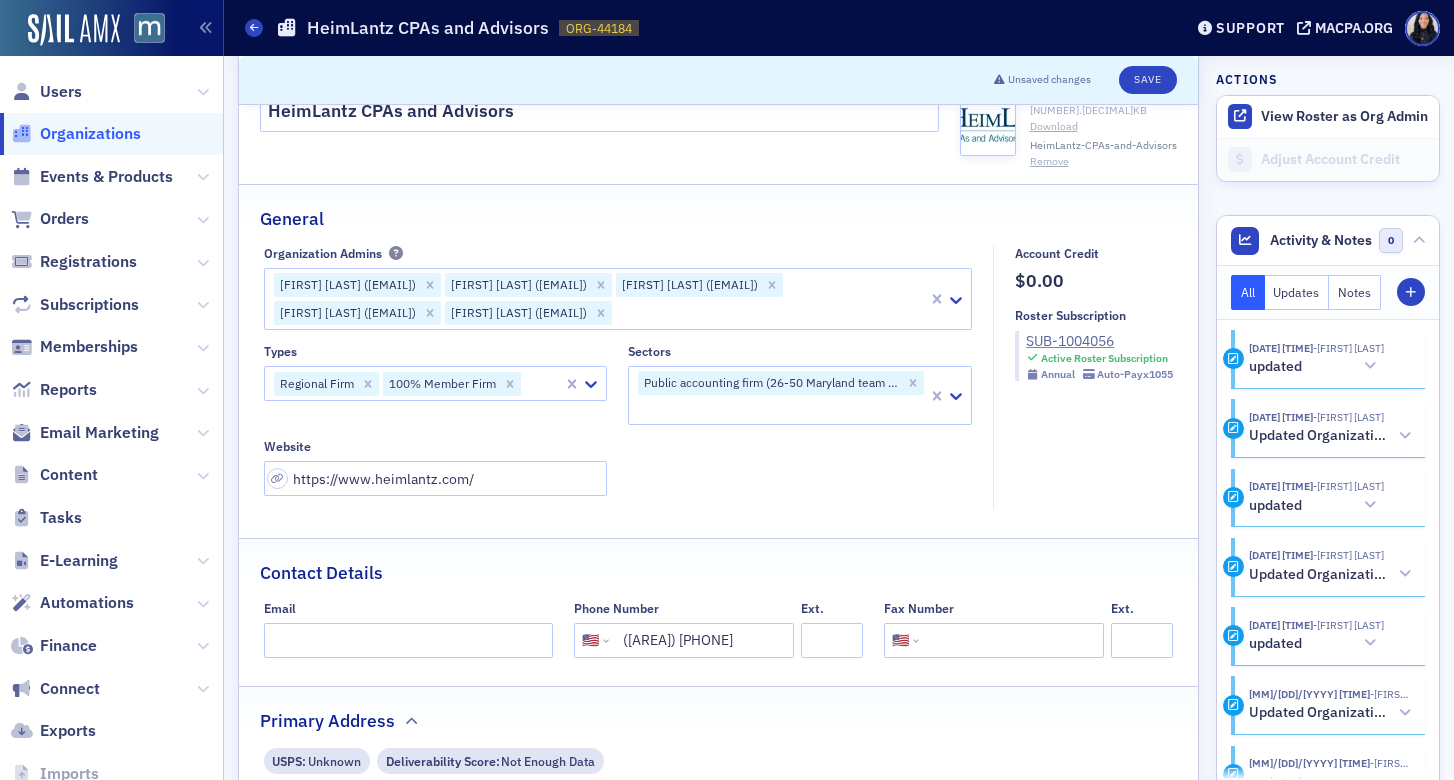 click on "Contact Details" 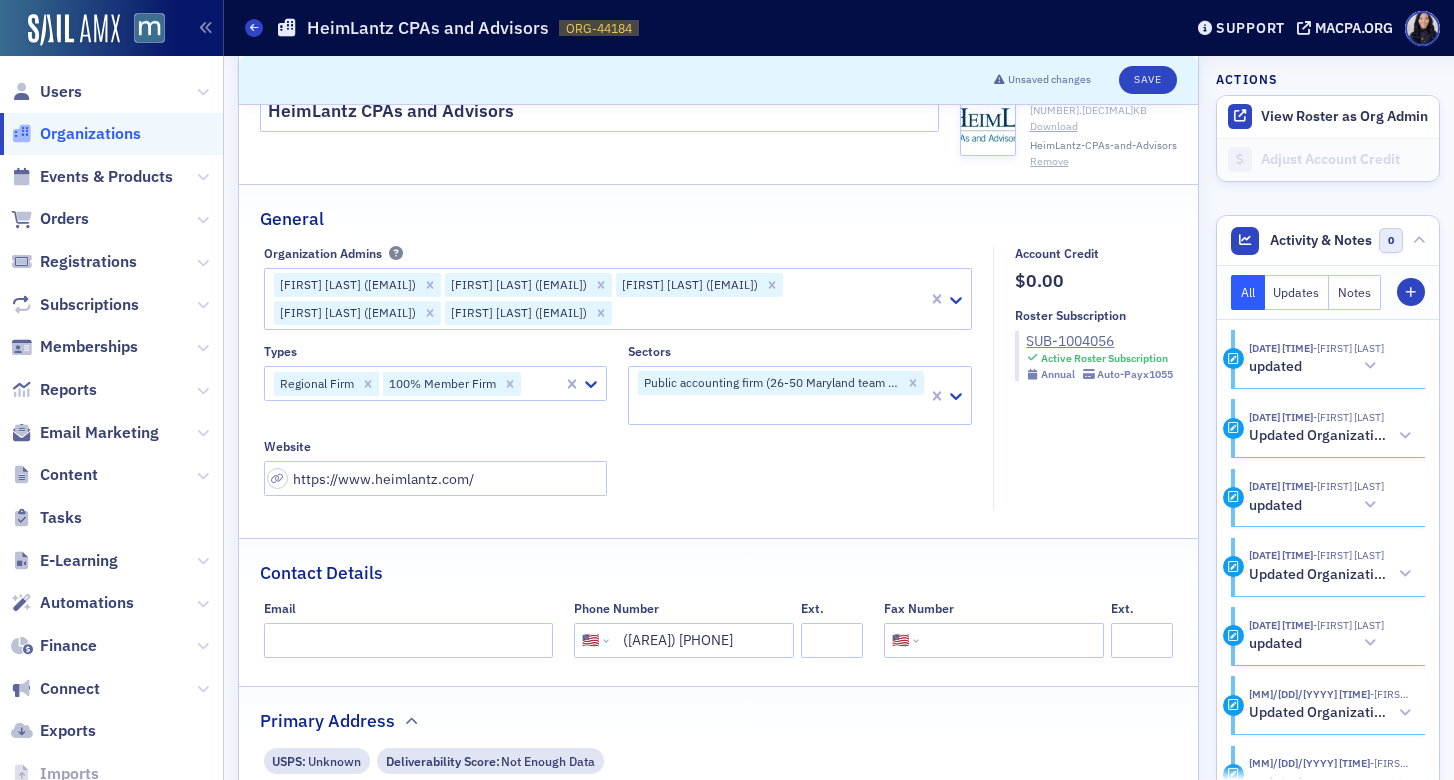 click 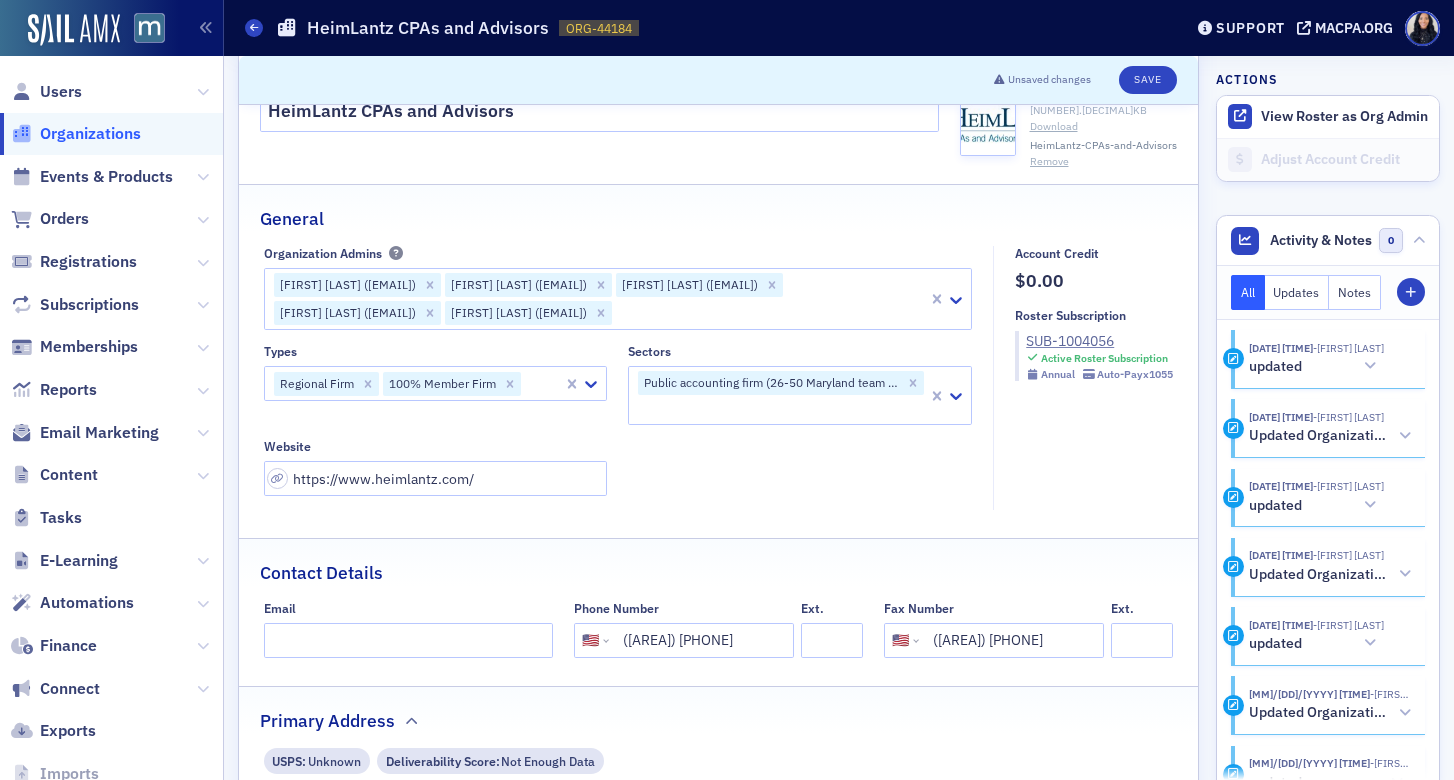 type on "(410) 841-1945" 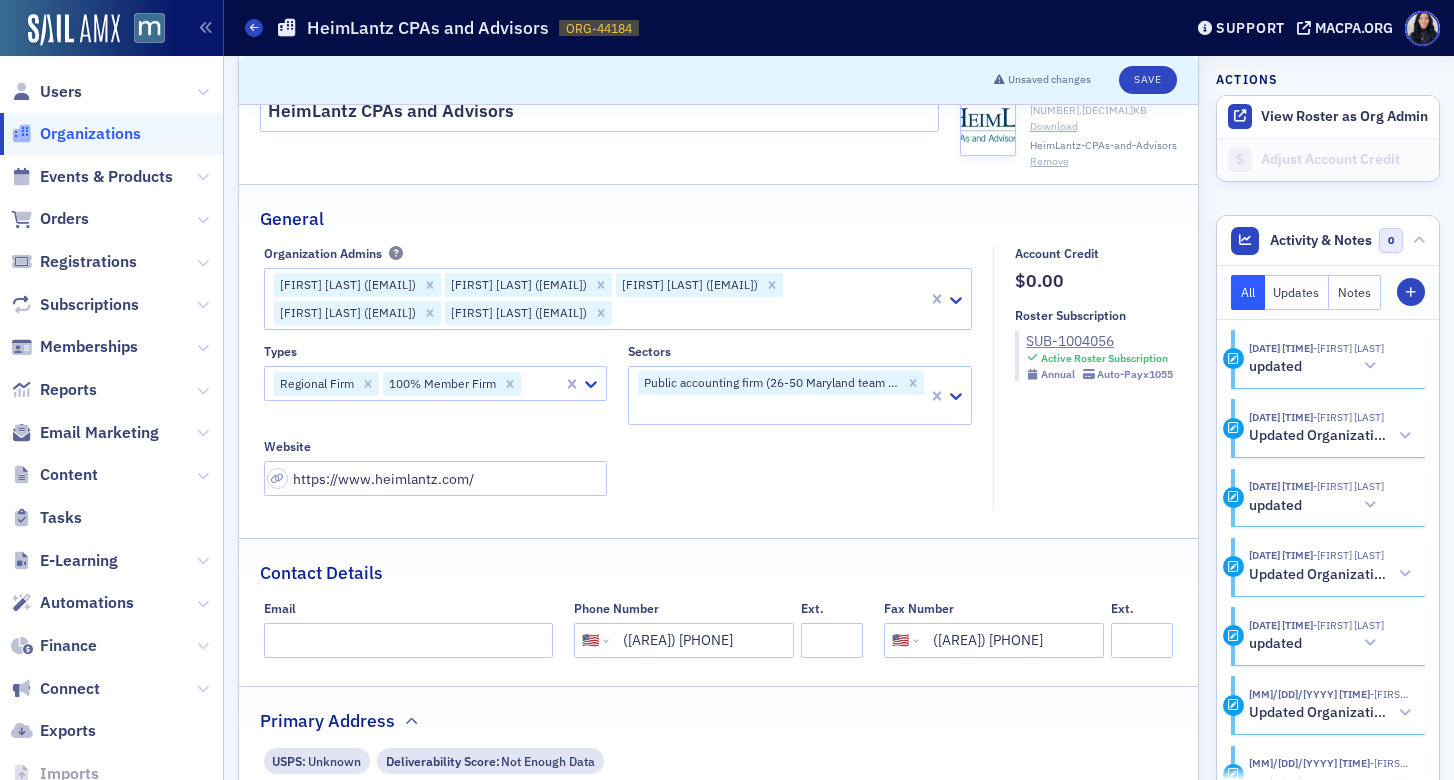 click on "Contact Details" 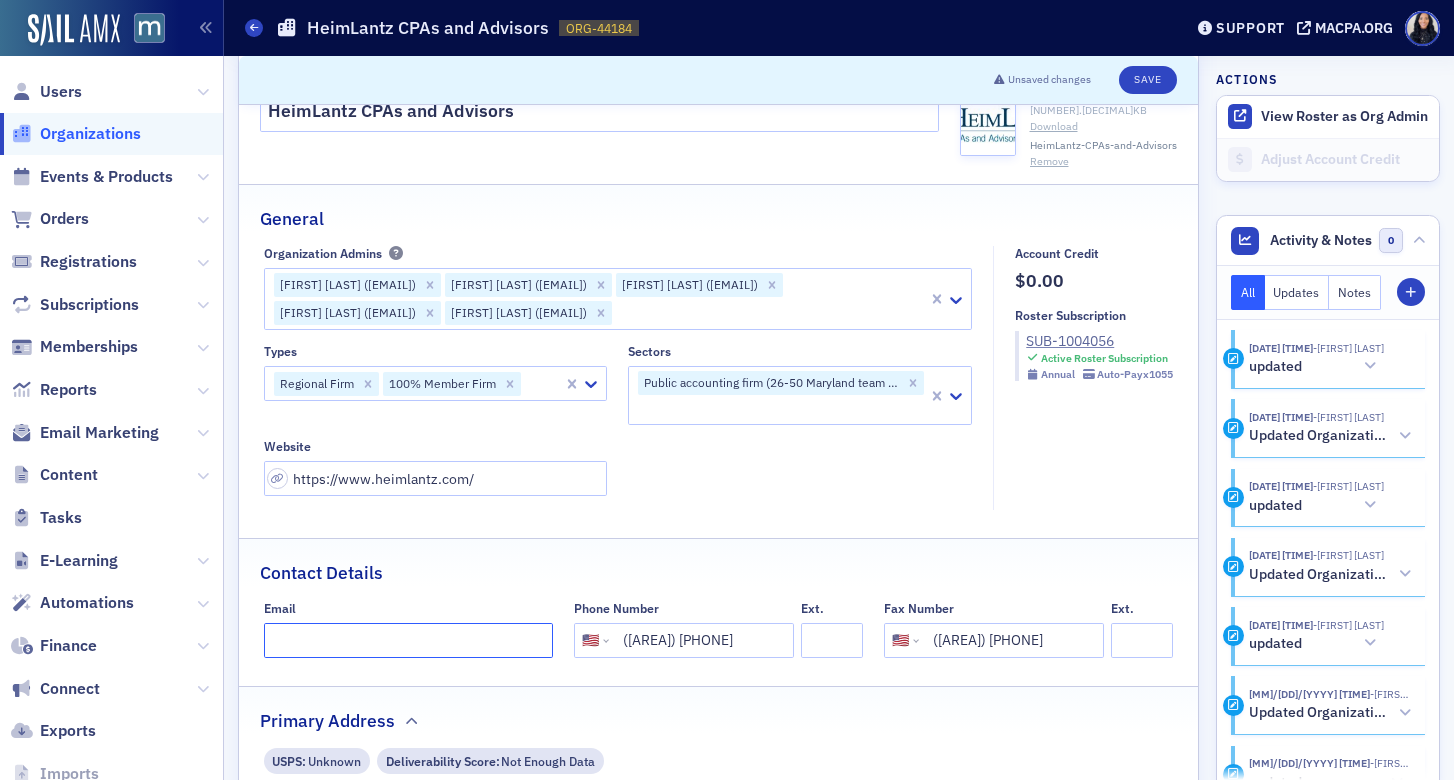 click on "Email" 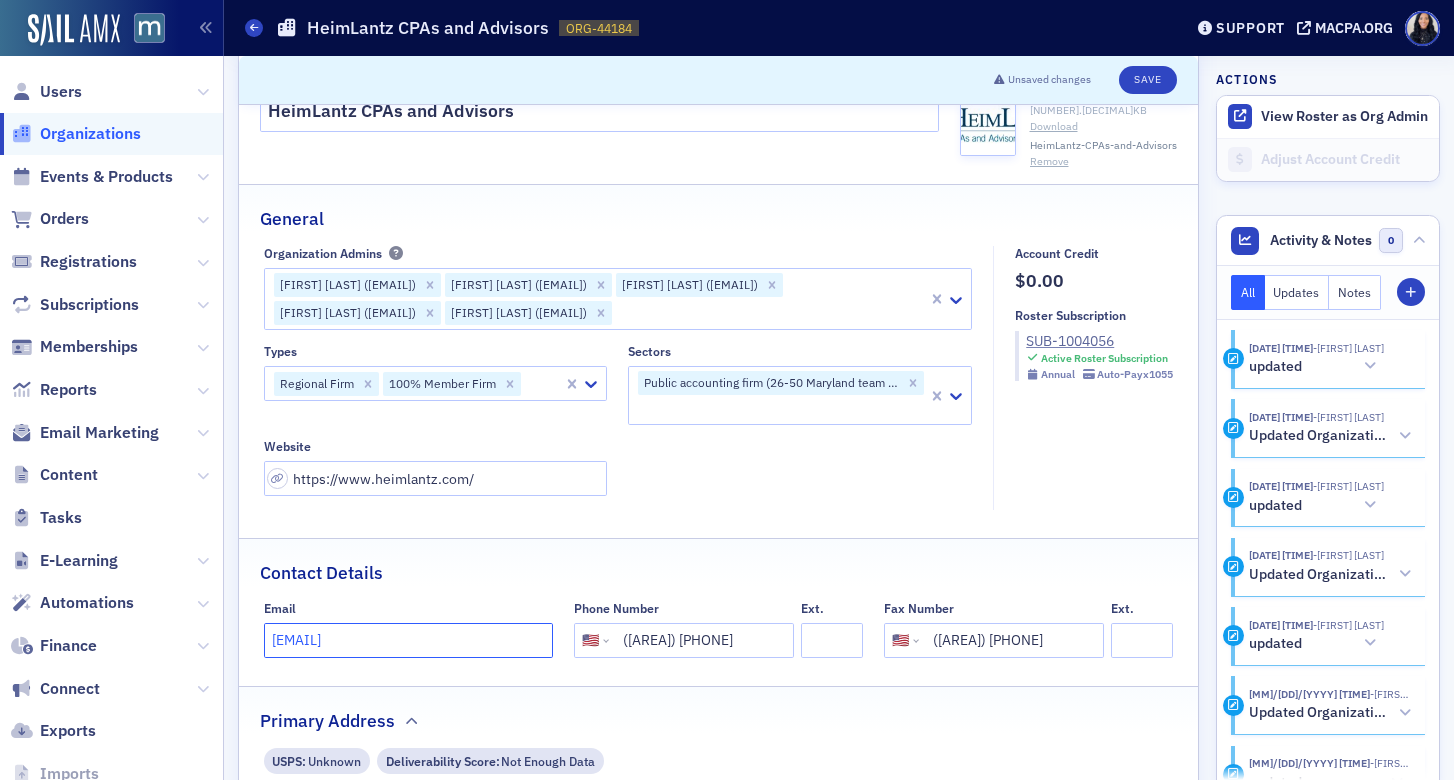 type on "tommy.lantz@heimlantz.com" 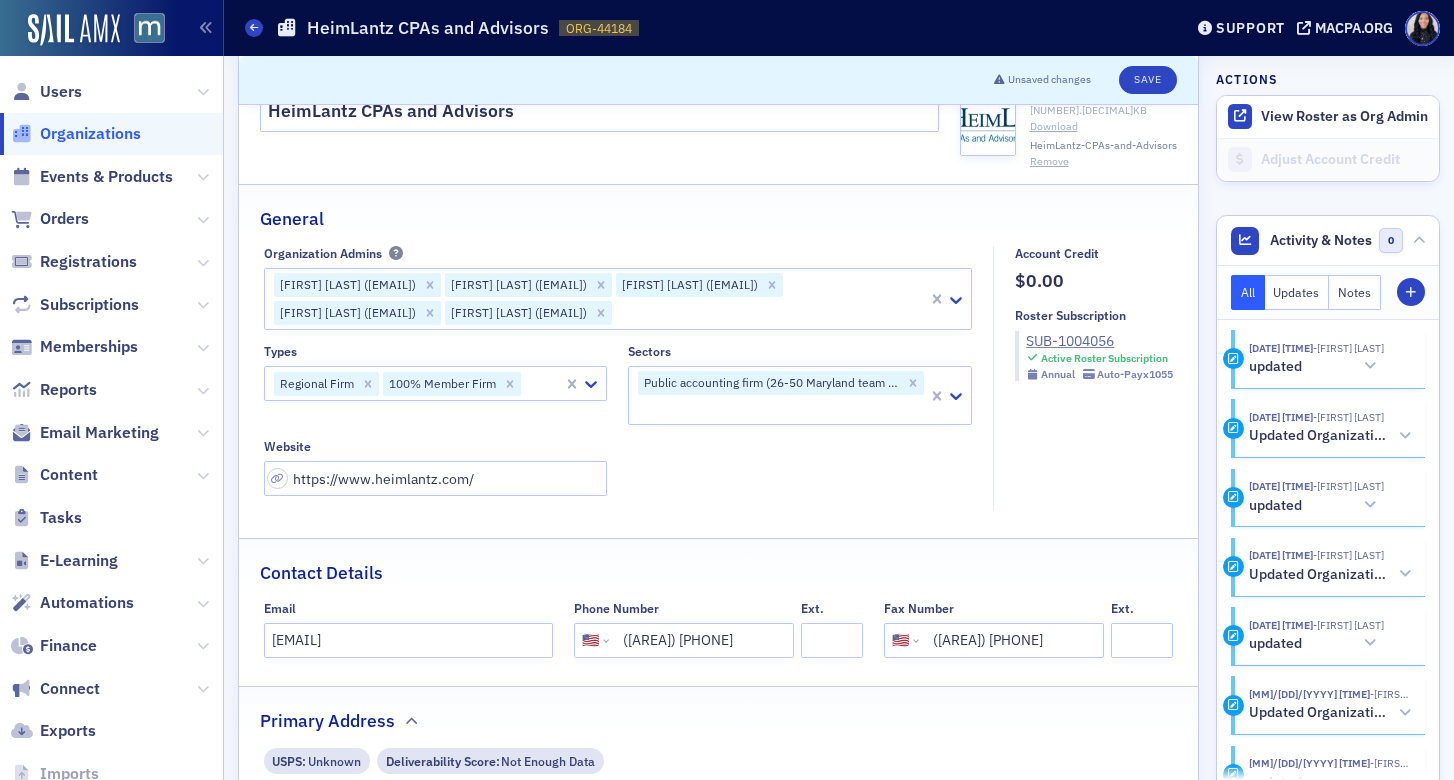 click on "Contact Details" 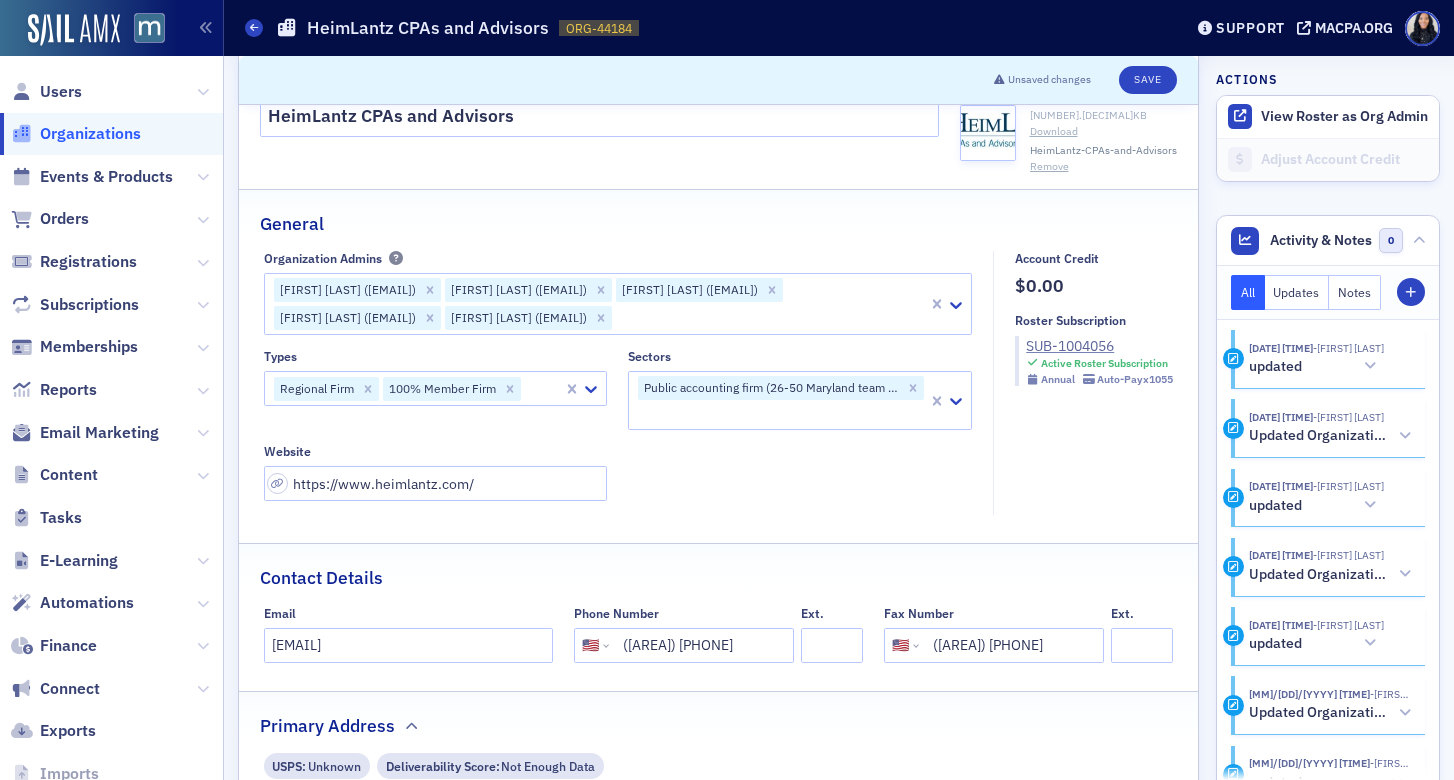 scroll, scrollTop: 49, scrollLeft: 0, axis: vertical 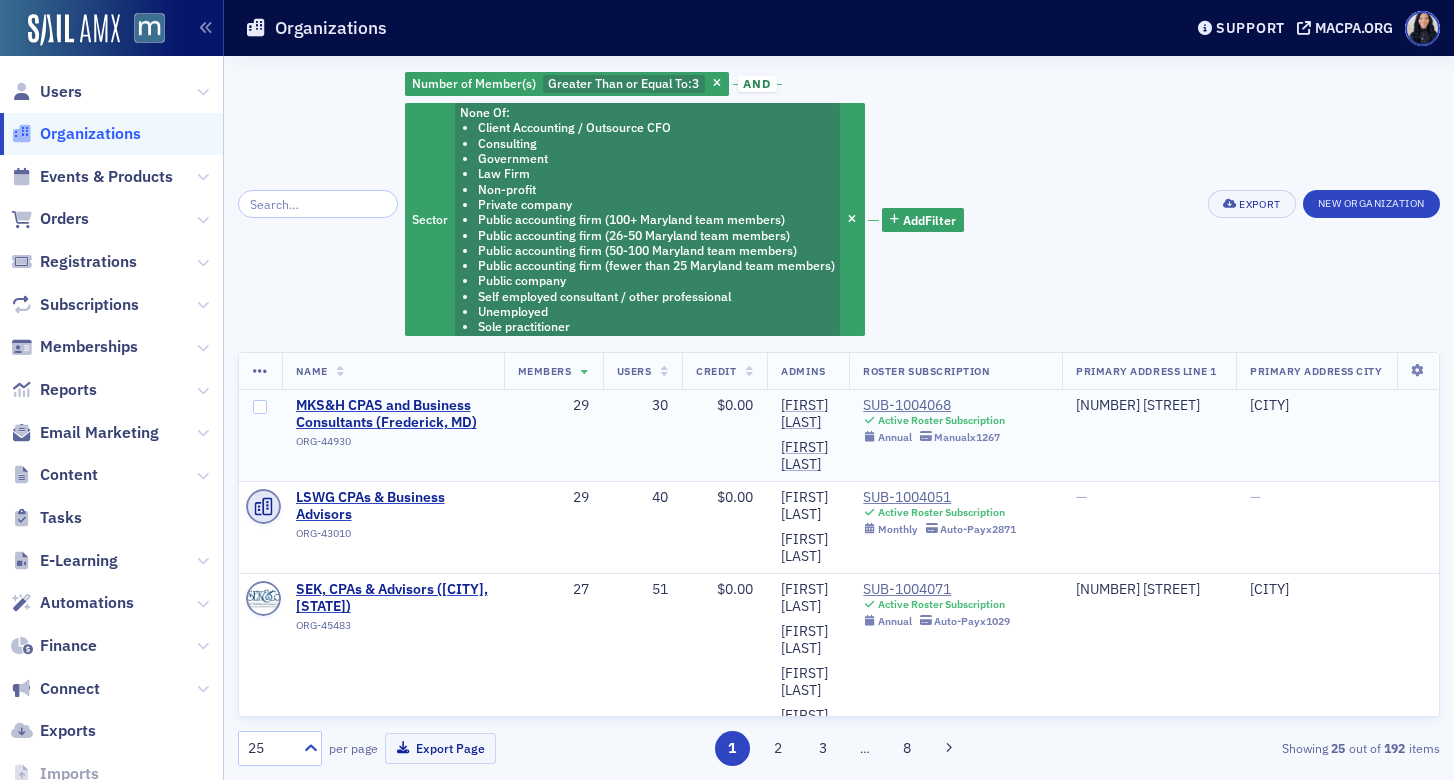 select on "US" 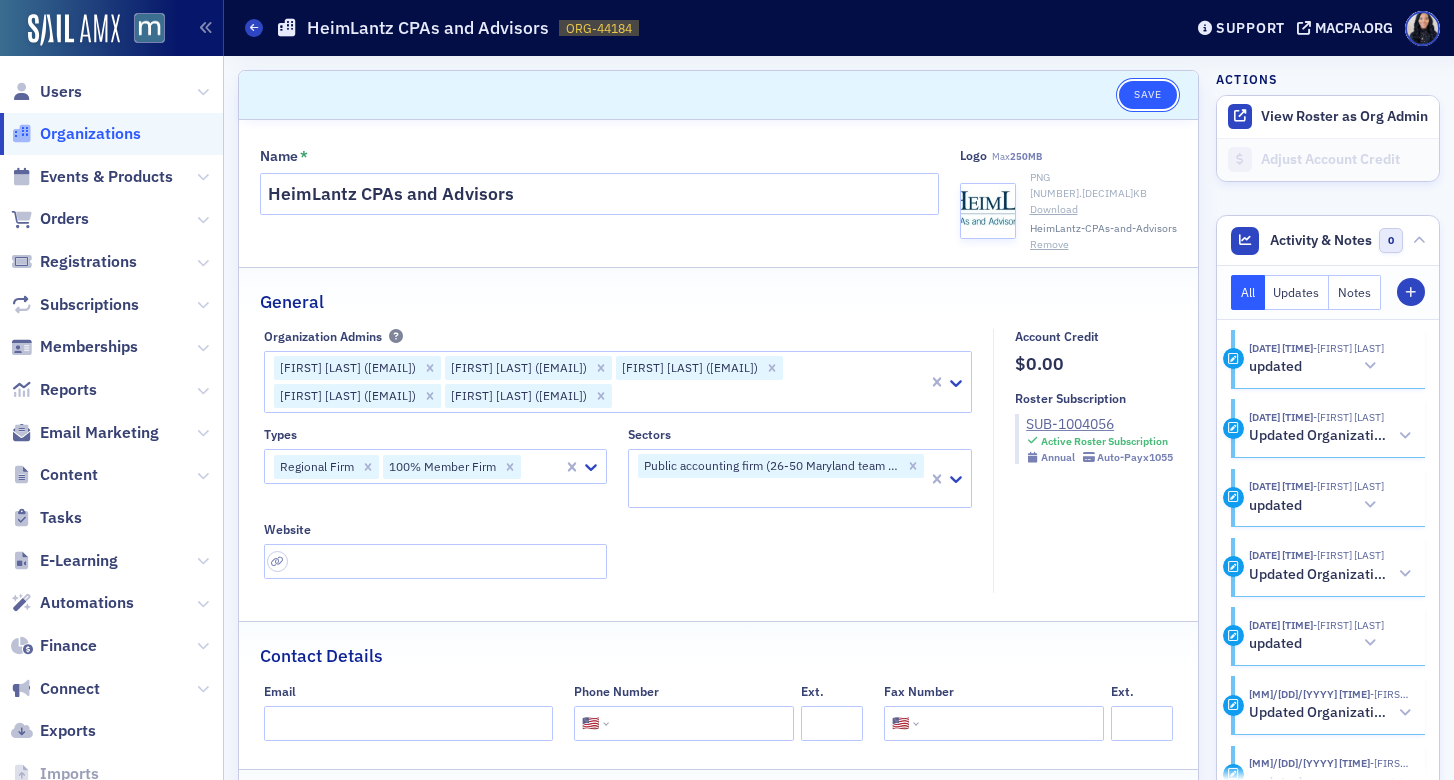 click on "Save" 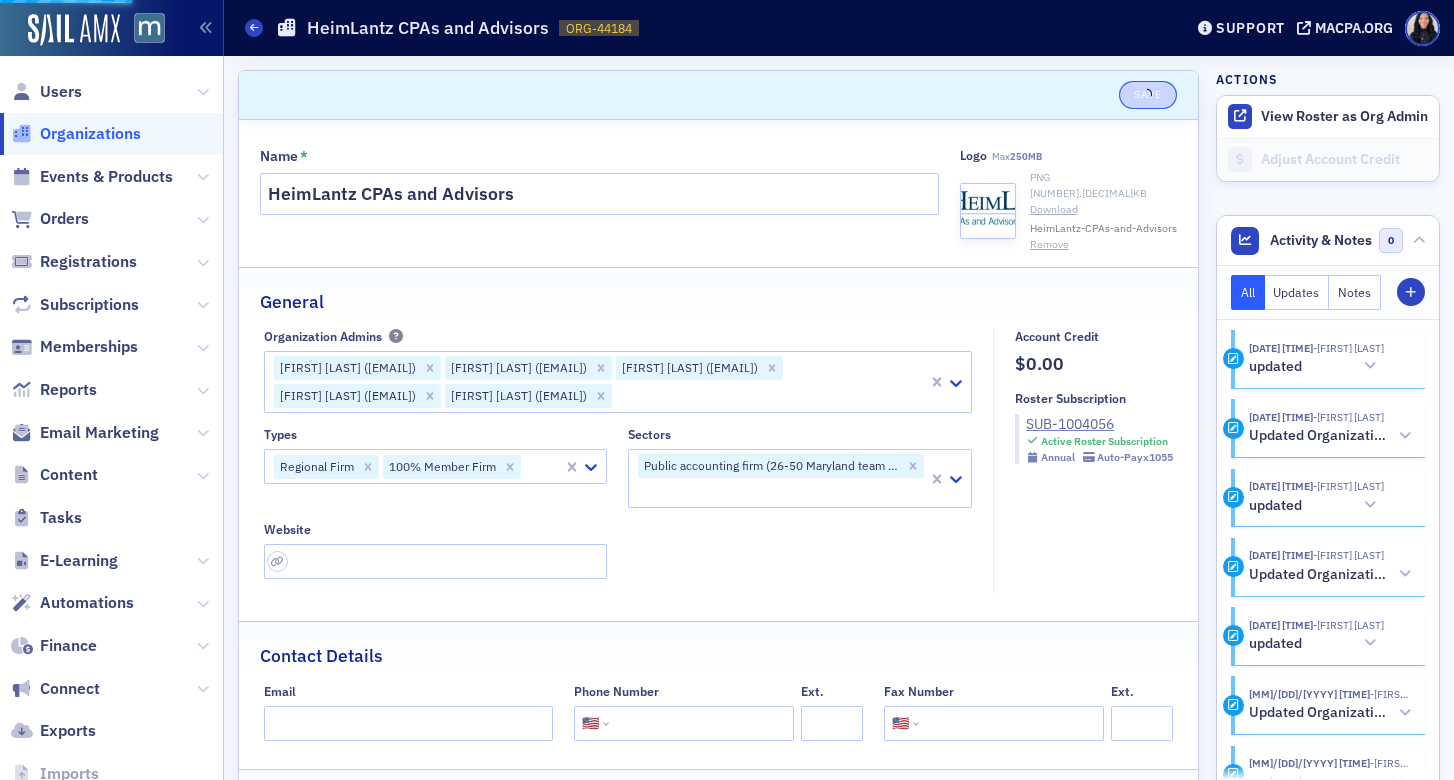 select on "US" 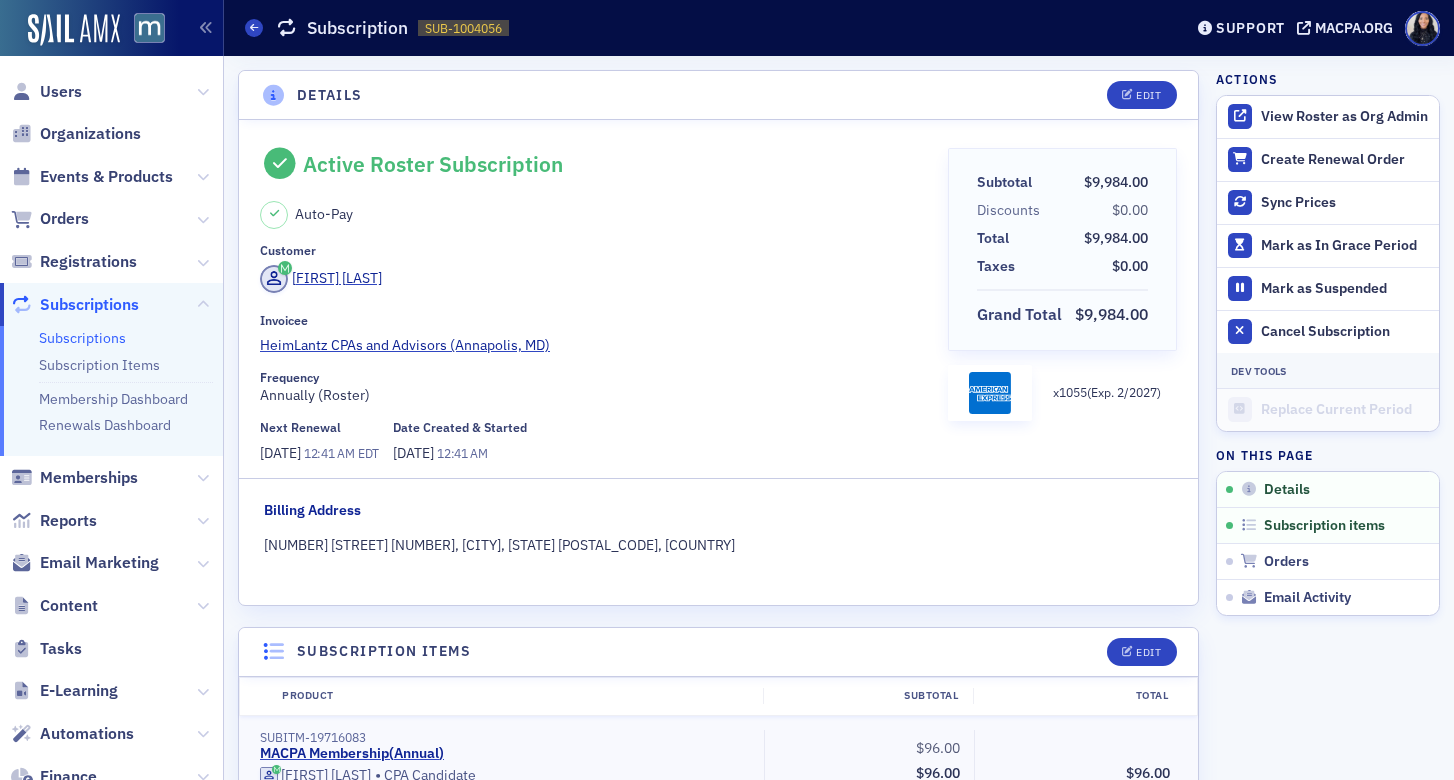 scroll, scrollTop: 0, scrollLeft: 0, axis: both 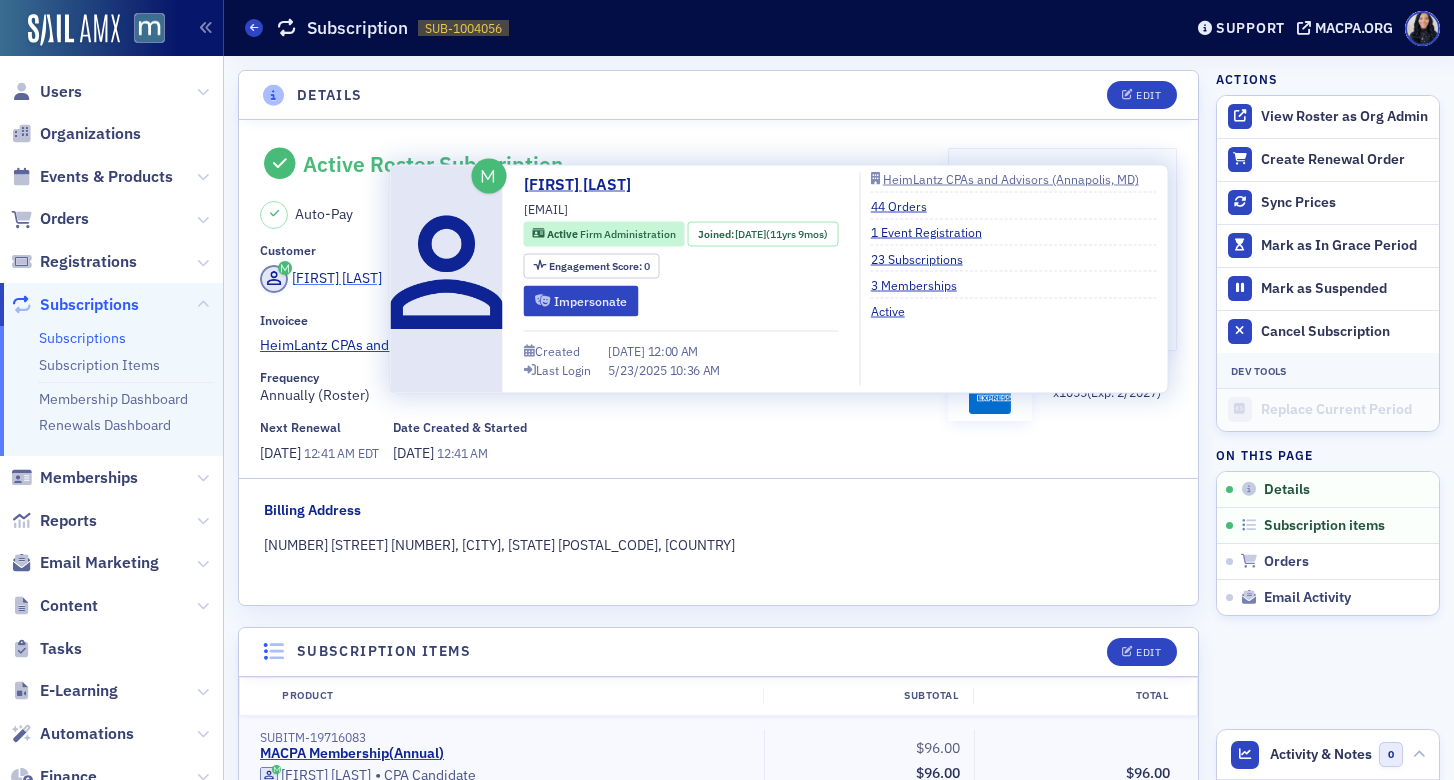 click on "[FIRST] [LAST]" 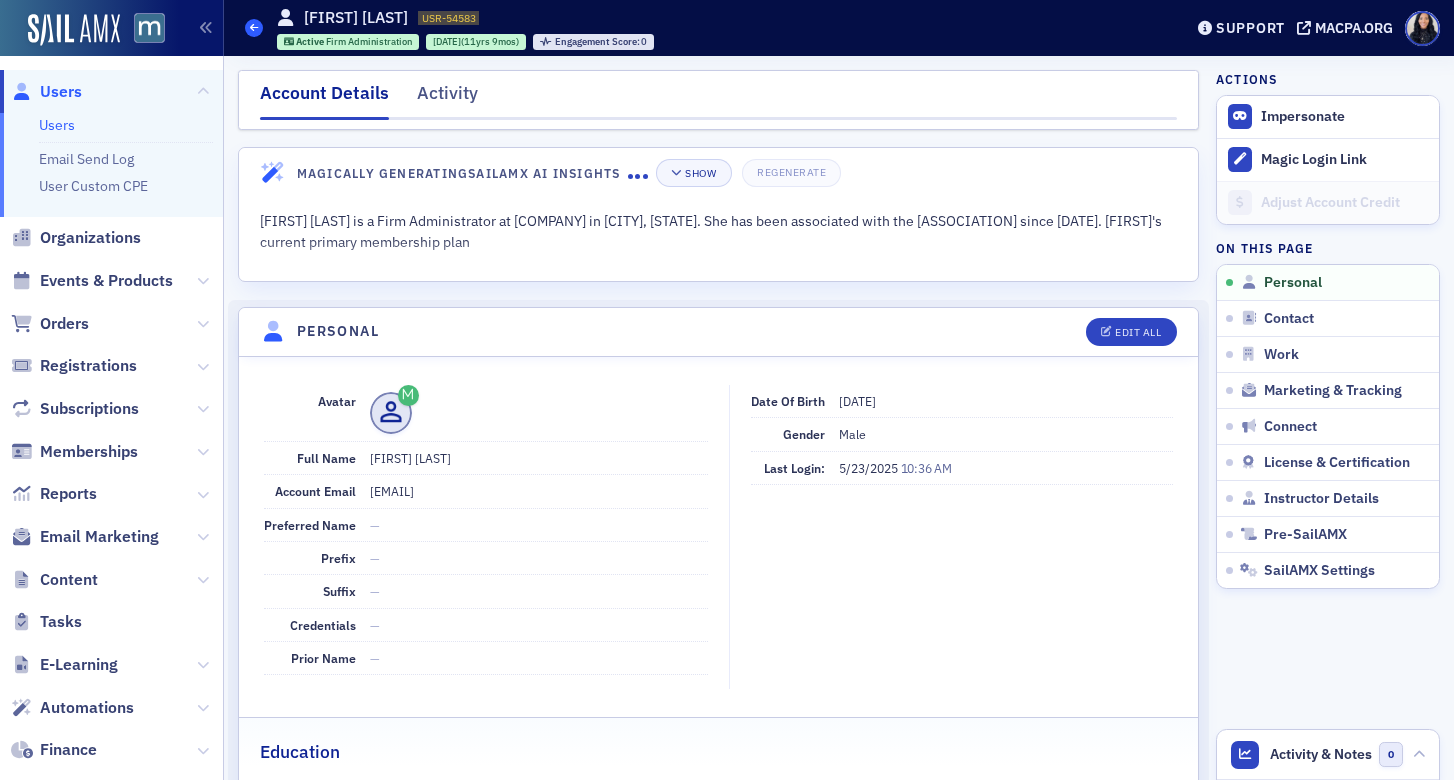 click 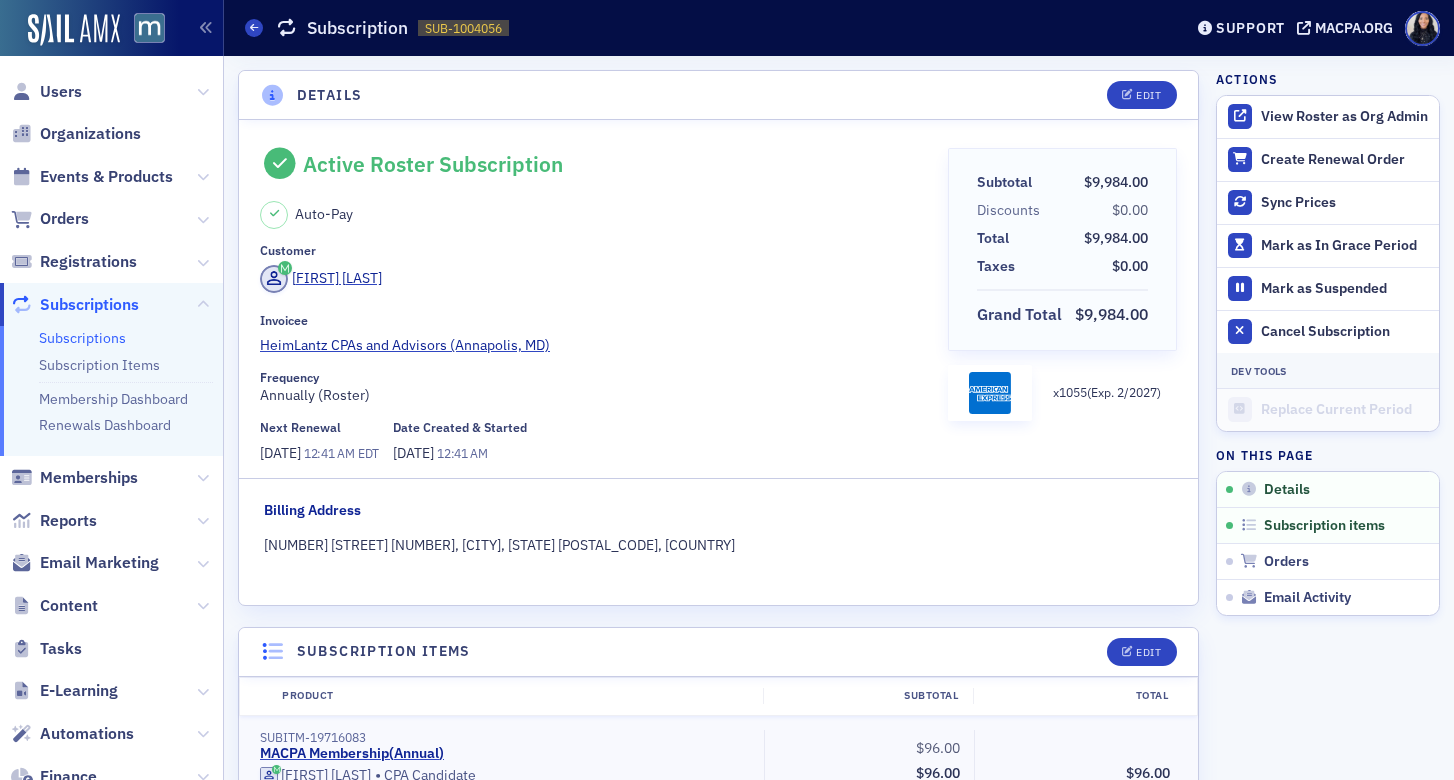 scroll, scrollTop: 0, scrollLeft: 0, axis: both 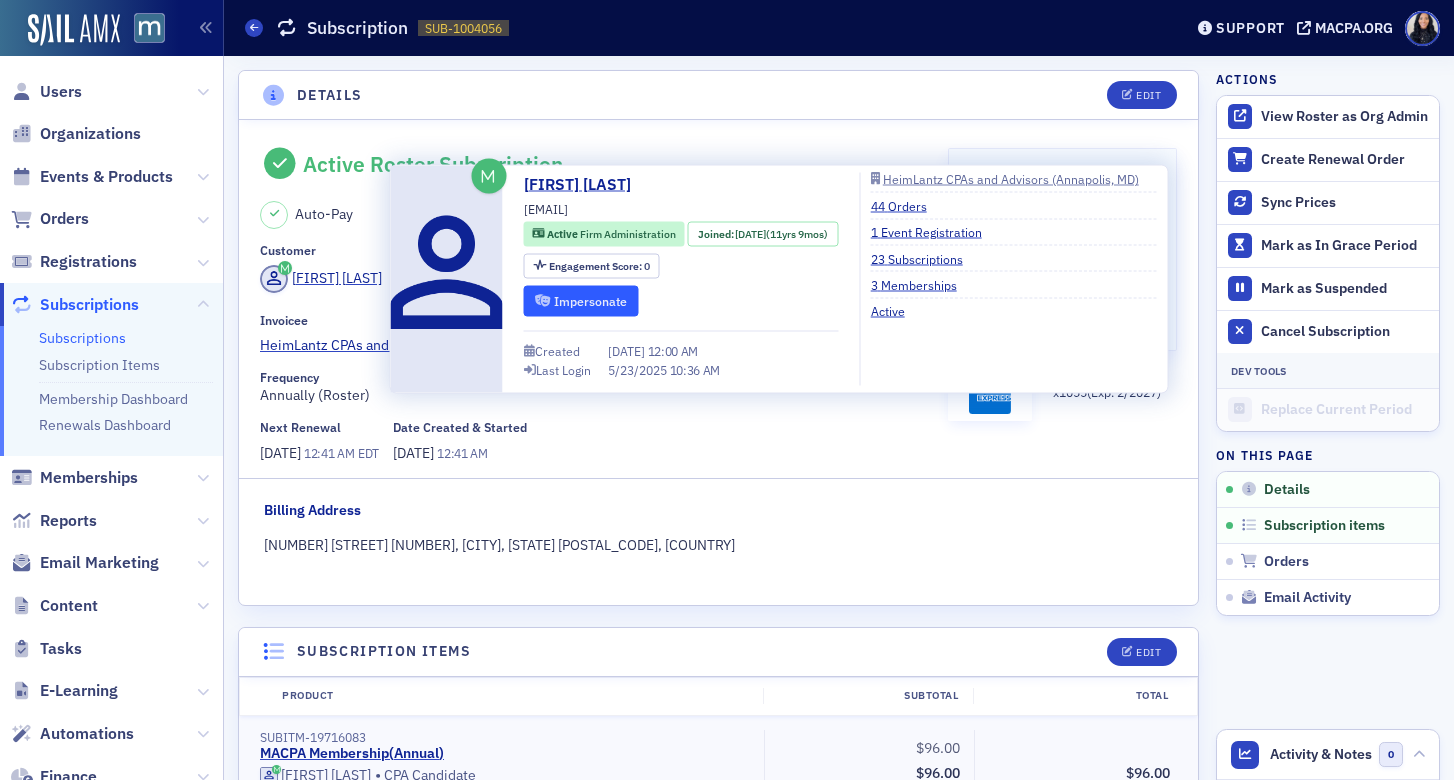 click on "Impersonate" at bounding box center [581, 300] 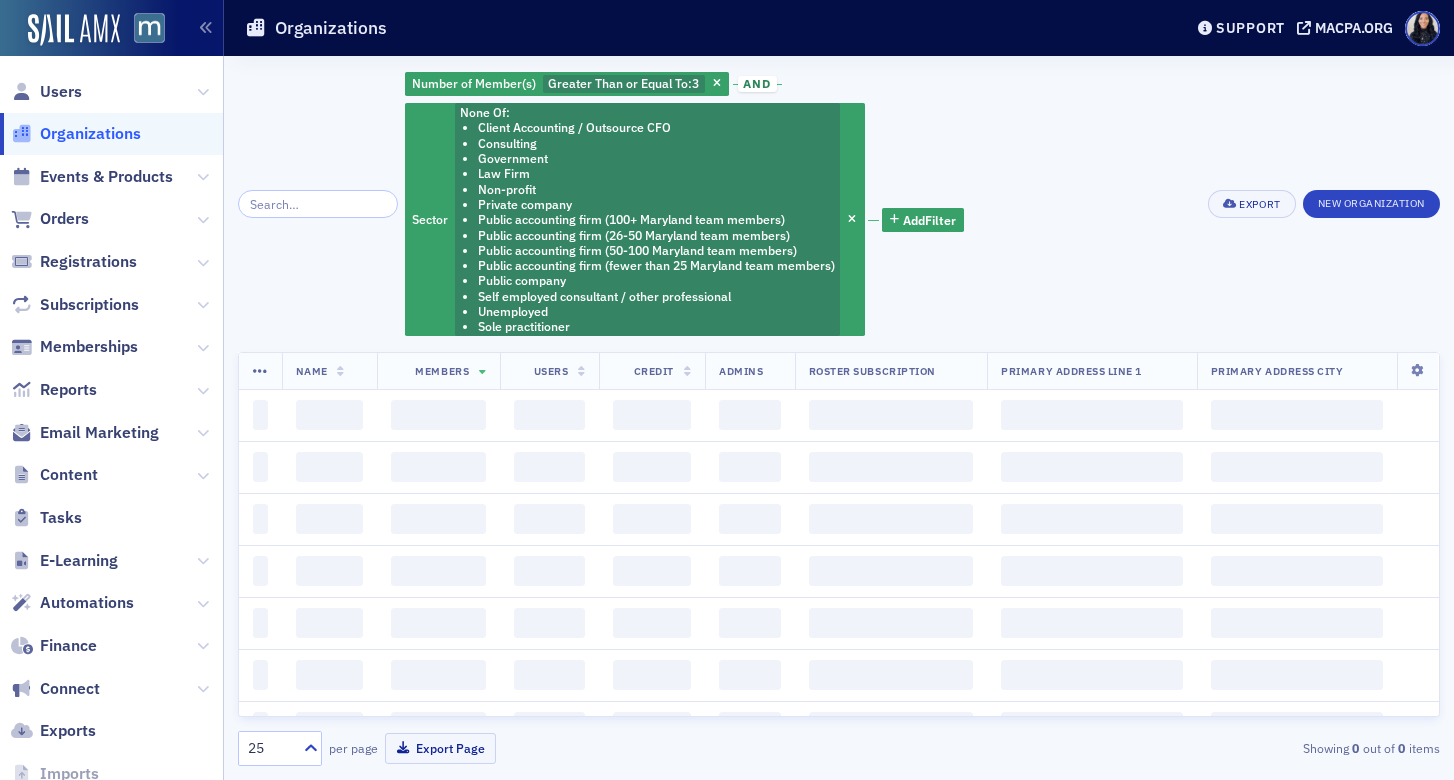 scroll, scrollTop: 0, scrollLeft: 0, axis: both 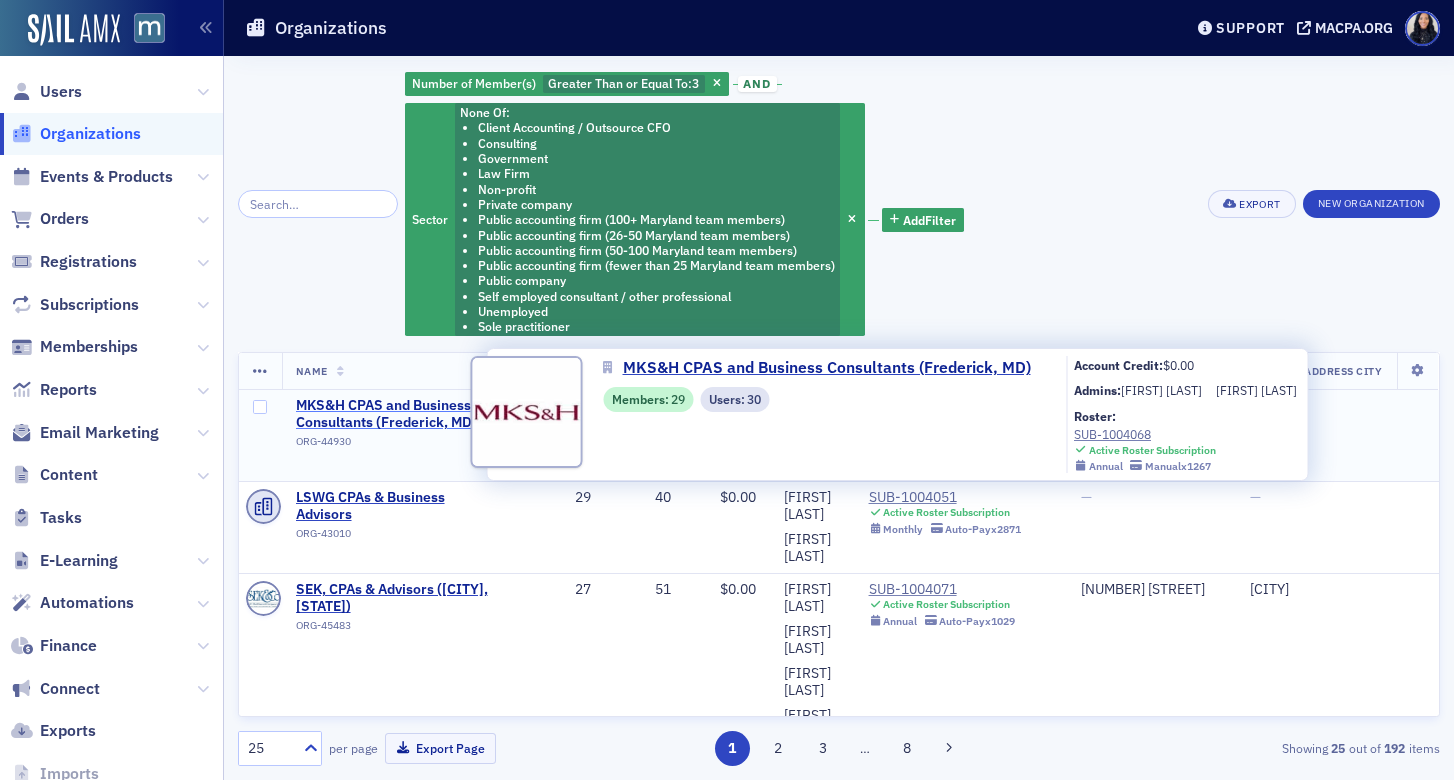click on "MKS&H CPAS and Business Consultants (Frederick, MD)" 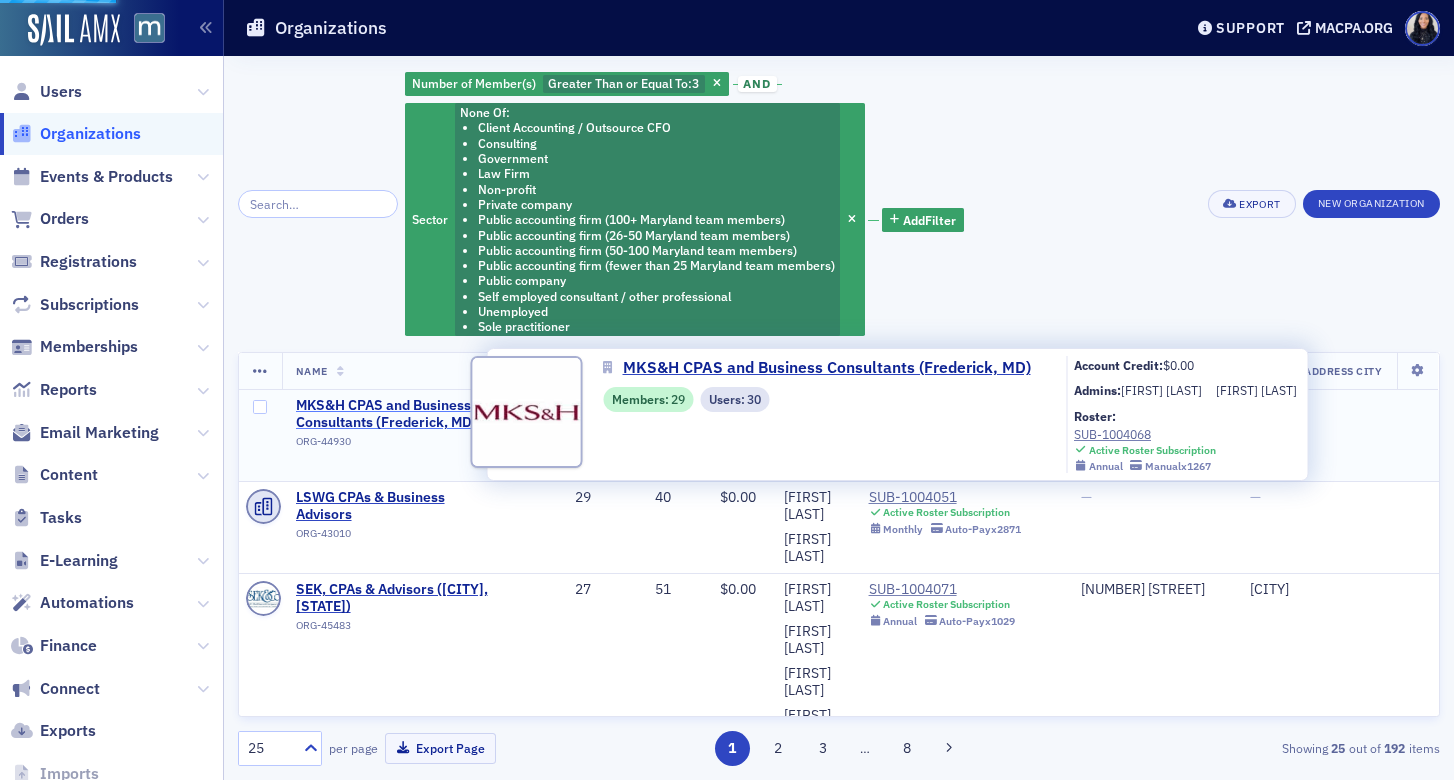 select on "US" 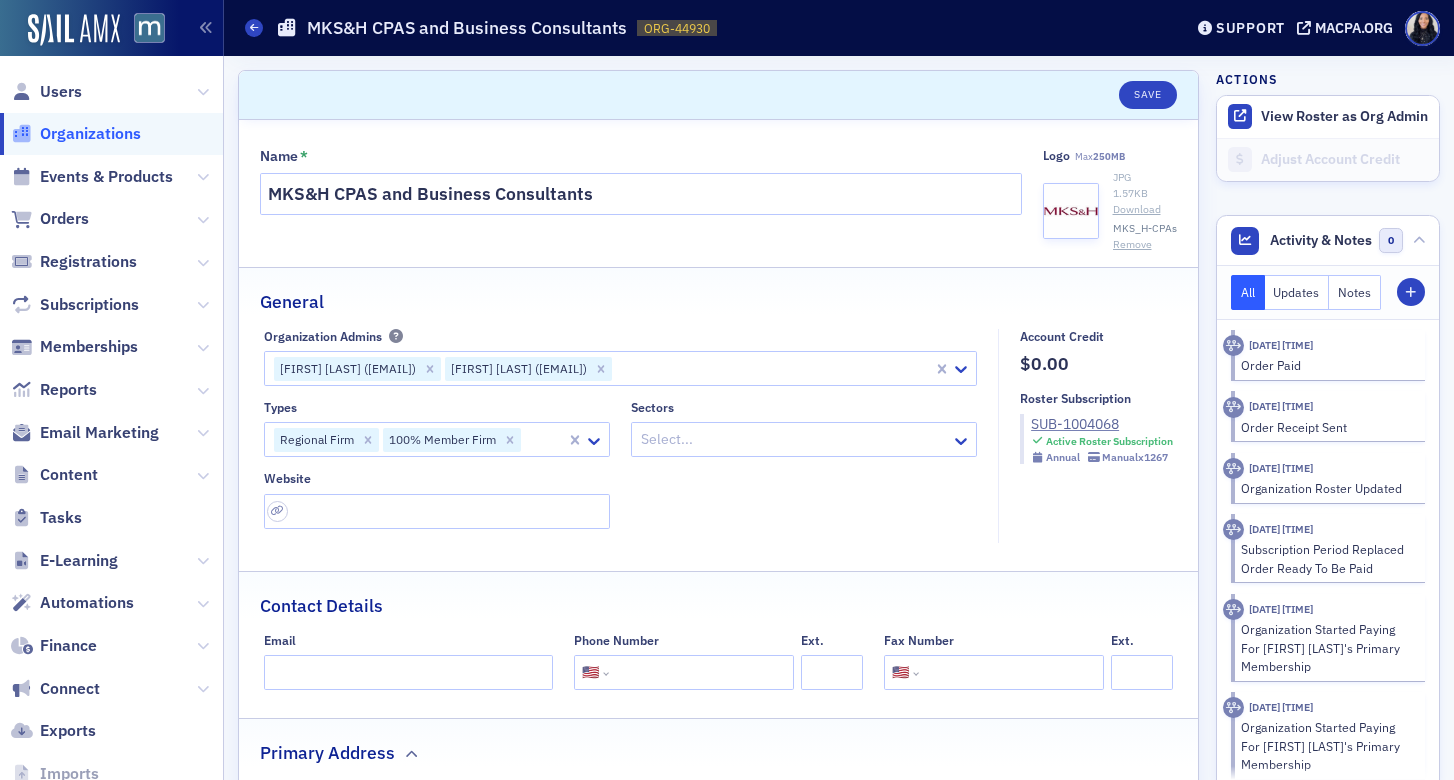 click 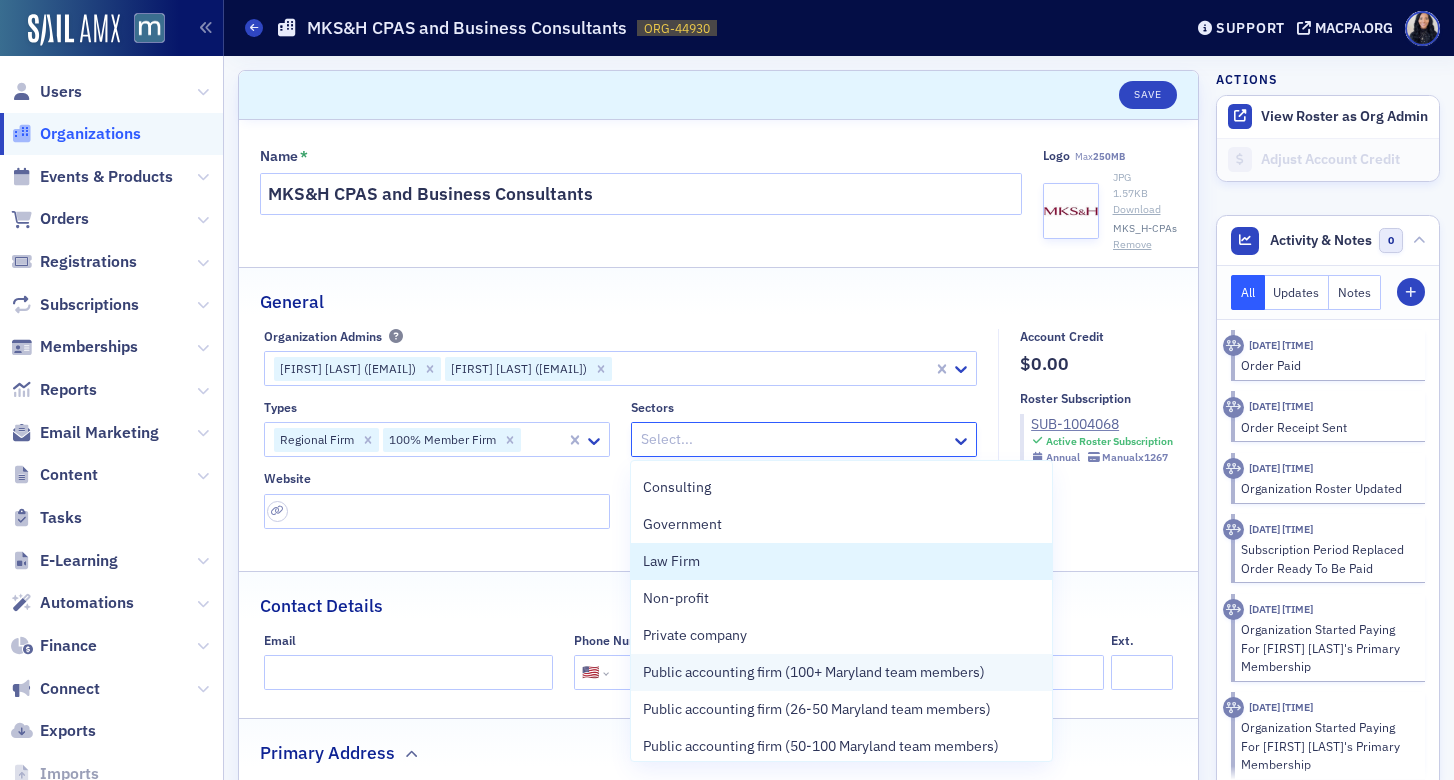 scroll, scrollTop: 35, scrollLeft: 0, axis: vertical 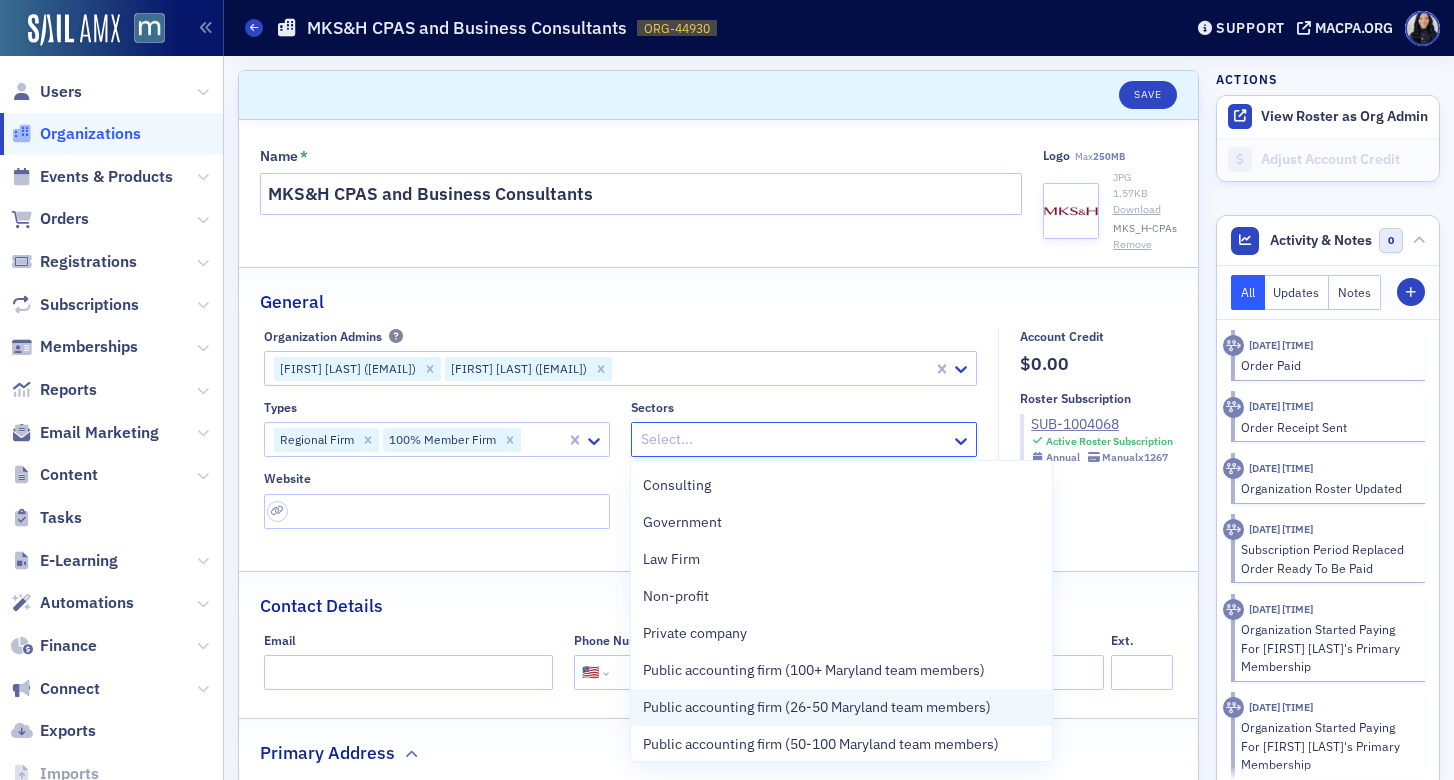 click on "Public accounting firm (26-50 Maryland team members)" at bounding box center (817, 707) 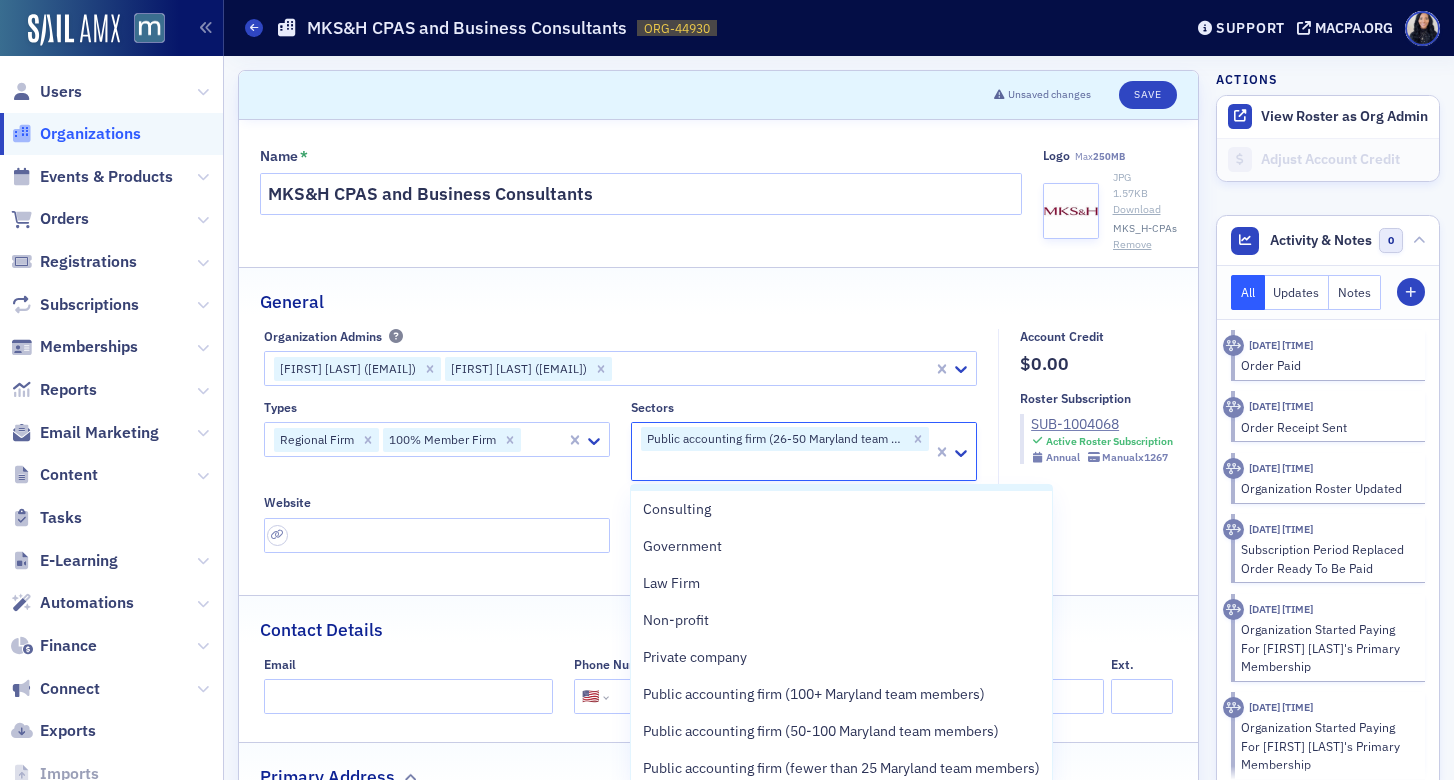 click on "Account Credit $0.00 Roster Subscription SUB-1004068 Active Roster Subscription Annual   Manual  x1267" 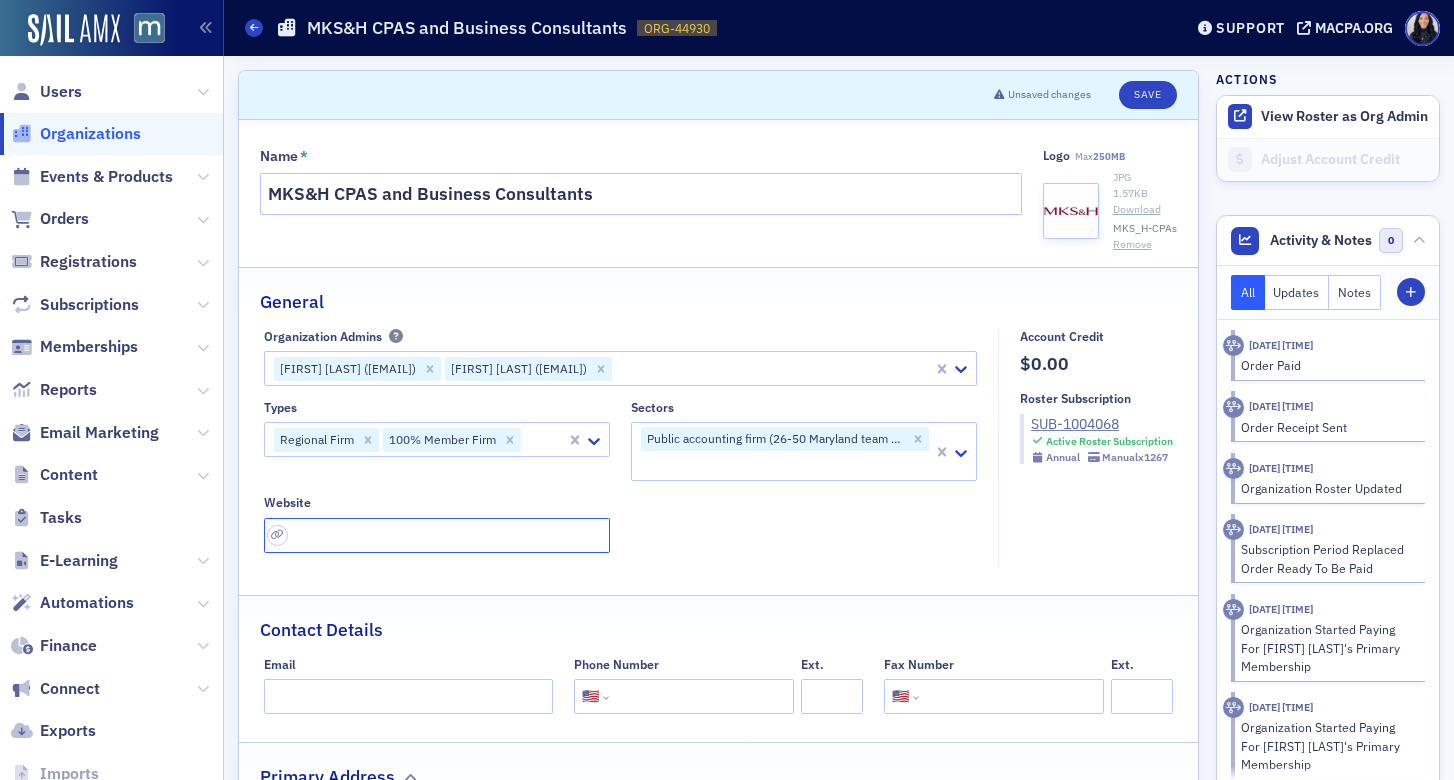 click 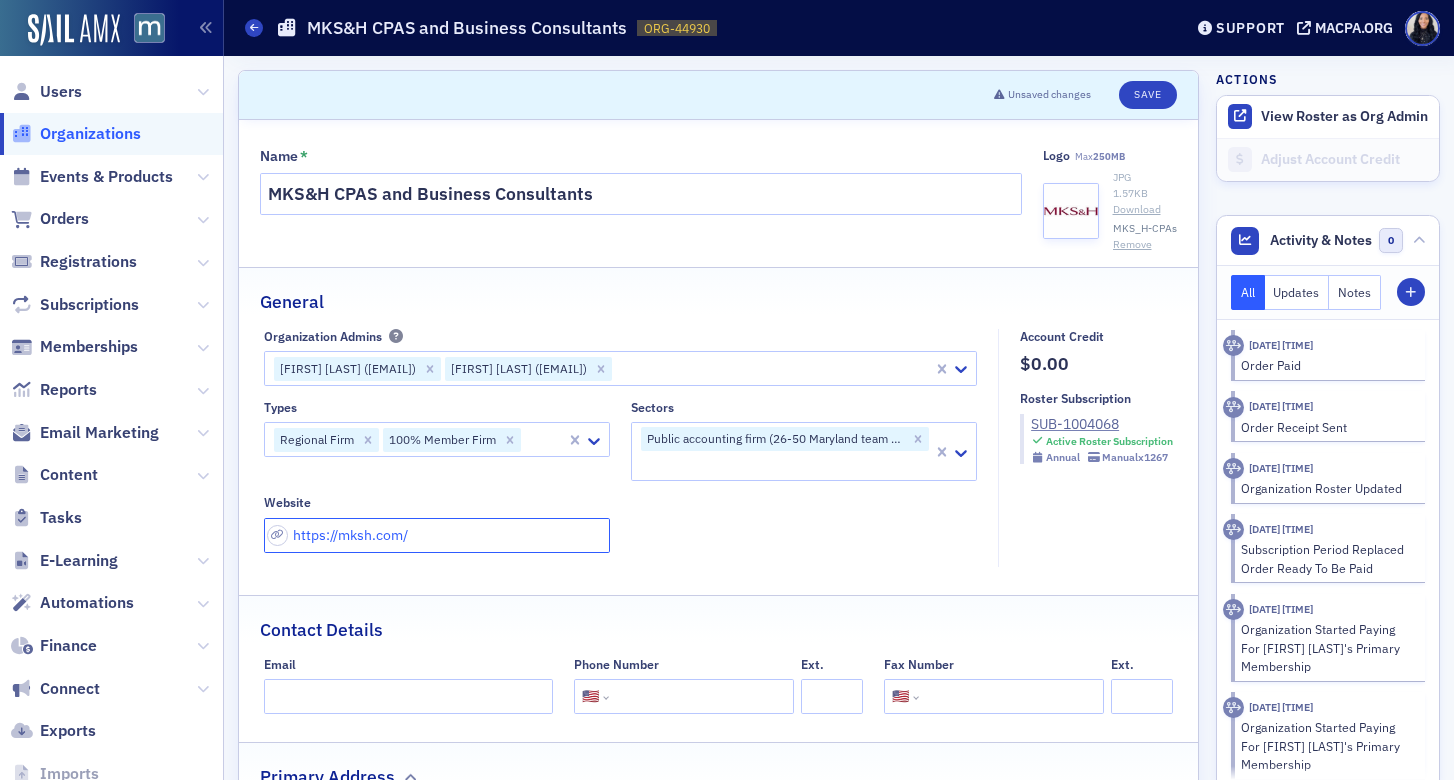 type on "https://mksh.com/" 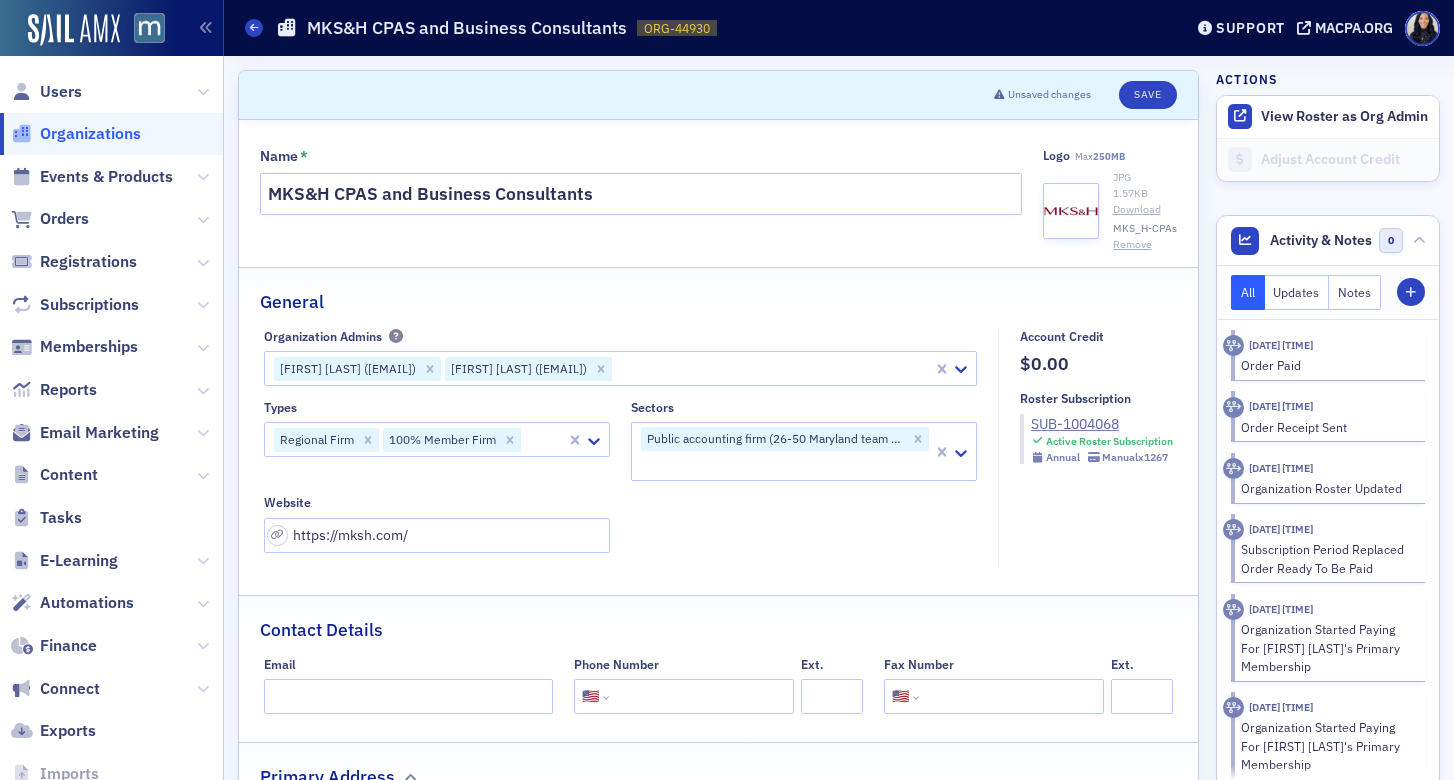 click on "Types Regional Firm 100% Member Firm Sectors Public accounting firm (26-50 Maryland team members) Website https://mksh.com/" 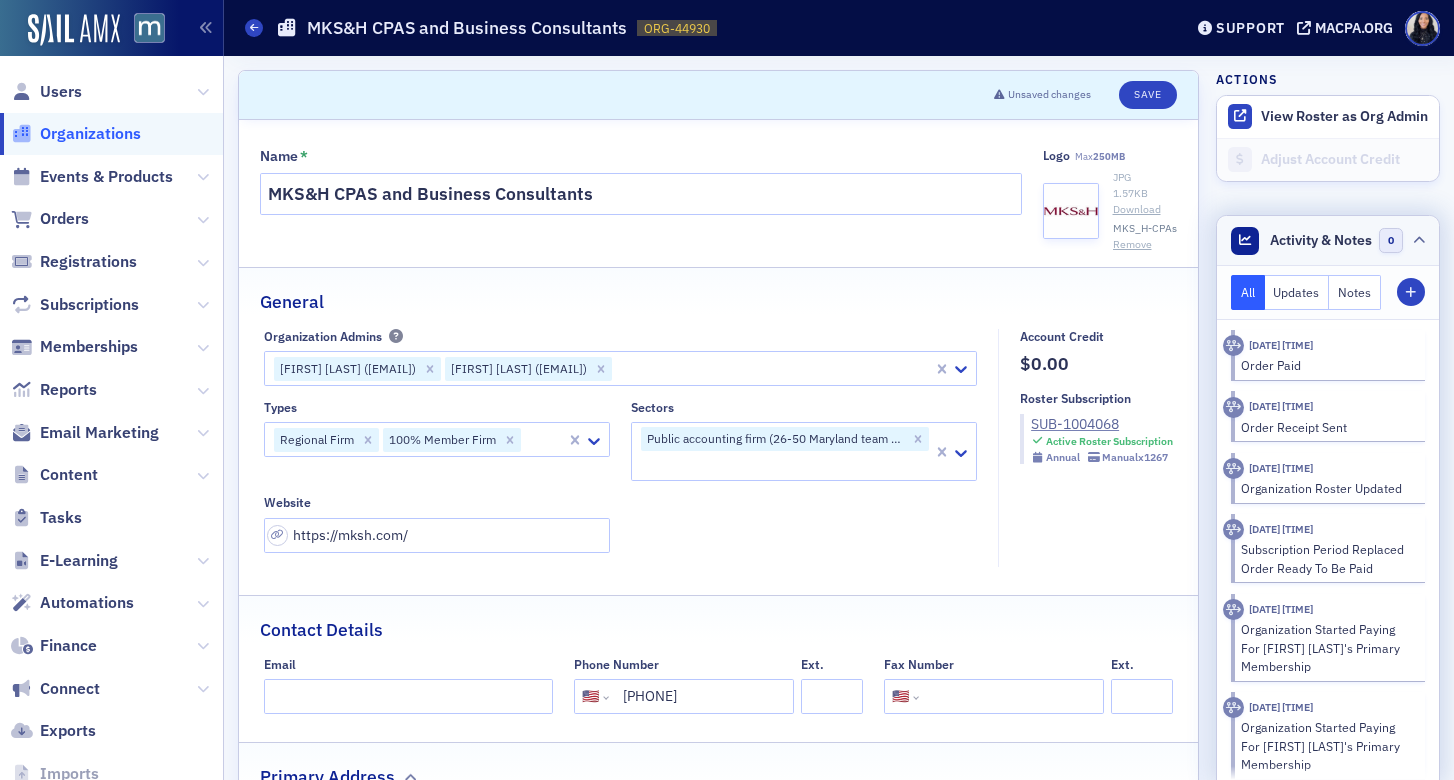 type on "(410) 296-6200" 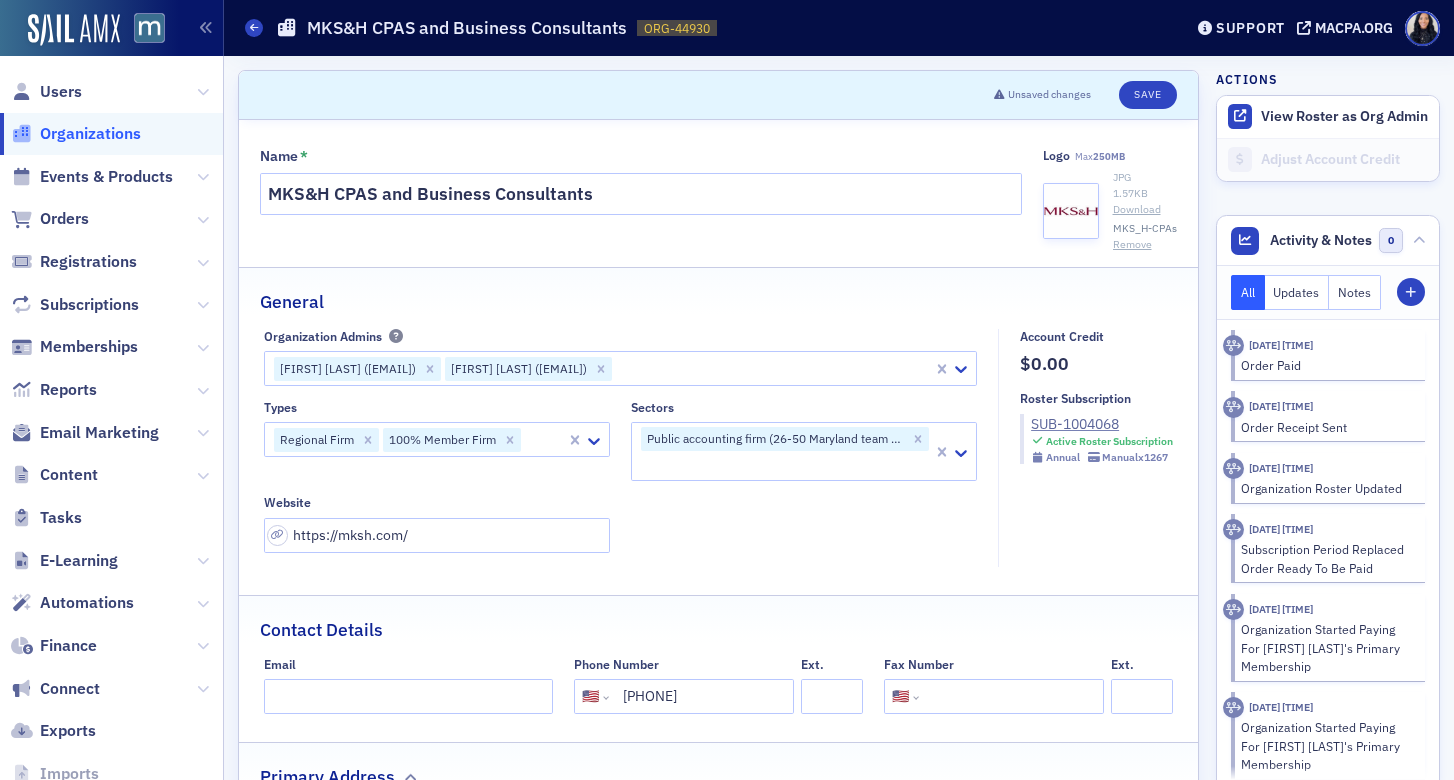 click 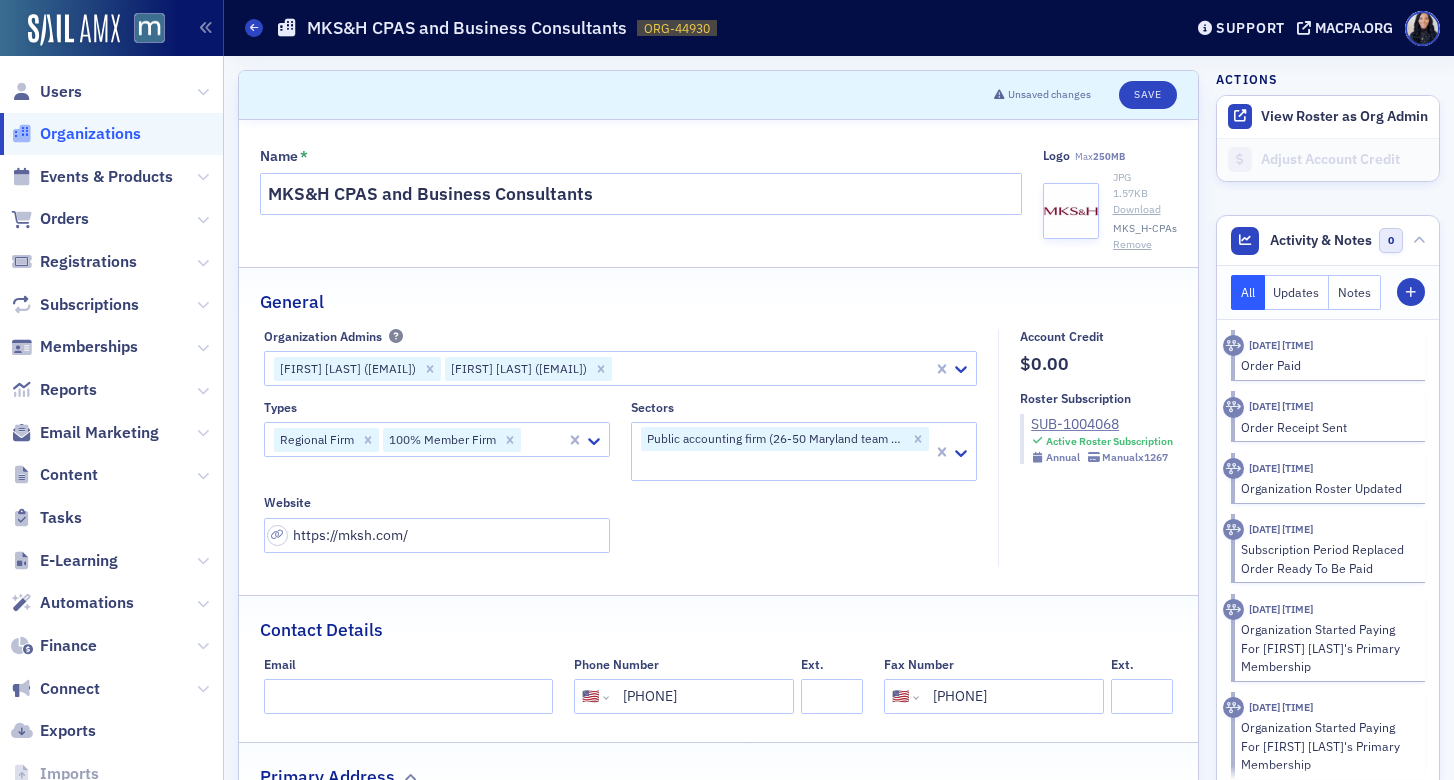 type on "(410) 308-4987" 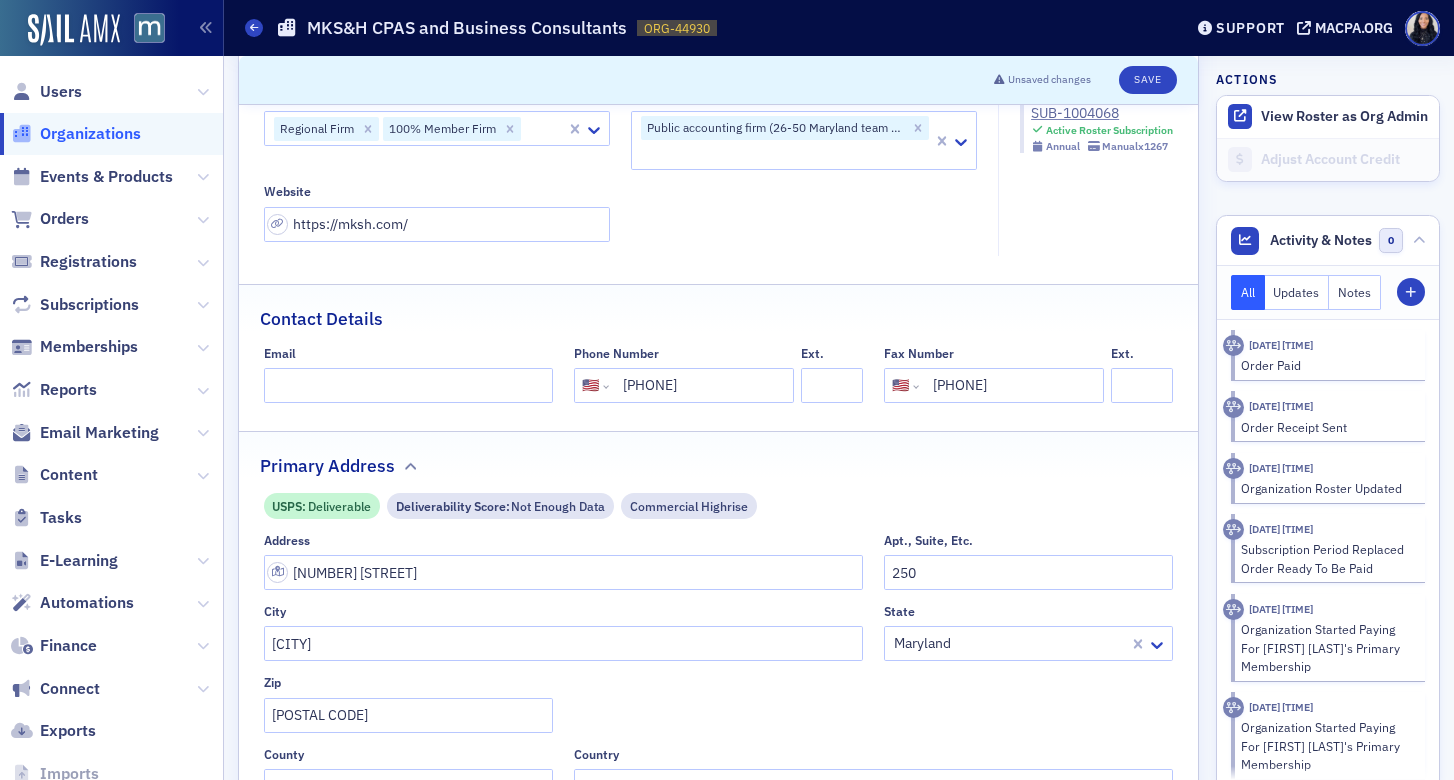 scroll, scrollTop: 0, scrollLeft: 0, axis: both 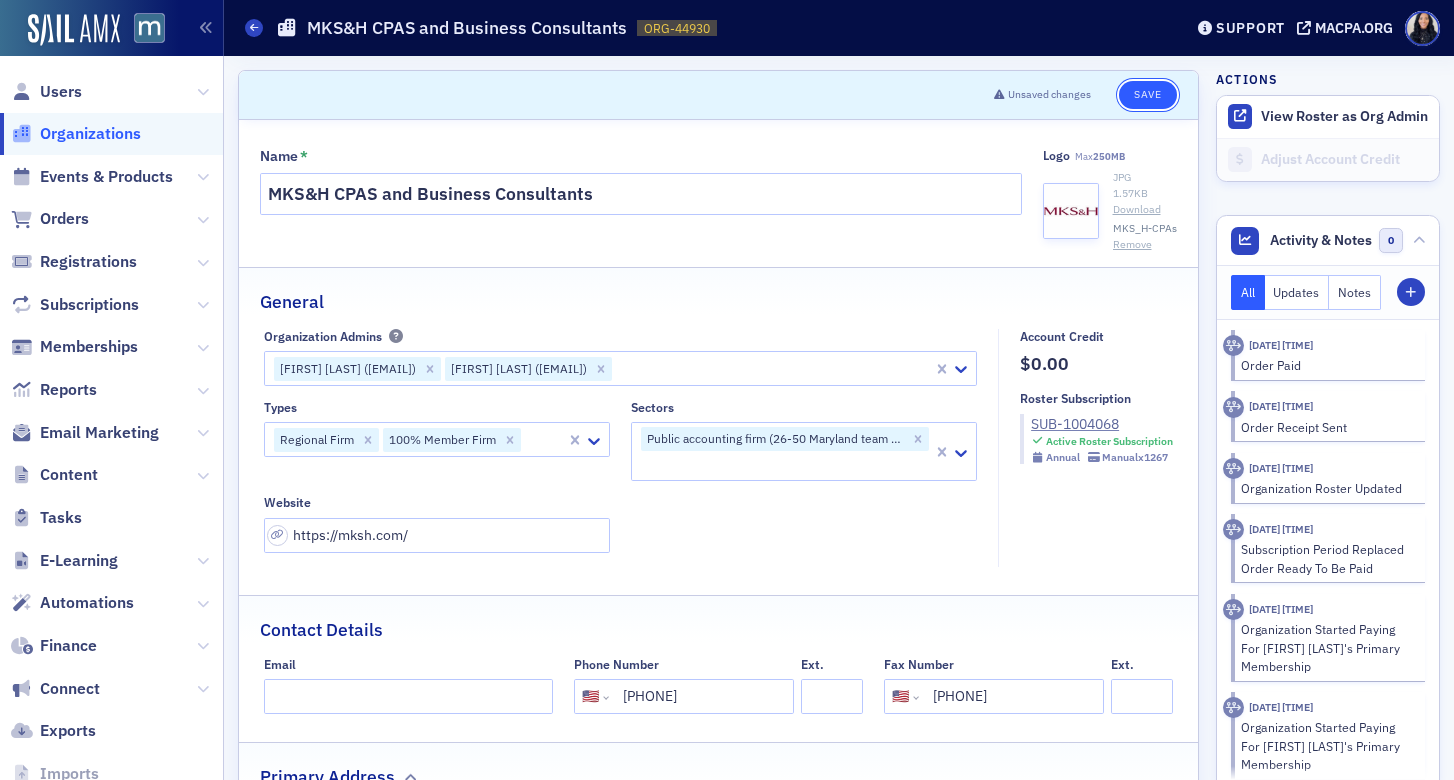 click on "Save" 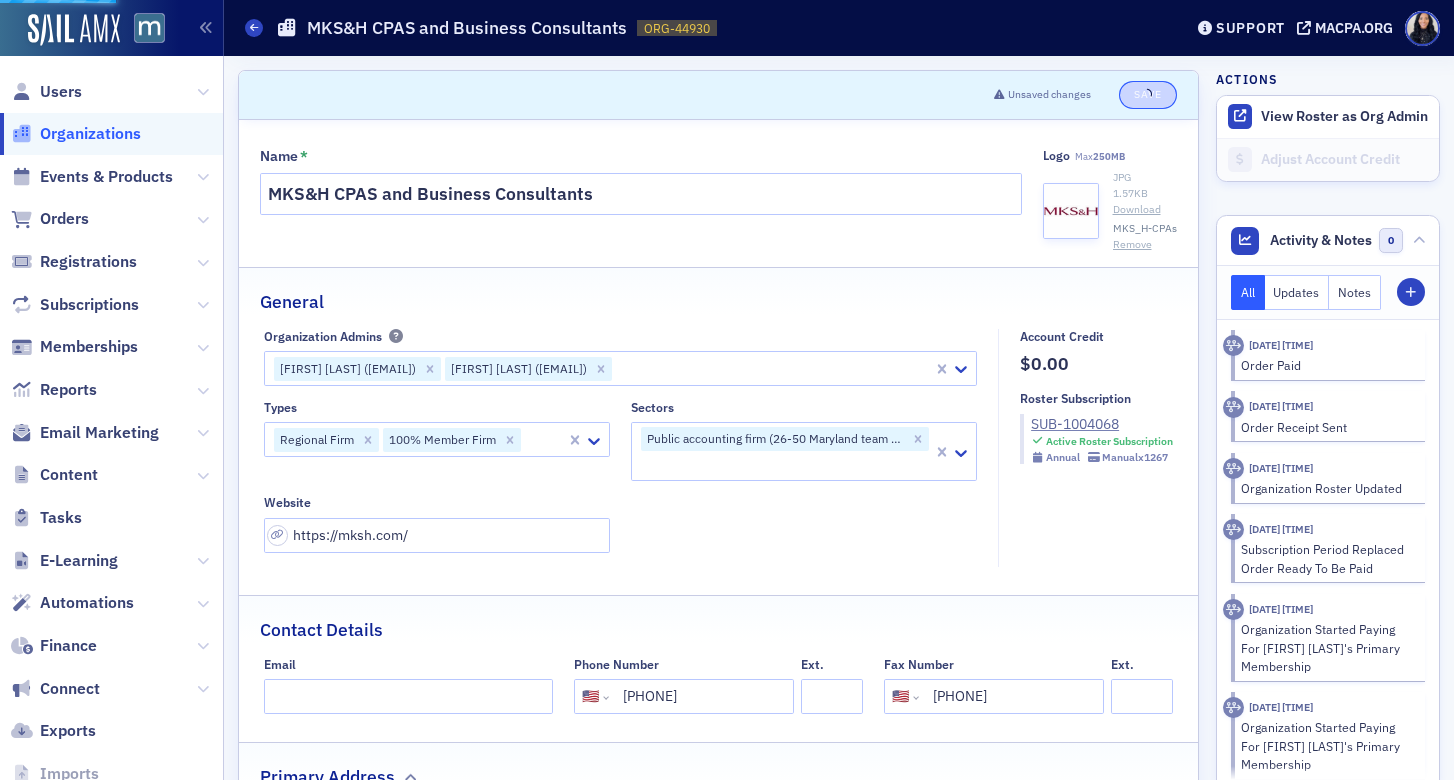 select on "US" 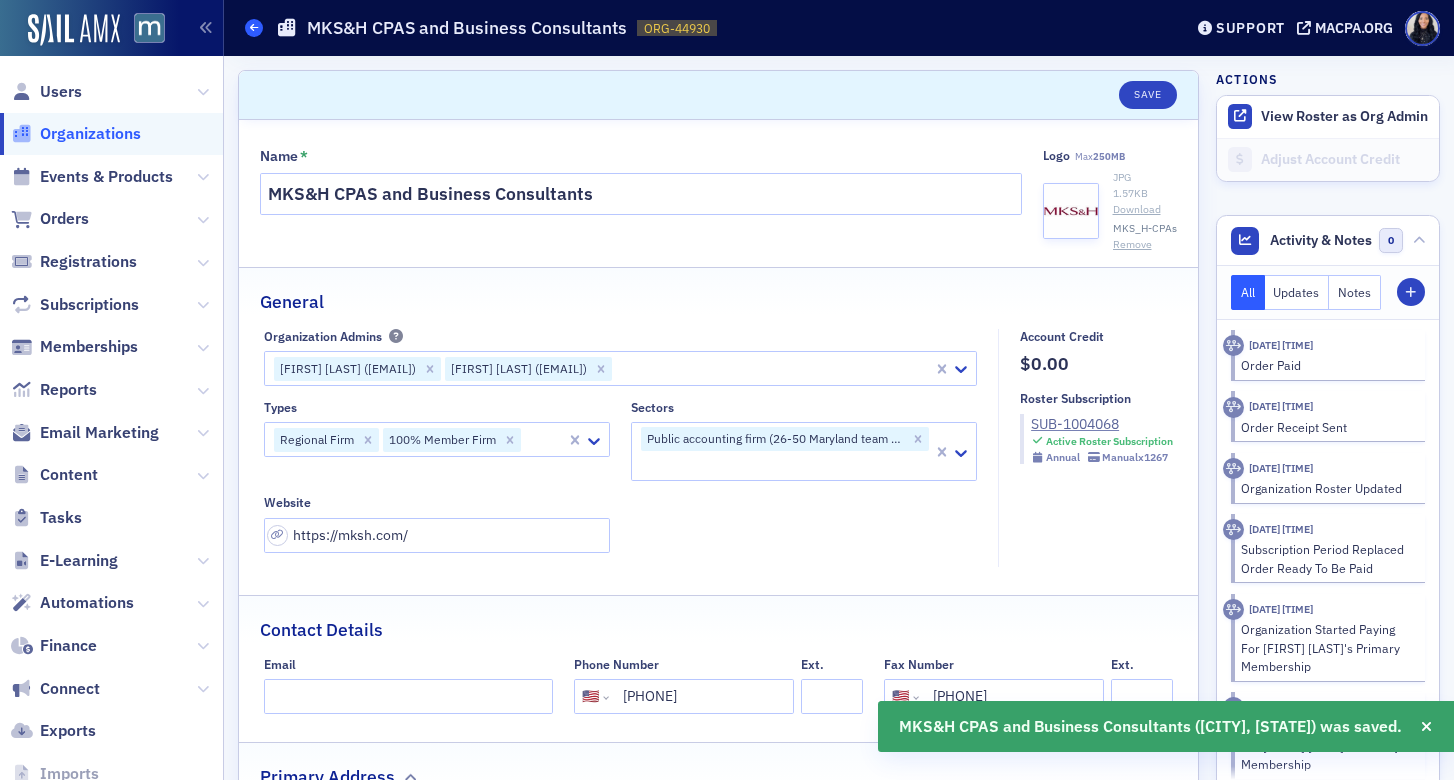click 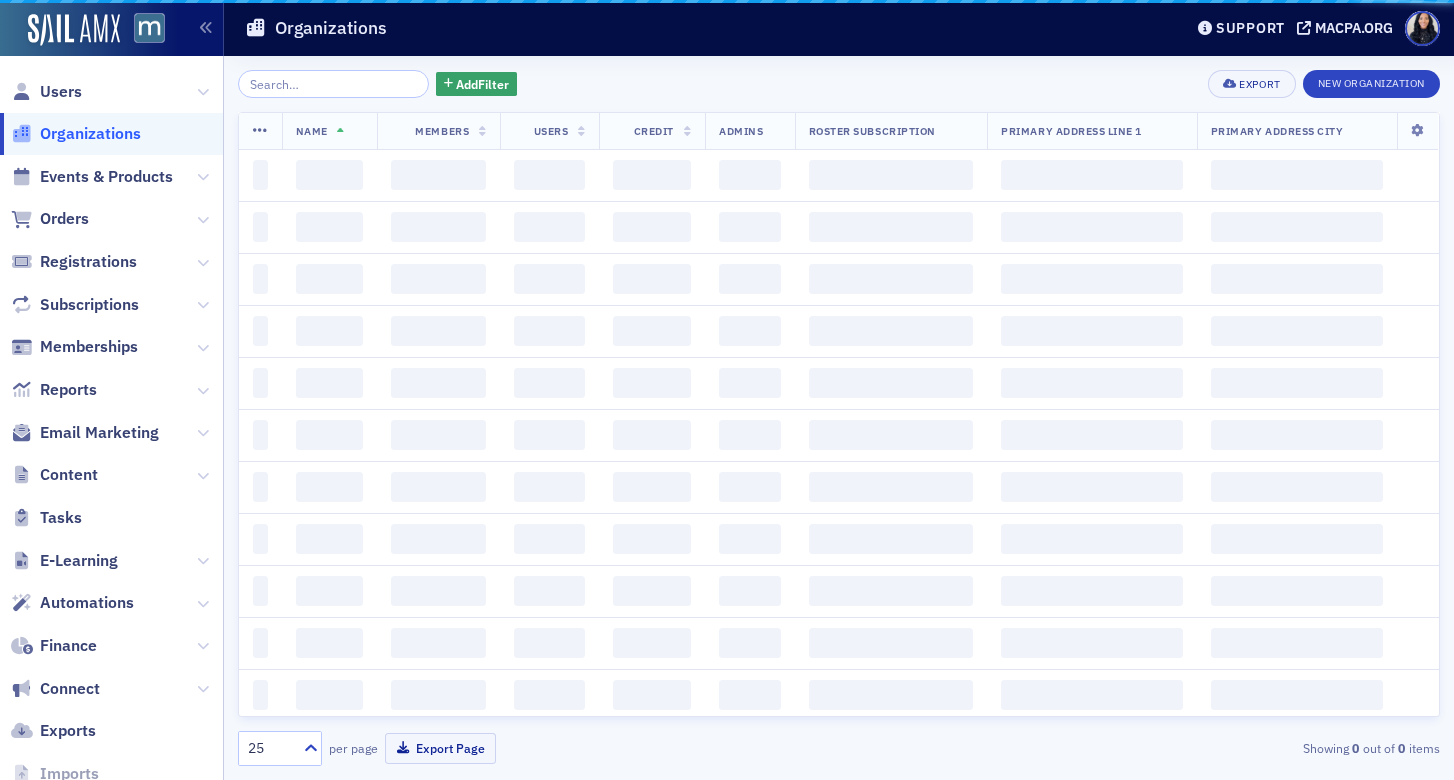 click 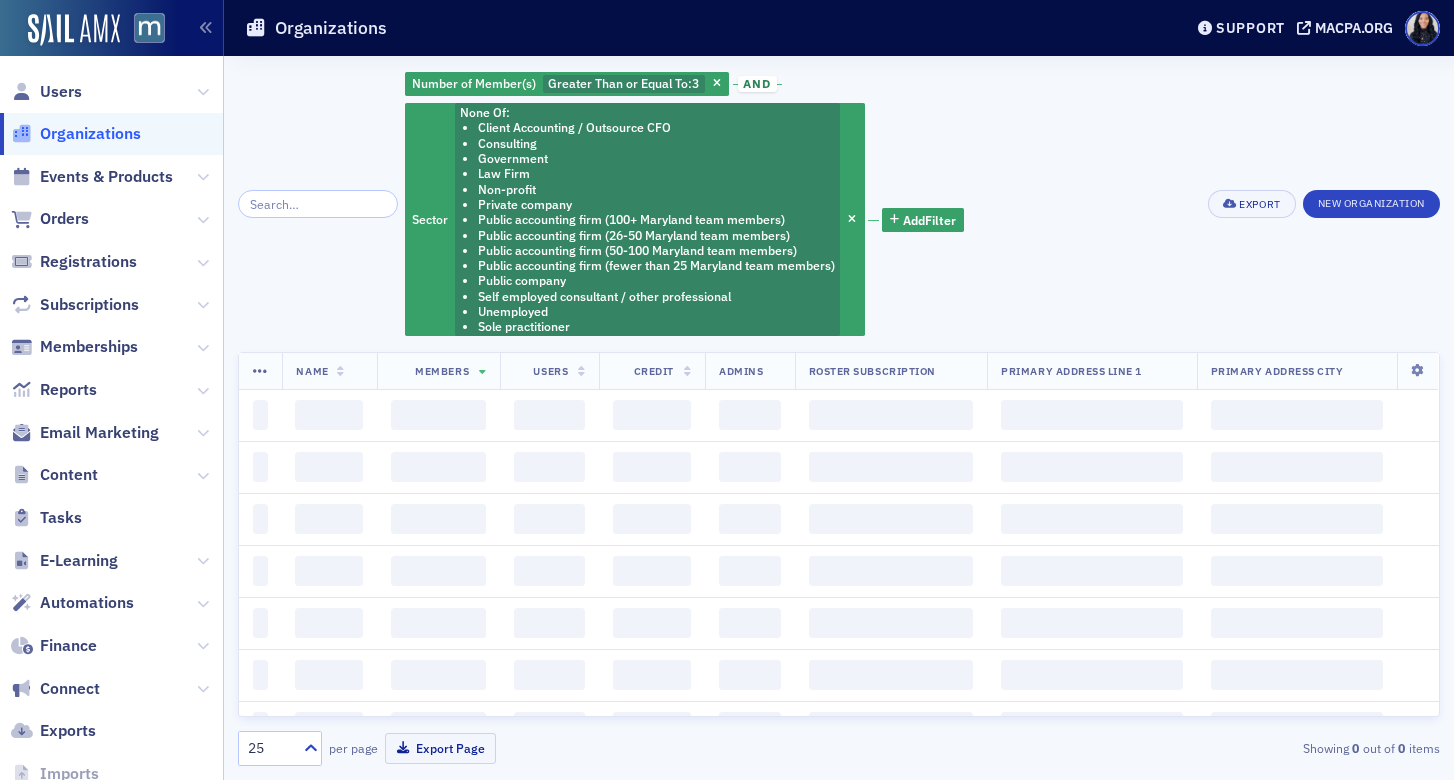 scroll, scrollTop: 0, scrollLeft: 0, axis: both 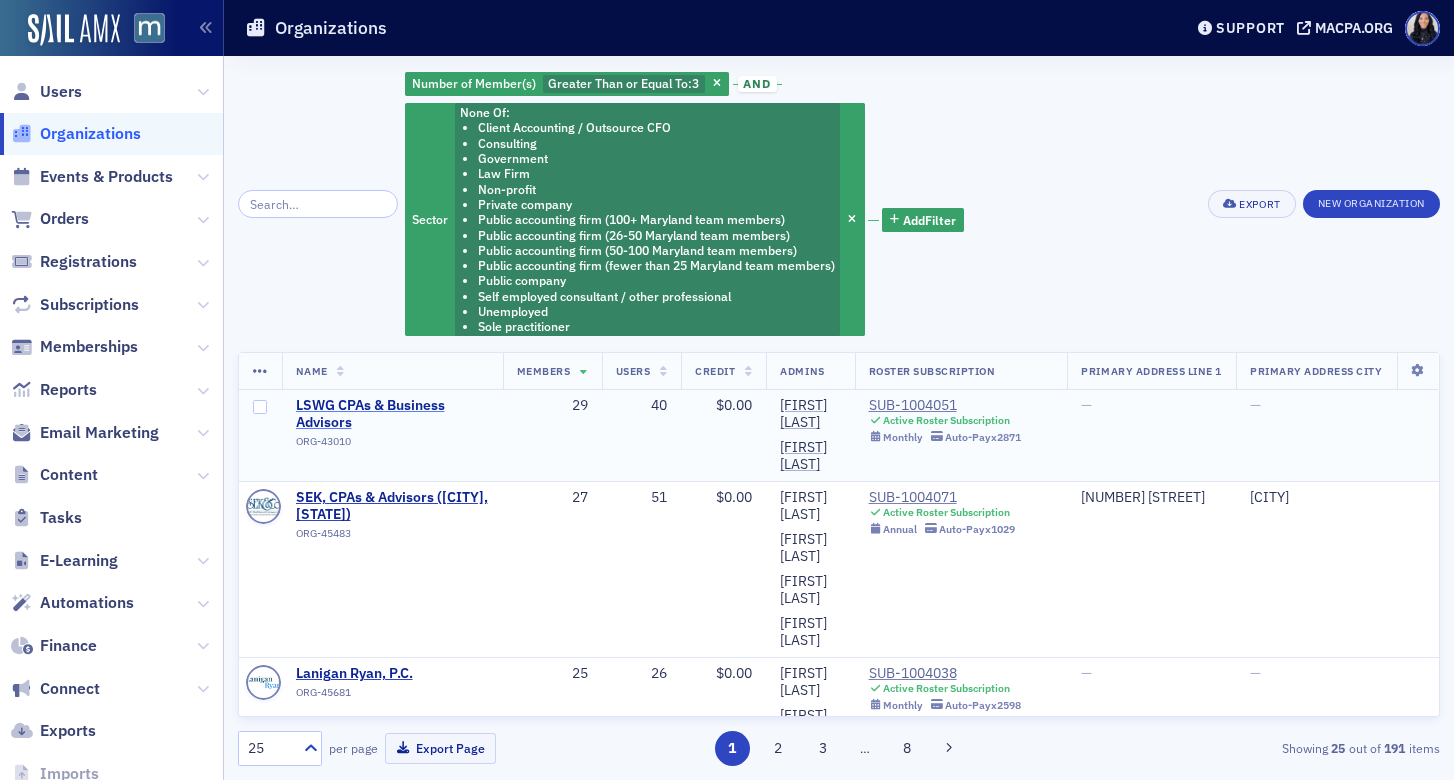 click on "LSWG CPAs & Business Advisors" 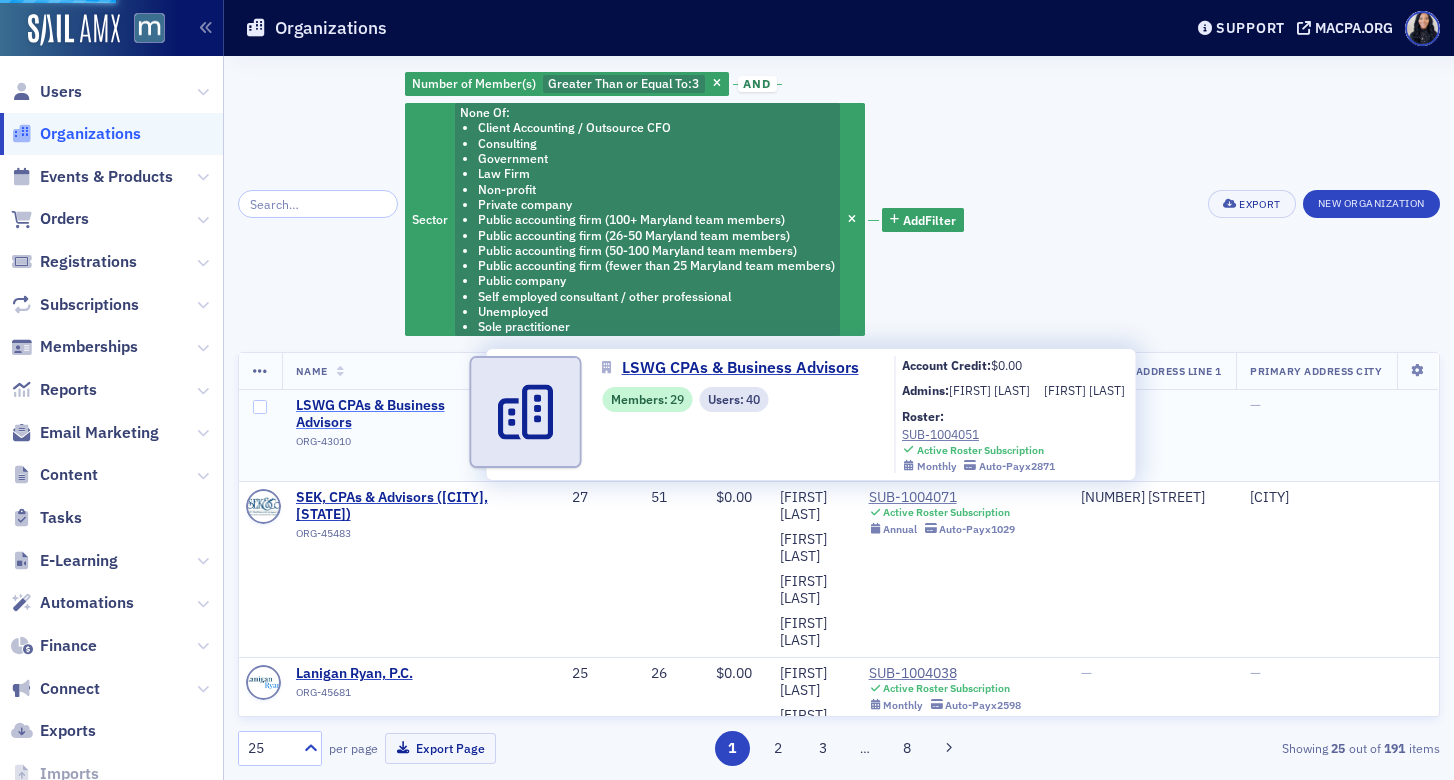 select on "US" 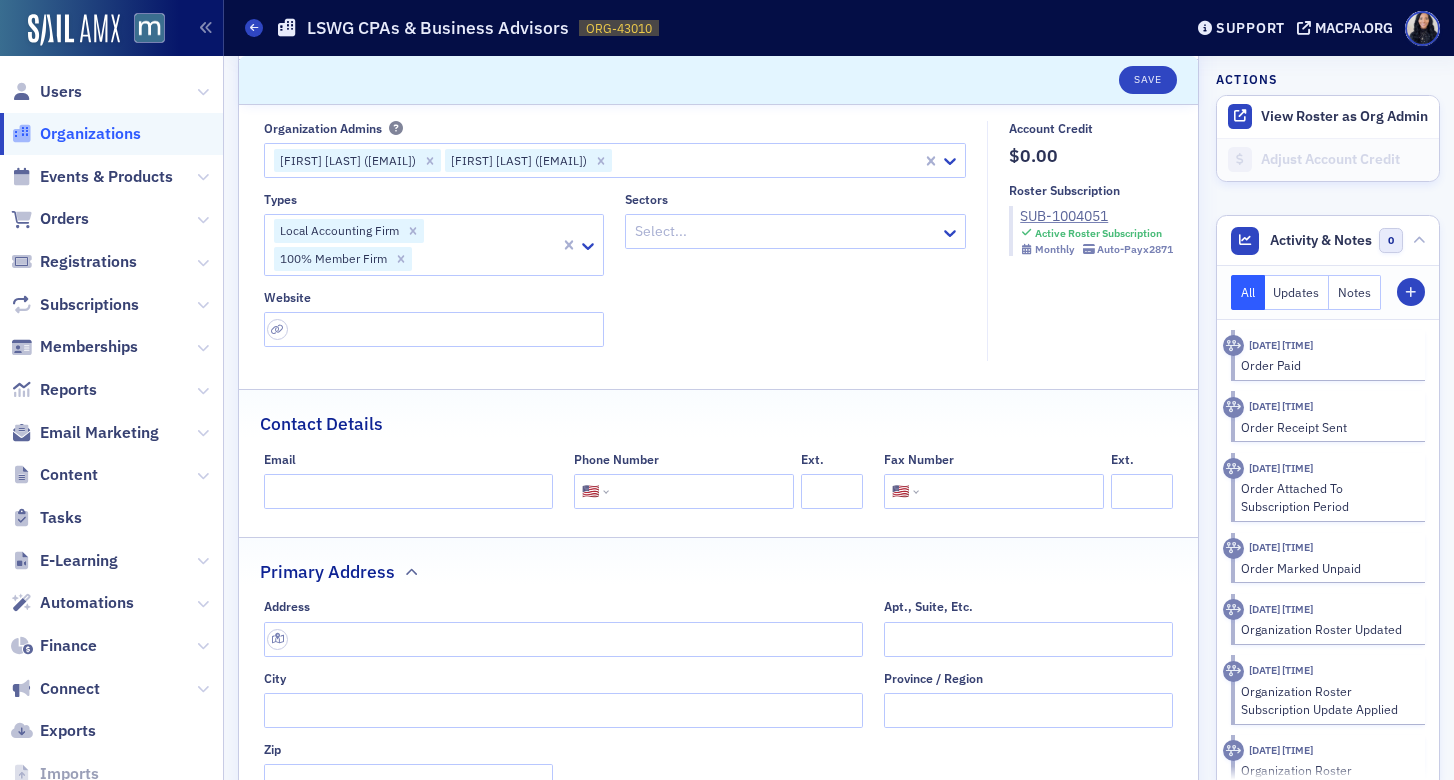 scroll, scrollTop: 196, scrollLeft: 0, axis: vertical 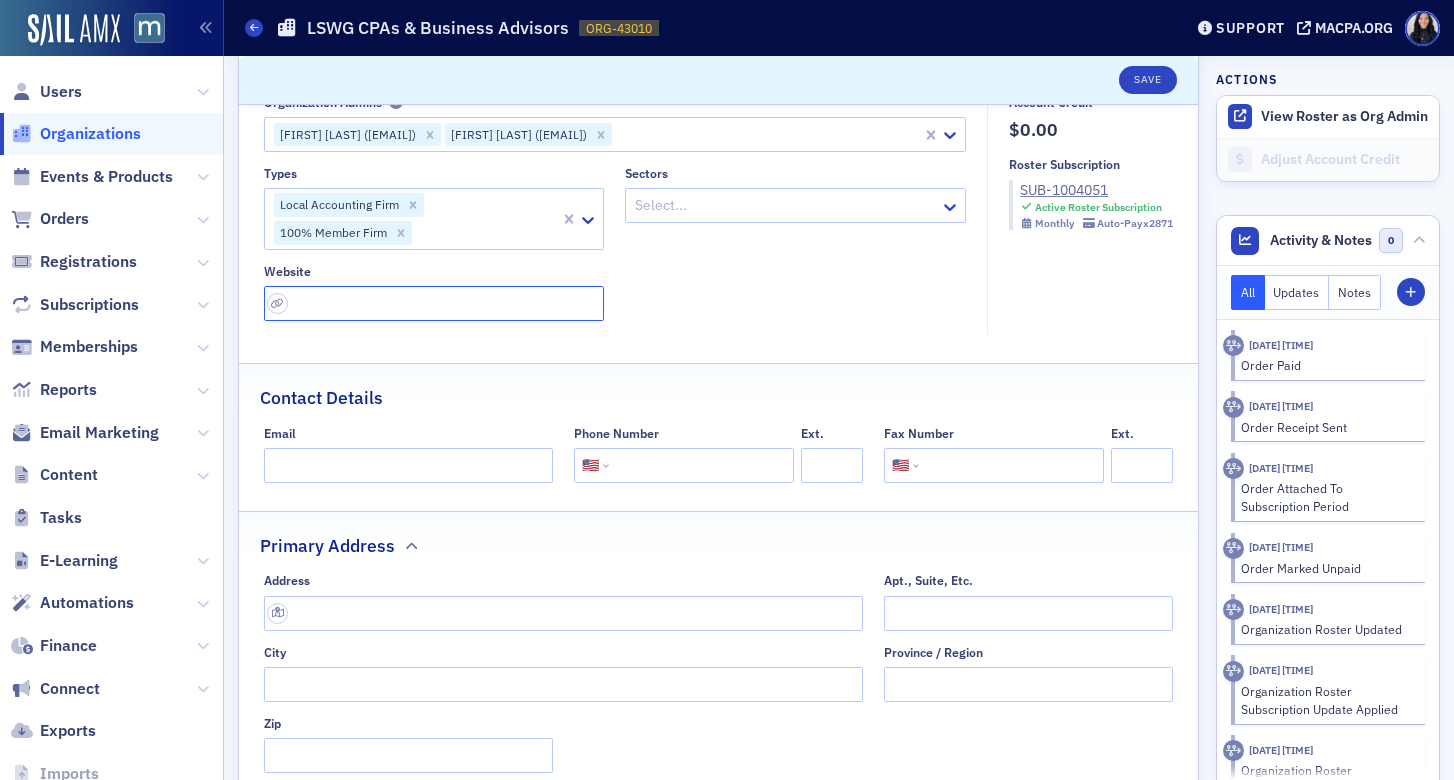 click 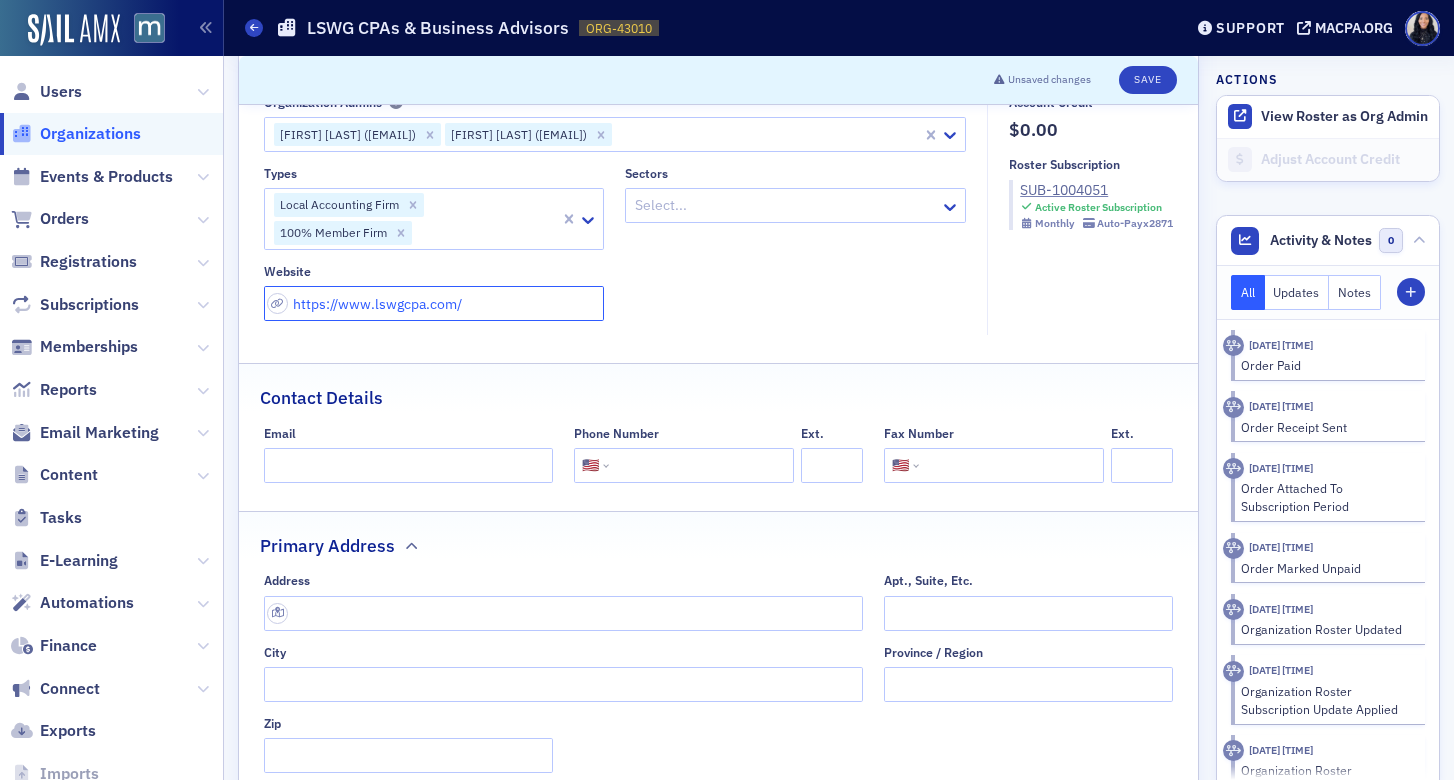 type on "https://www.lswgcpa.com/" 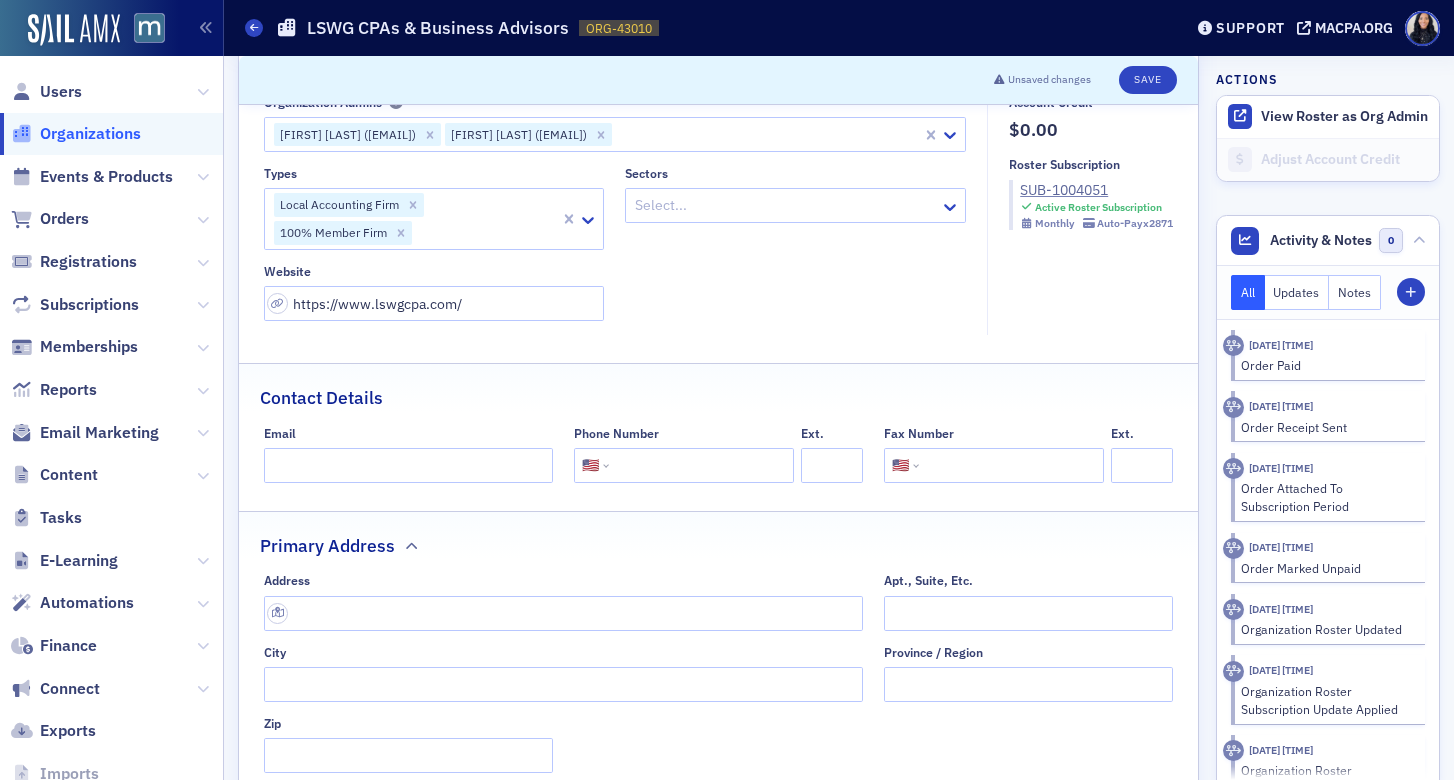 click on "Organization Admins Kimberly Johnston (kjohnston@lswg.cpa) Tracy Lepine (tlepine@lswg.cpa) Types Local Accounting Firm 100% Member Firm Sectors Select... Website https://www.lswgcpa.com/" 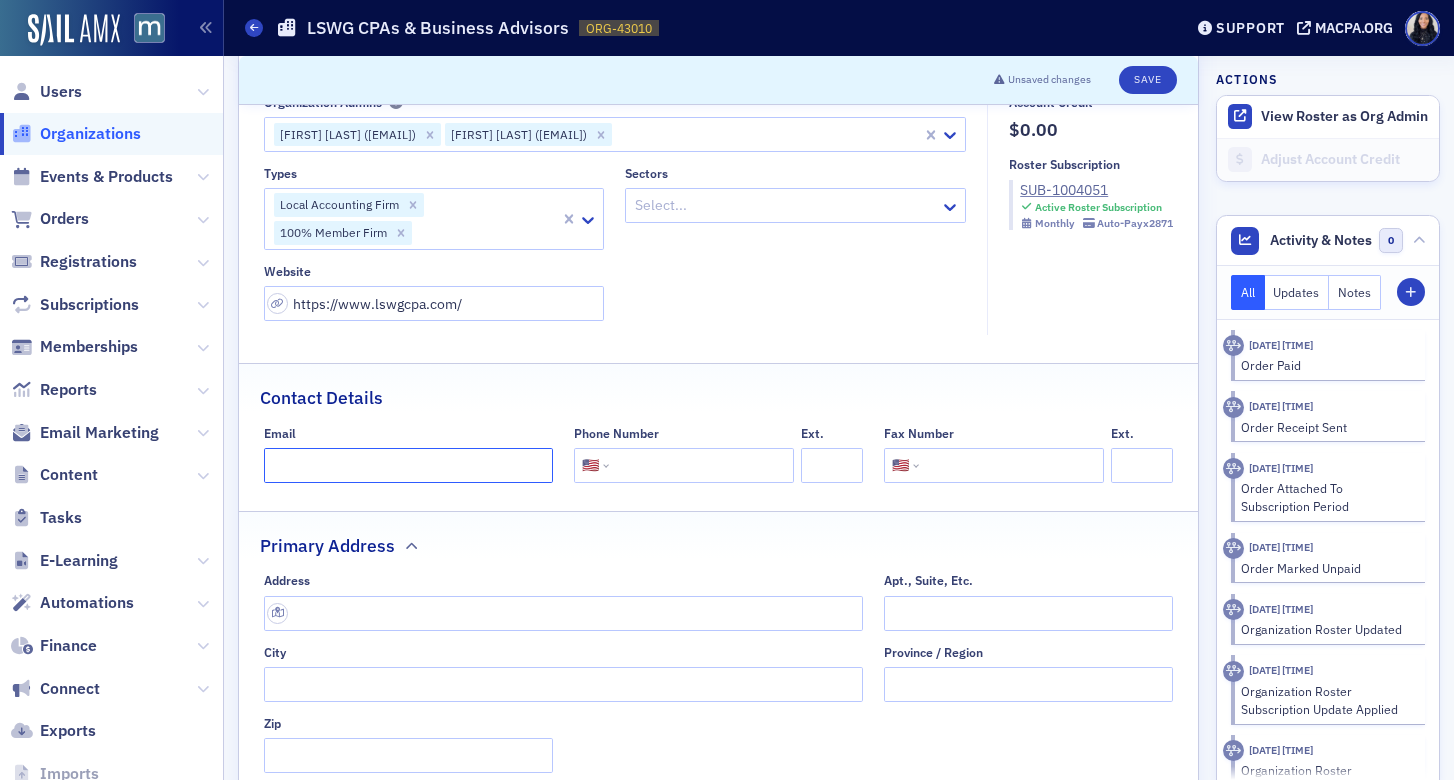 click on "Email" 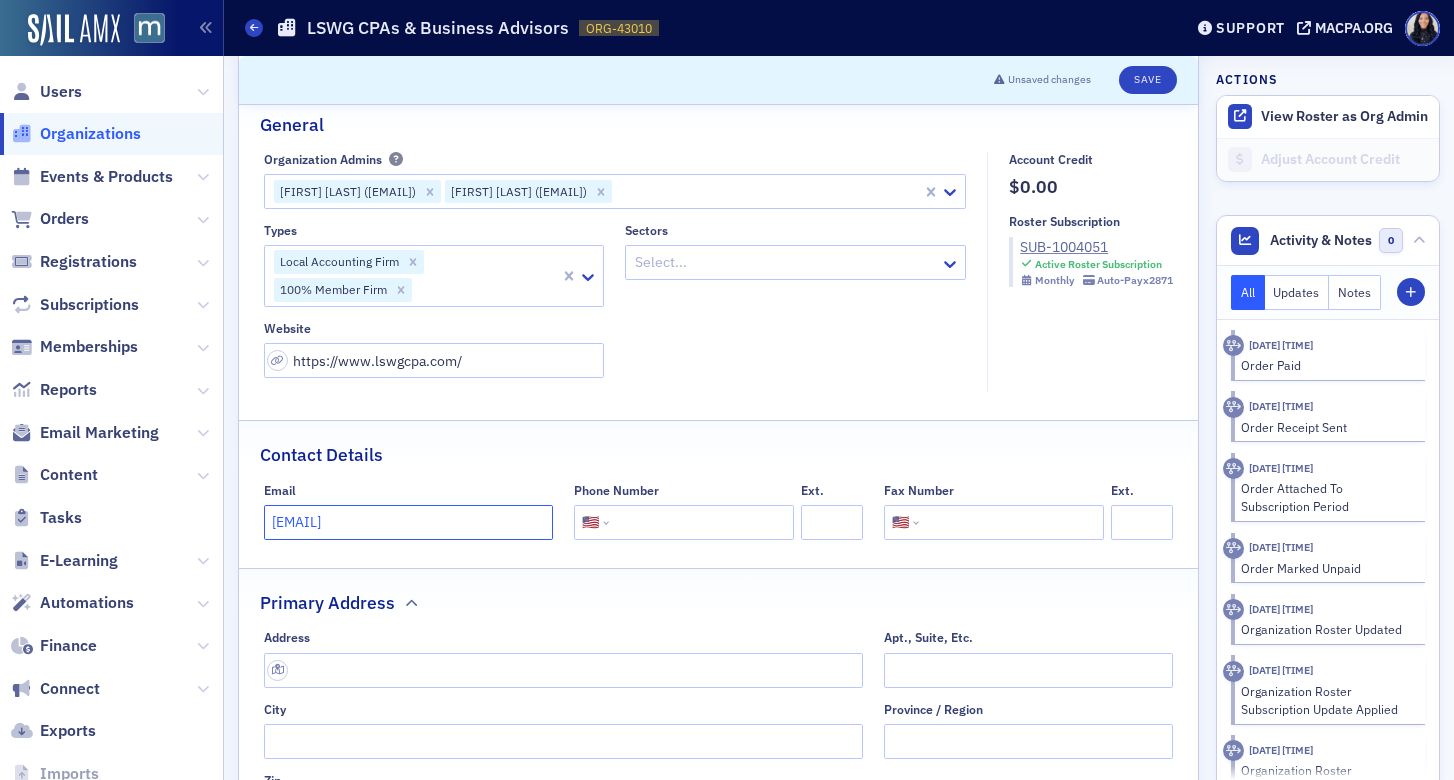 scroll, scrollTop: 0, scrollLeft: 0, axis: both 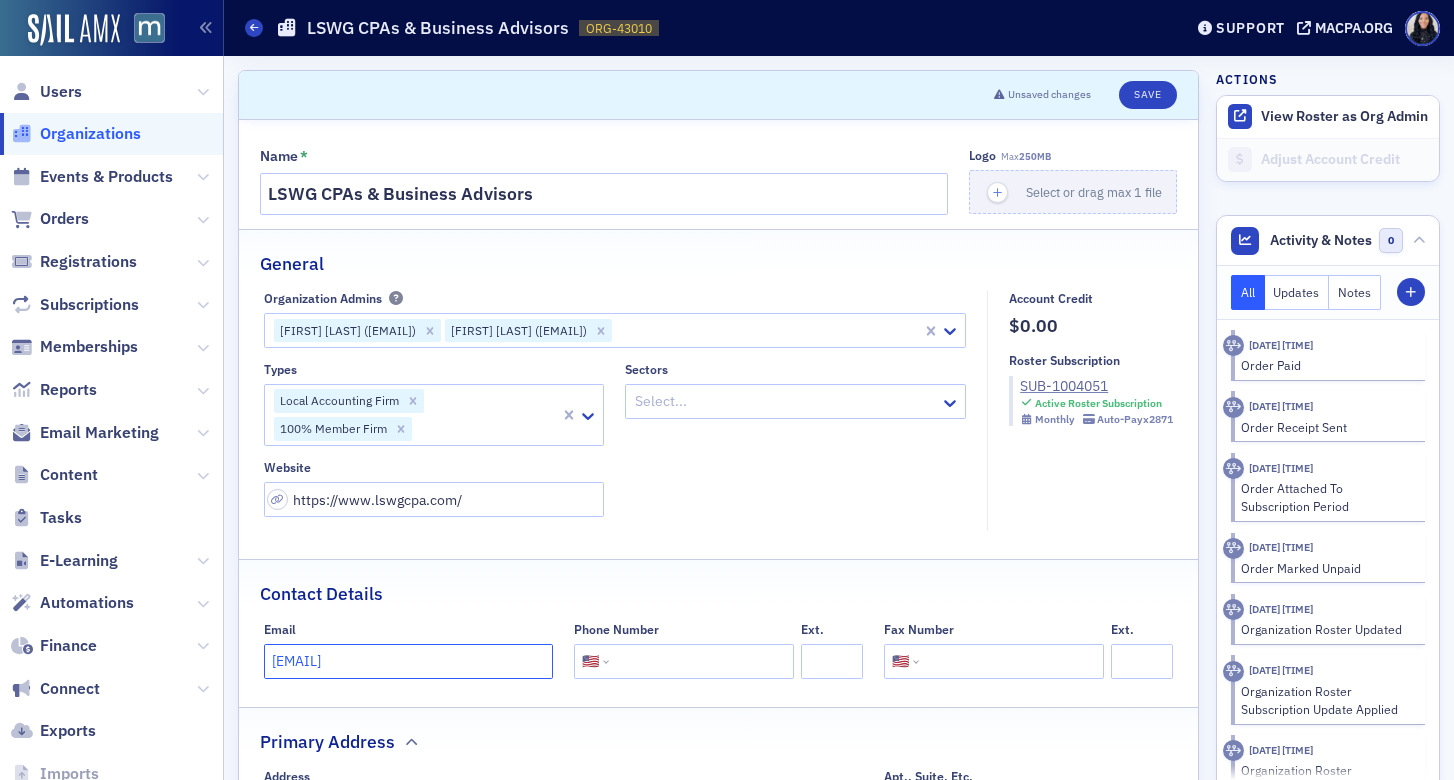 type on "advantage@LSWG.cpa" 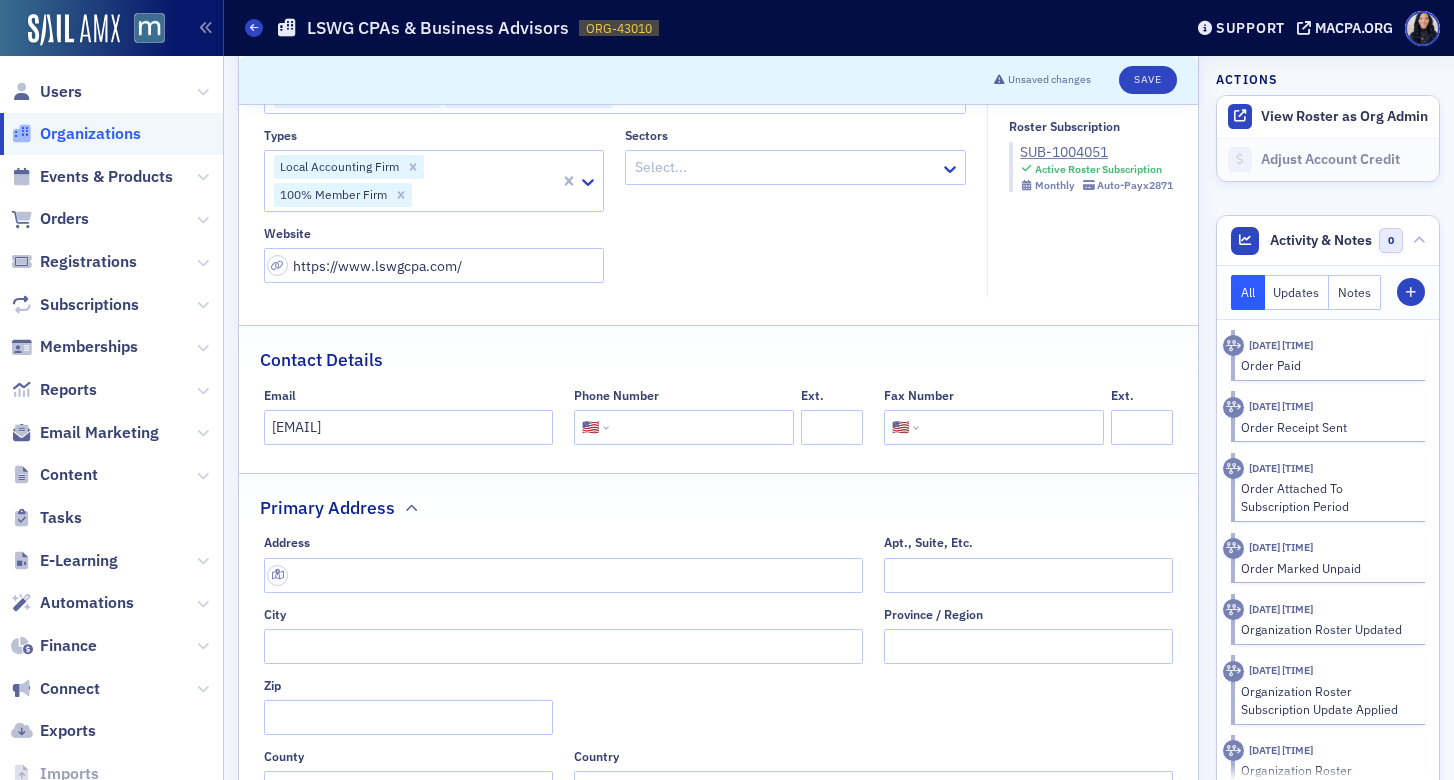 scroll, scrollTop: 291, scrollLeft: 0, axis: vertical 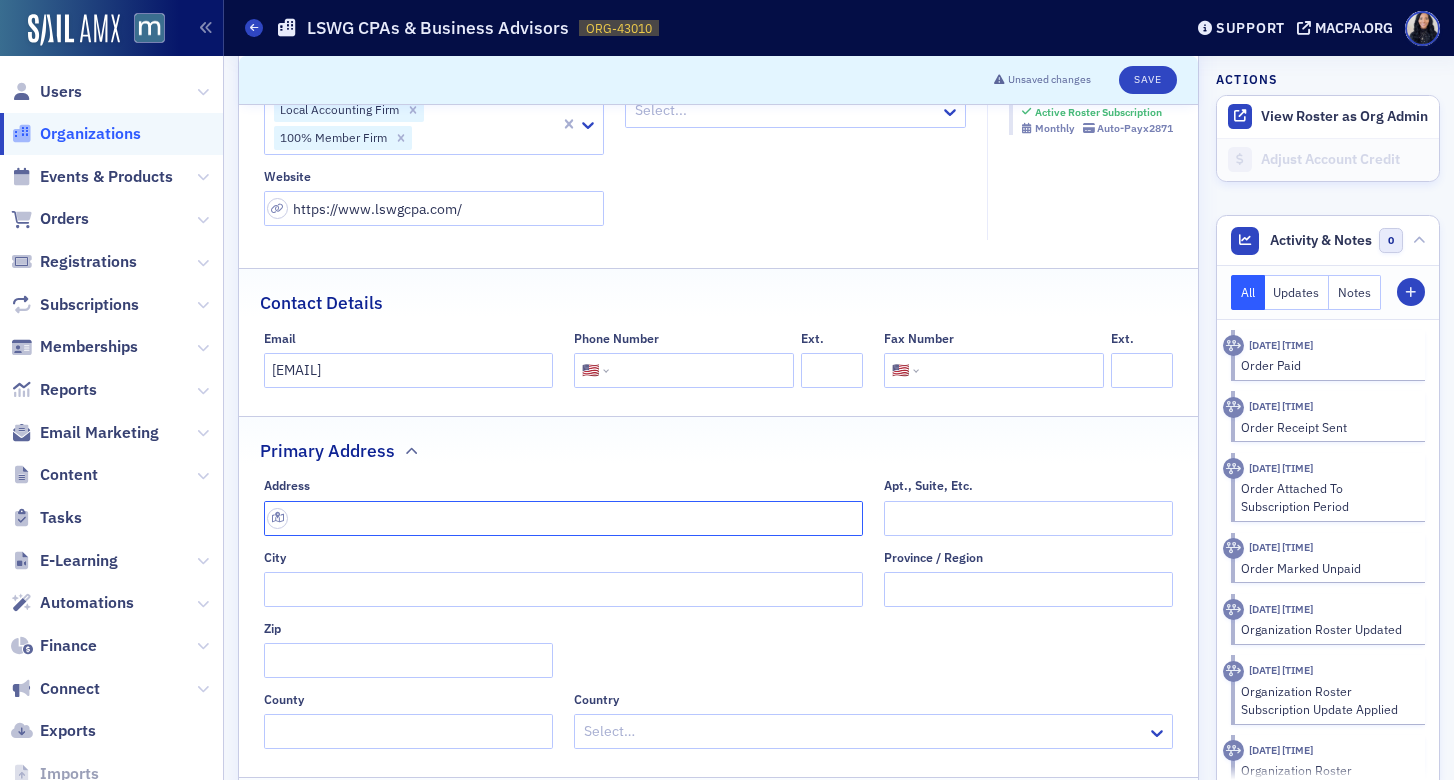 click 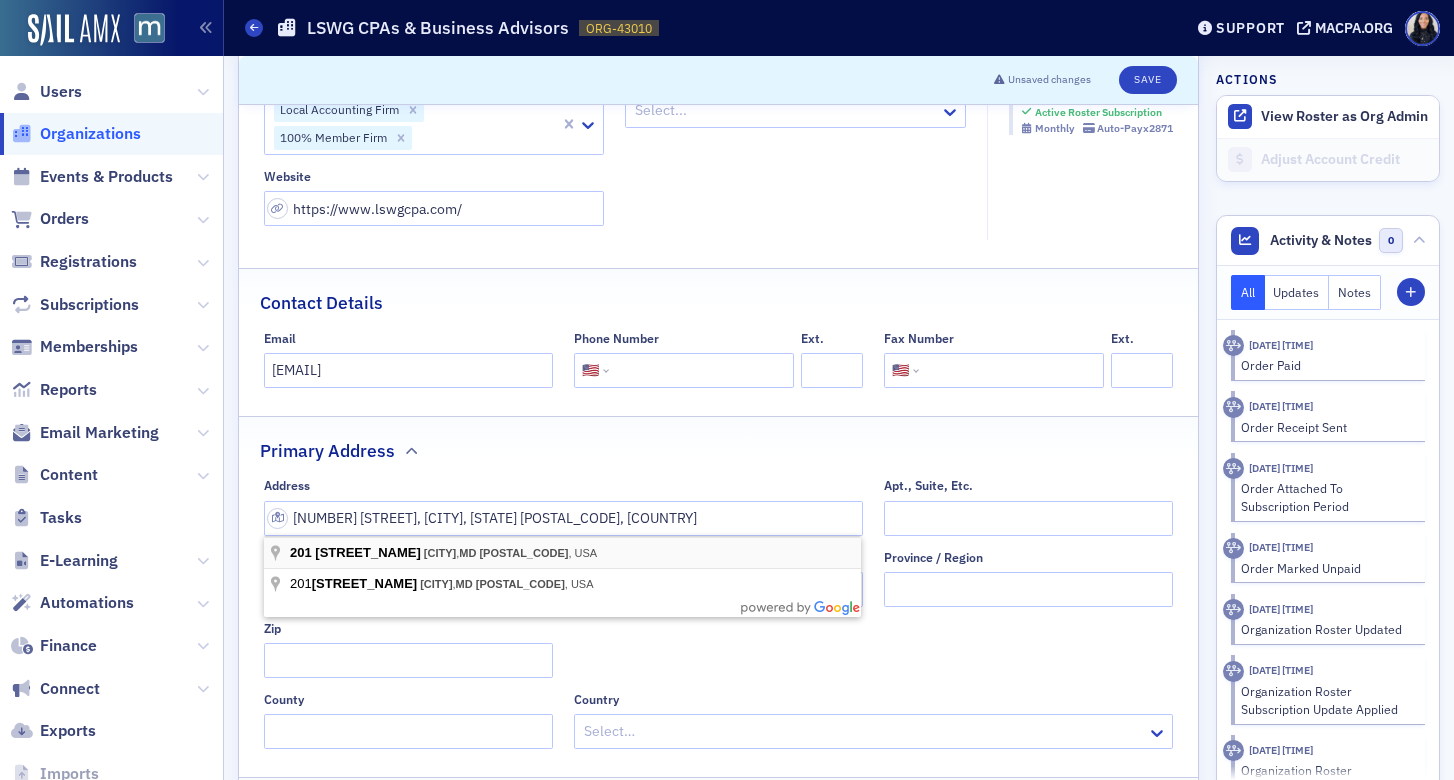 type on "[ADDRESS]" 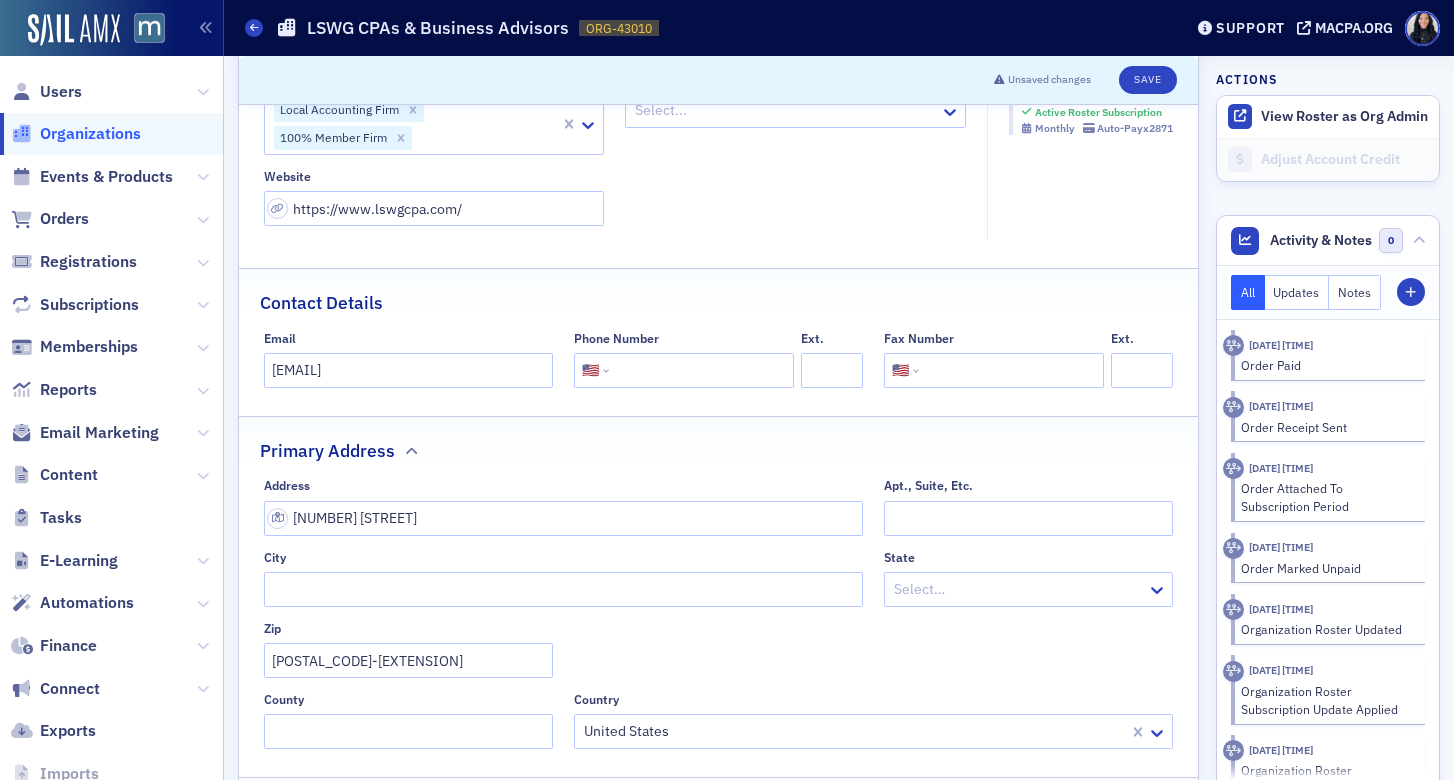 click 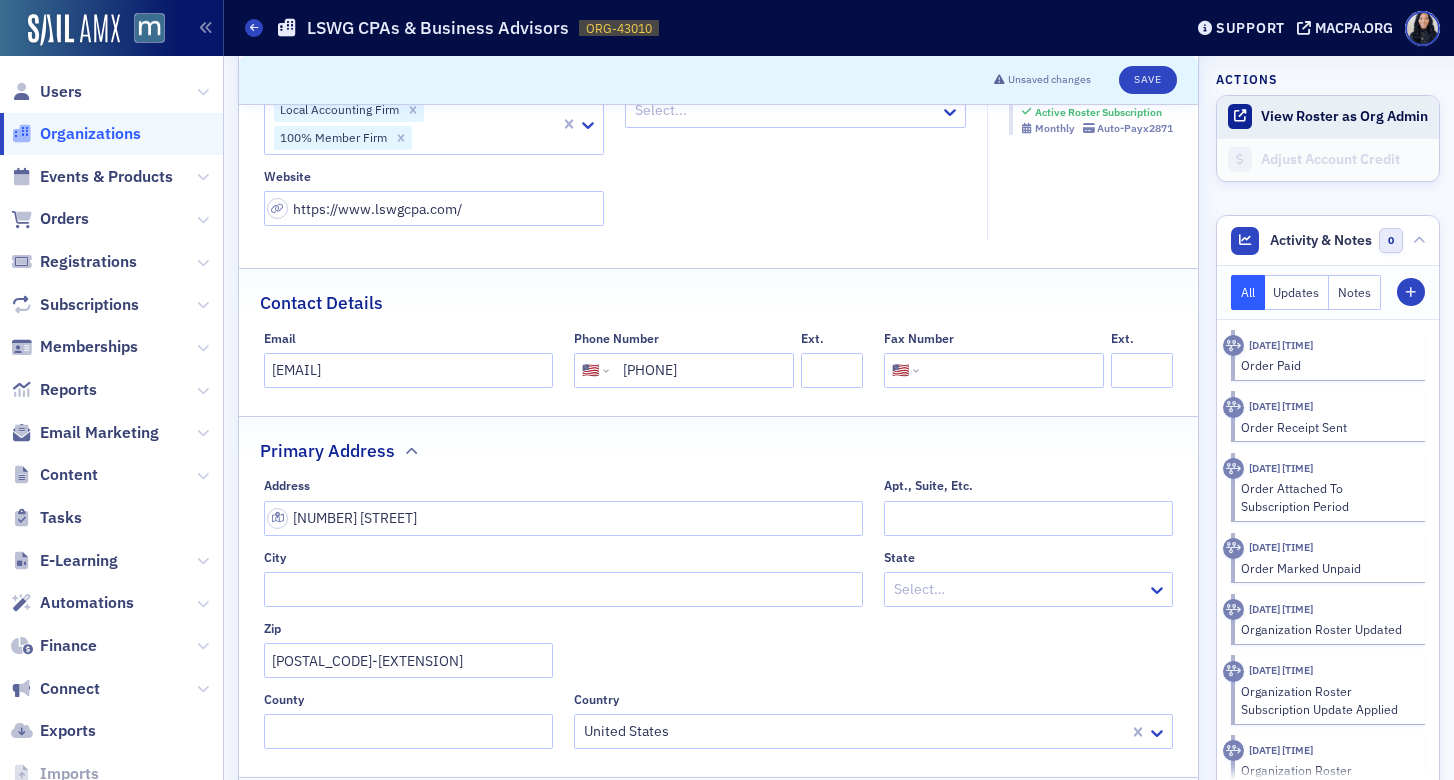 type on "(301) 662-9200" 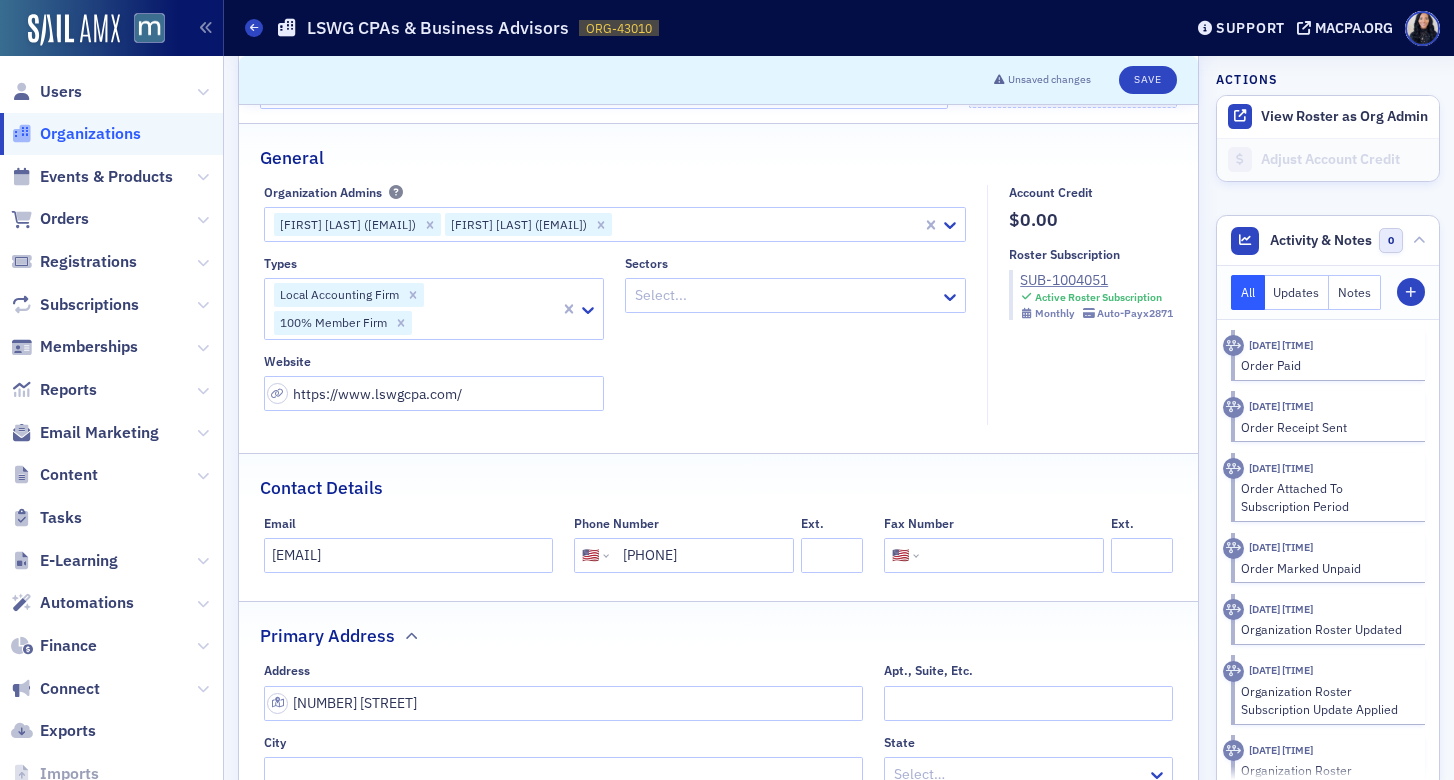 scroll, scrollTop: 418, scrollLeft: 0, axis: vertical 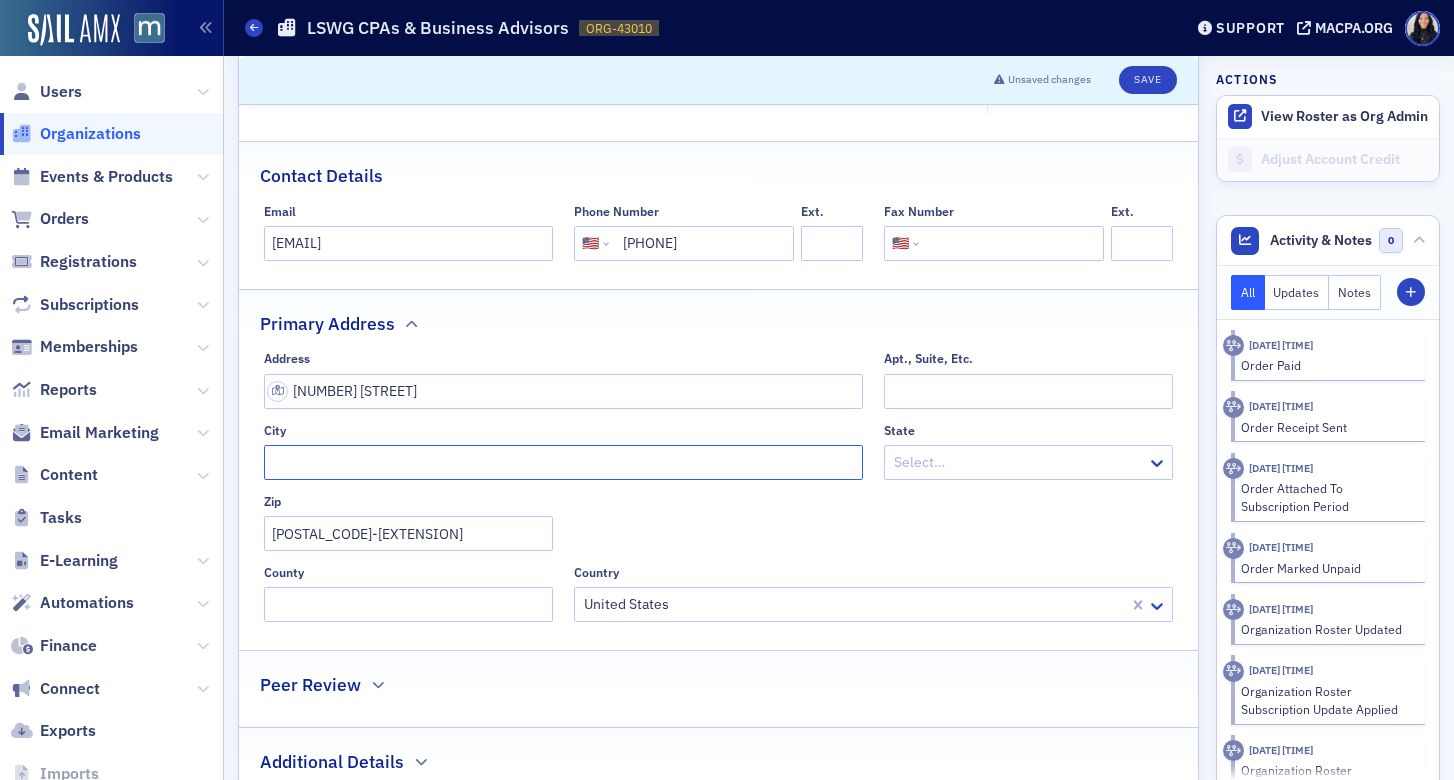 click on "City" 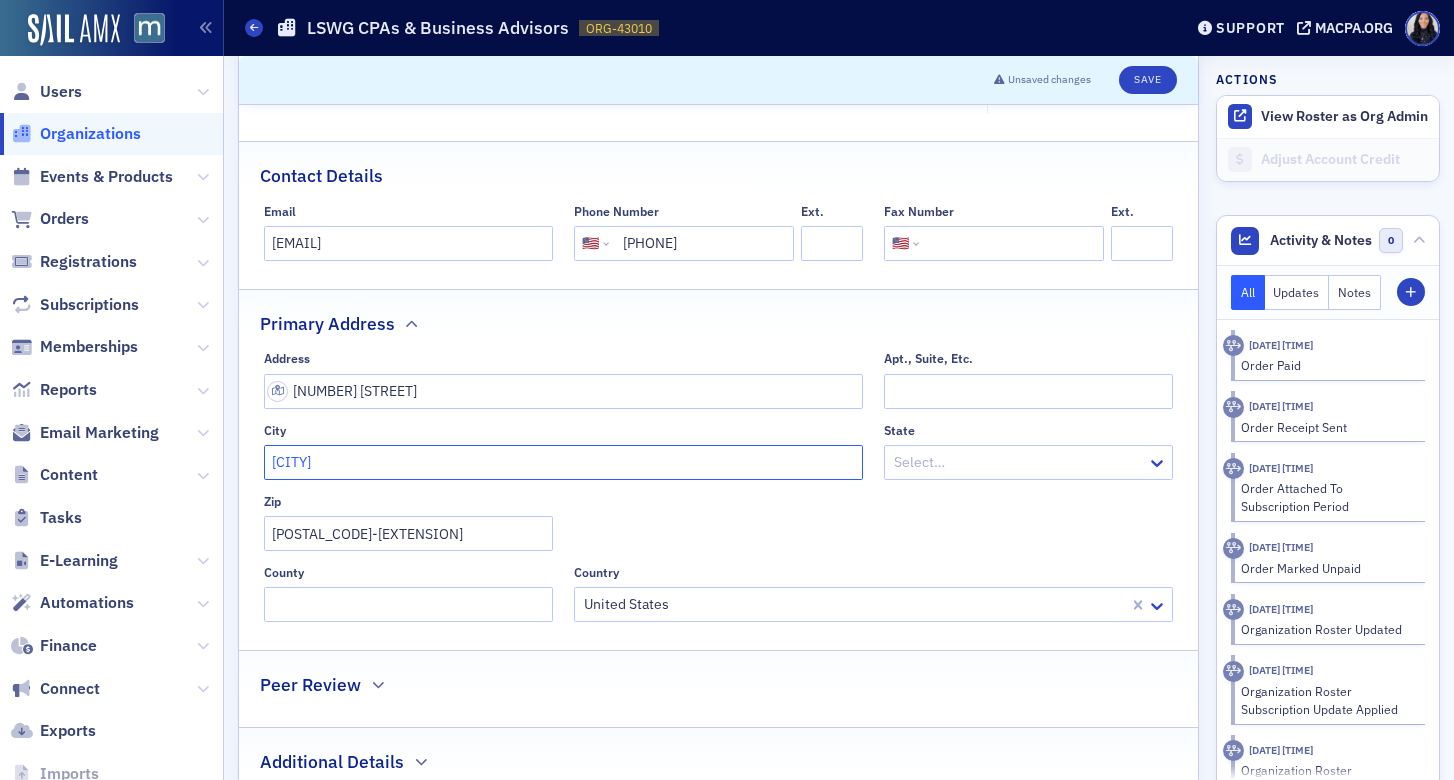 type on "Frederick" 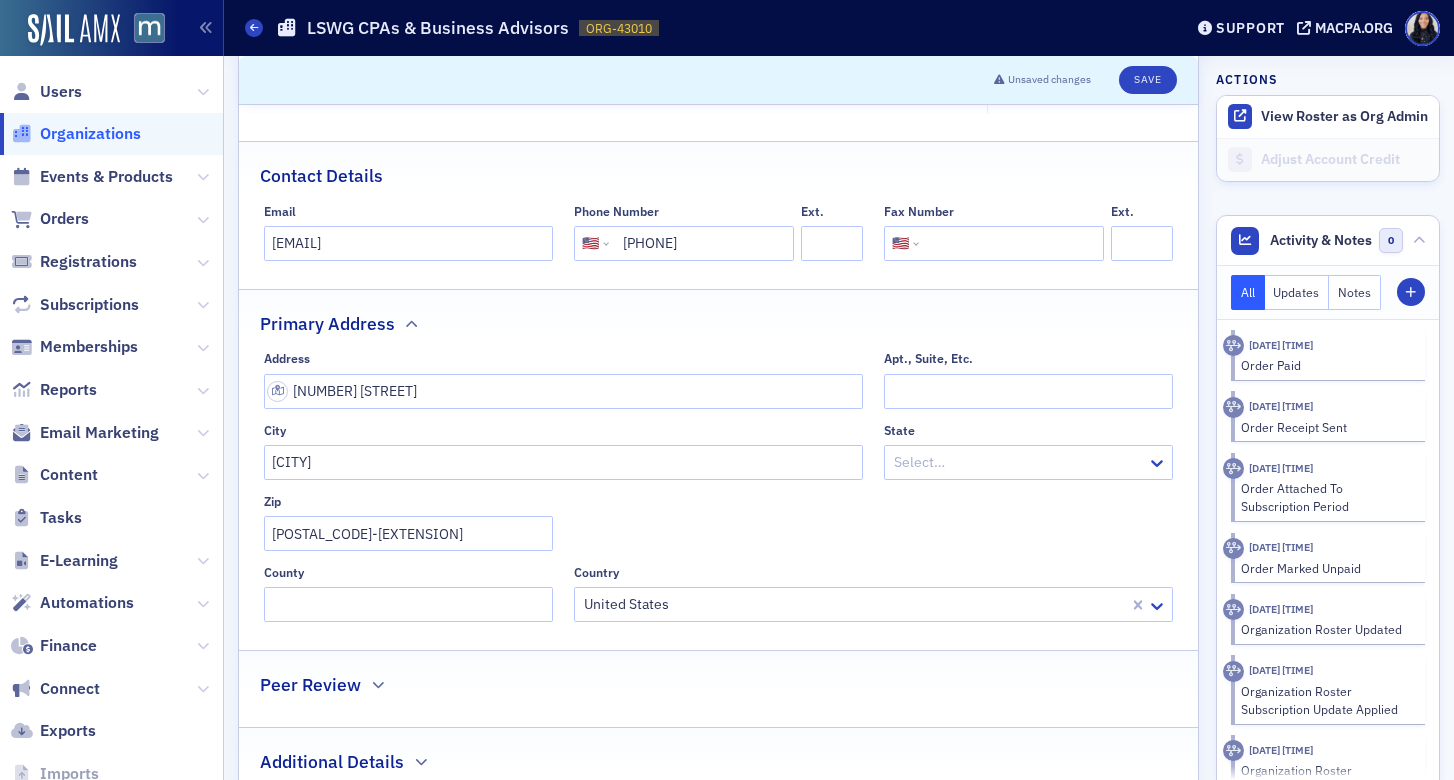click 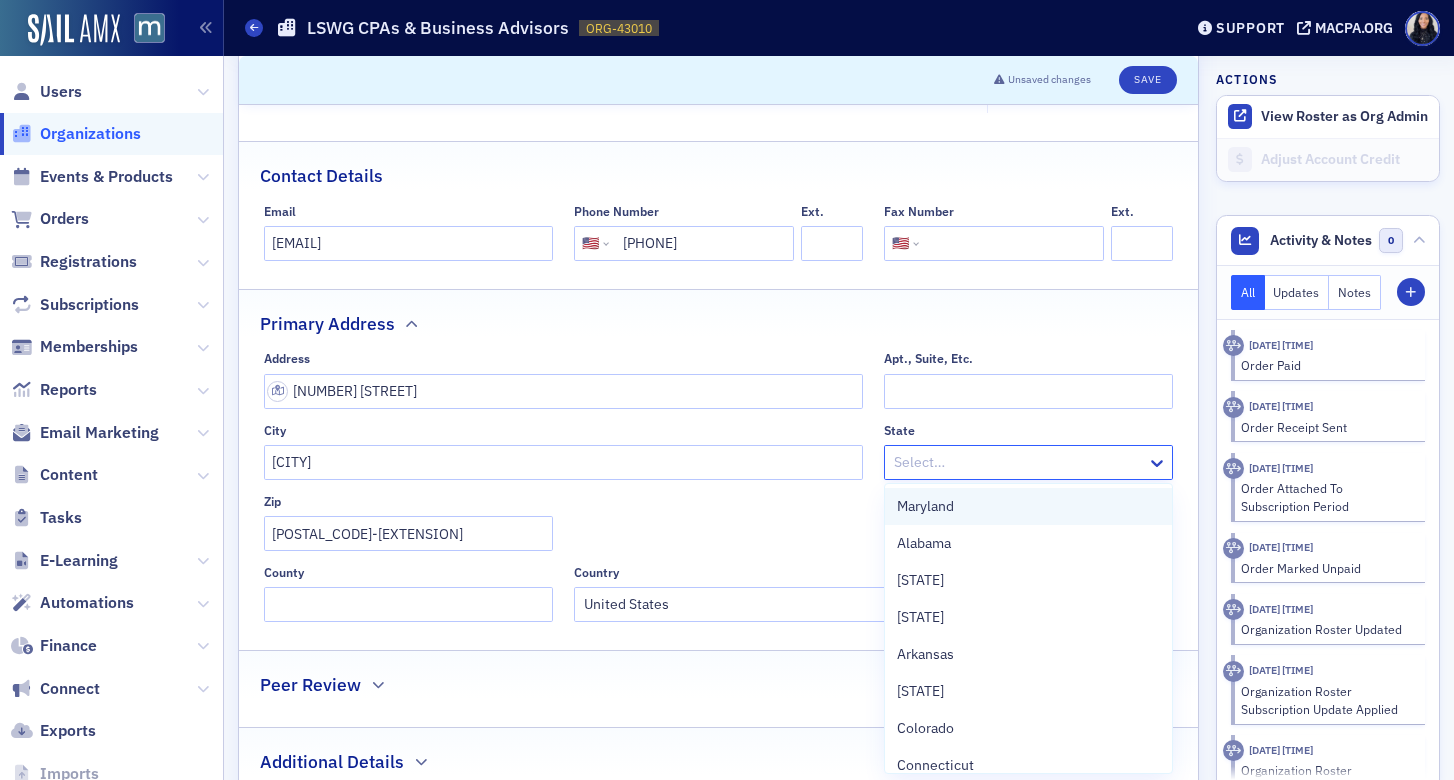 click on "Maryland" at bounding box center [1028, 506] 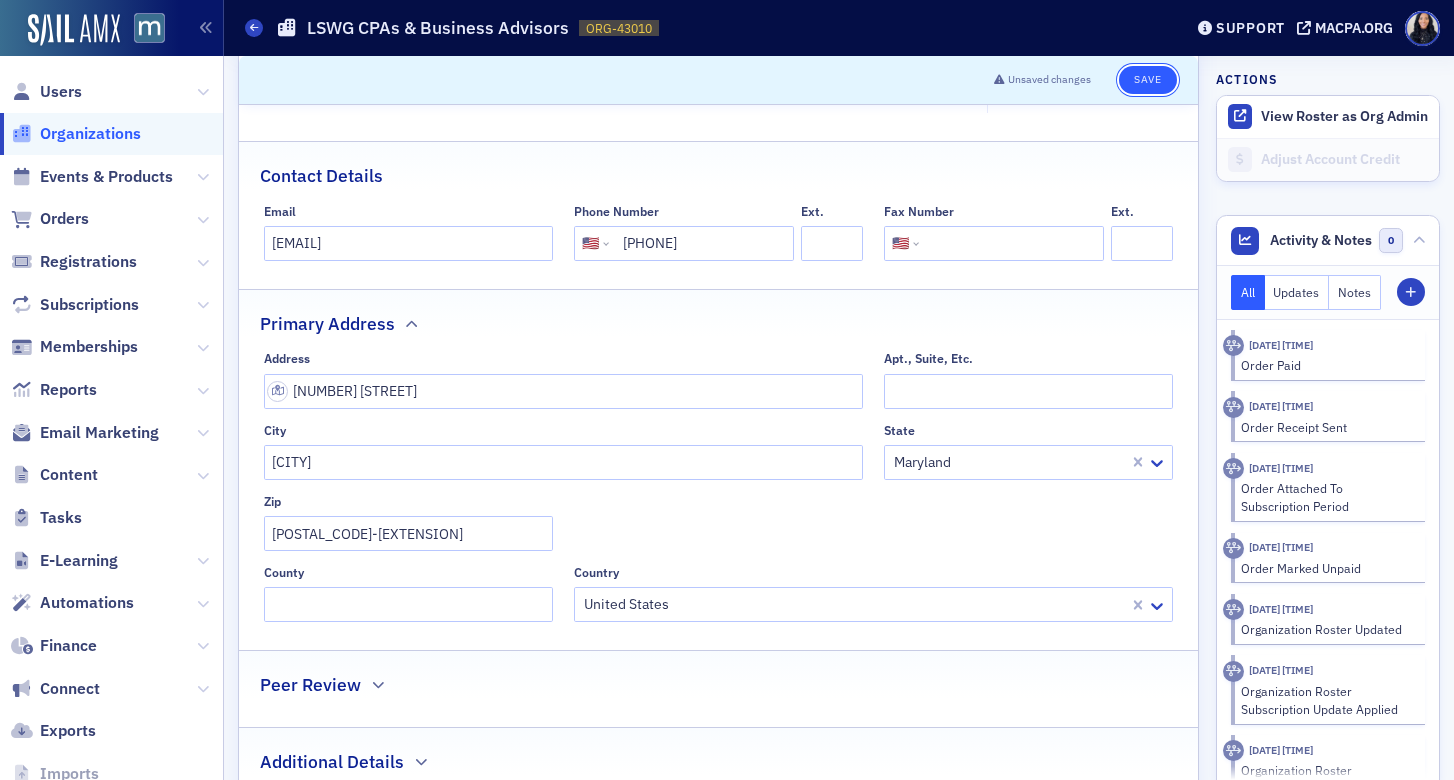 click on "Save" 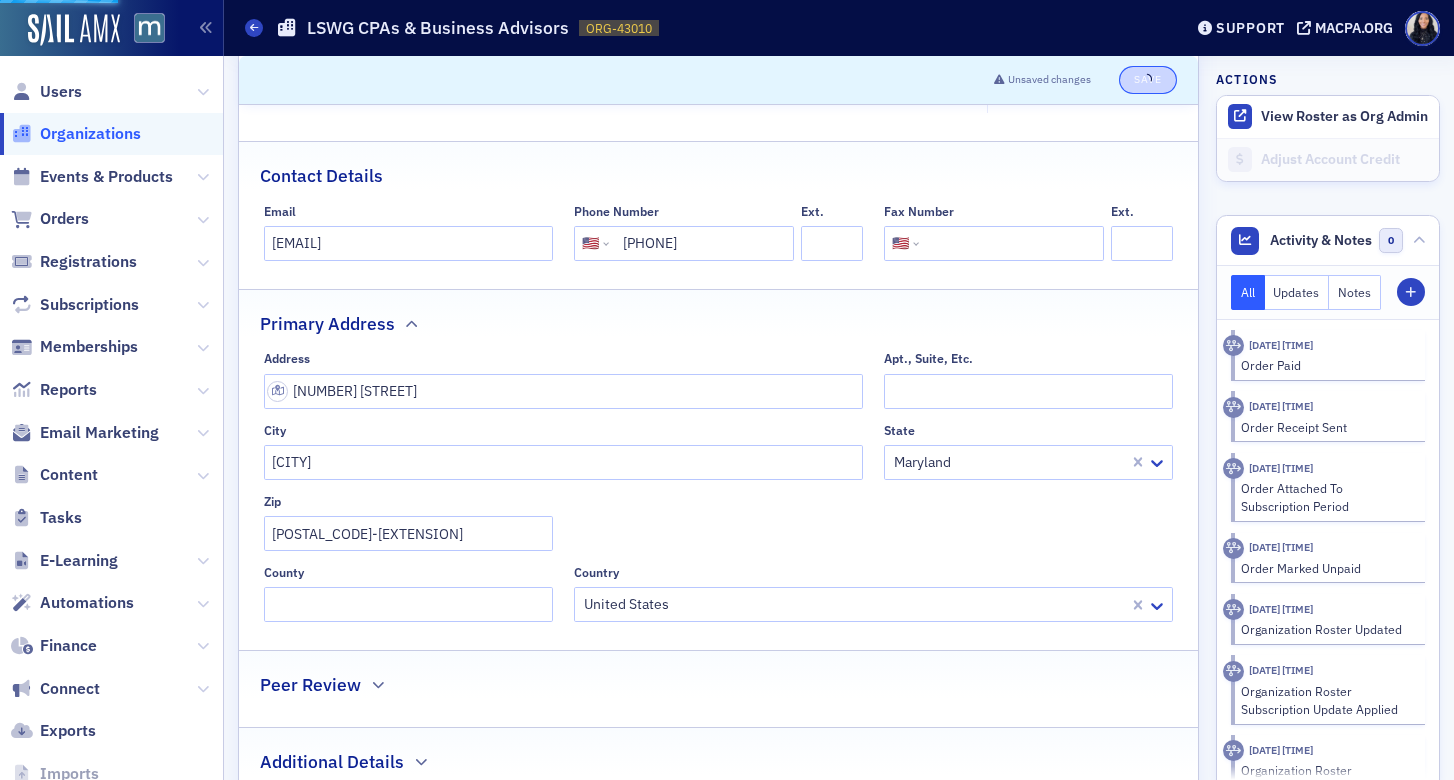 select on "US" 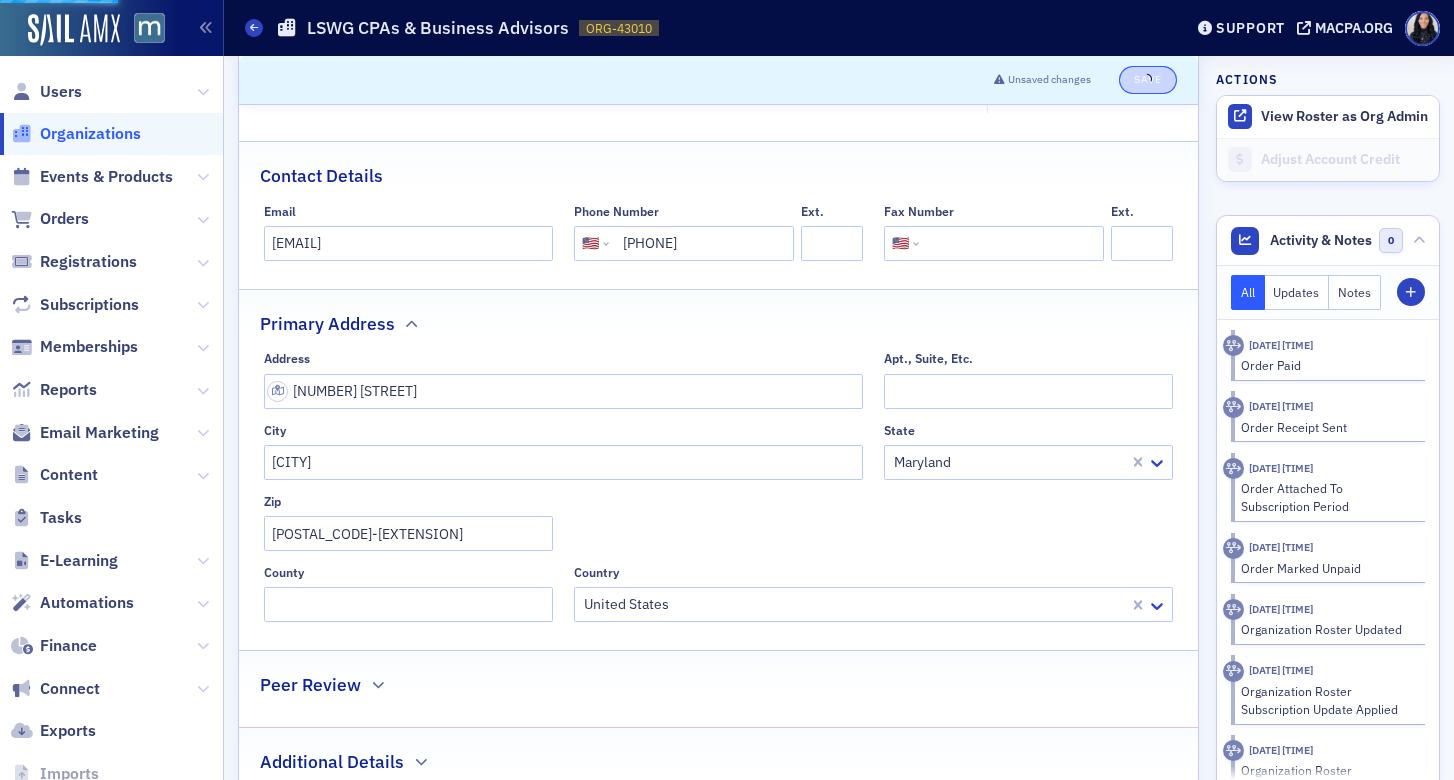 select on "US" 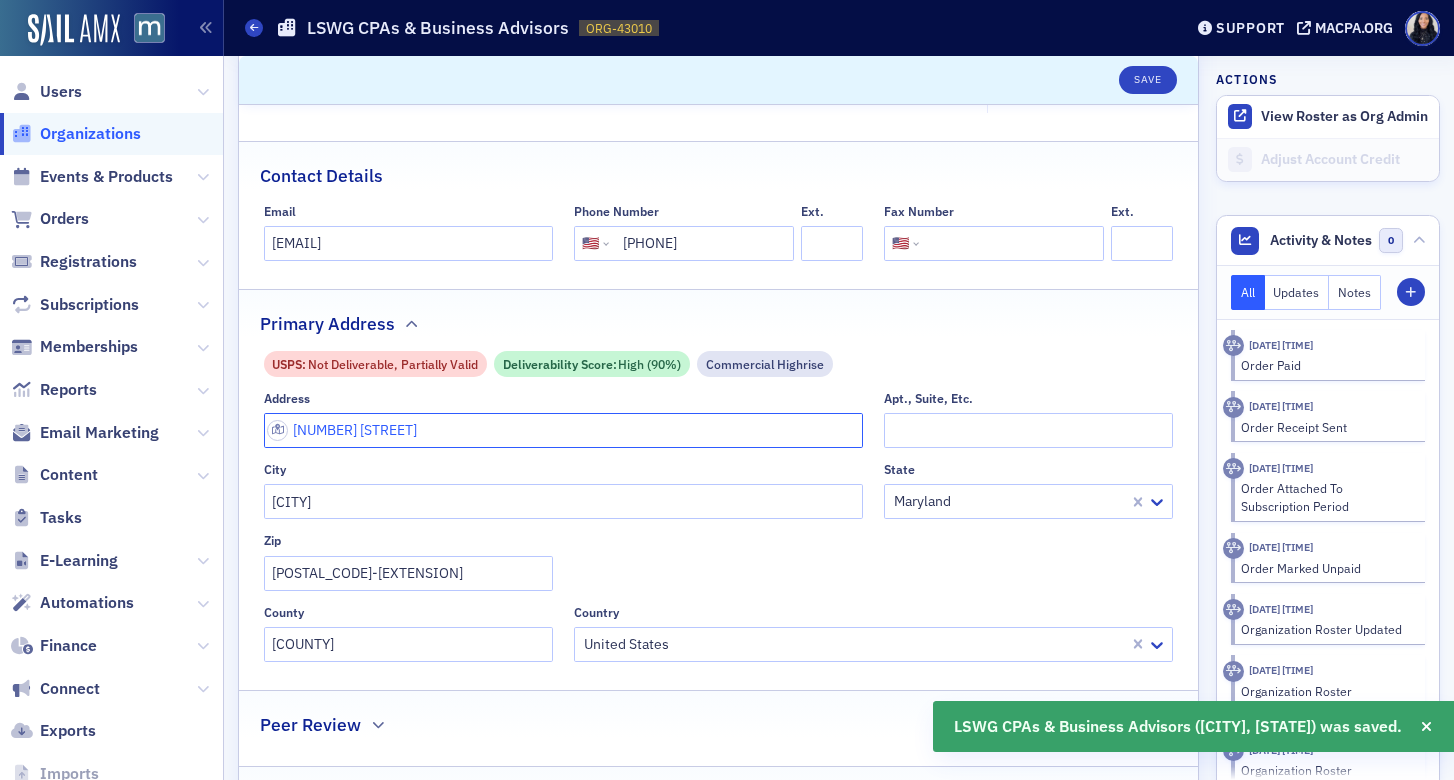 click on "201 Thomas Johnson Dr" 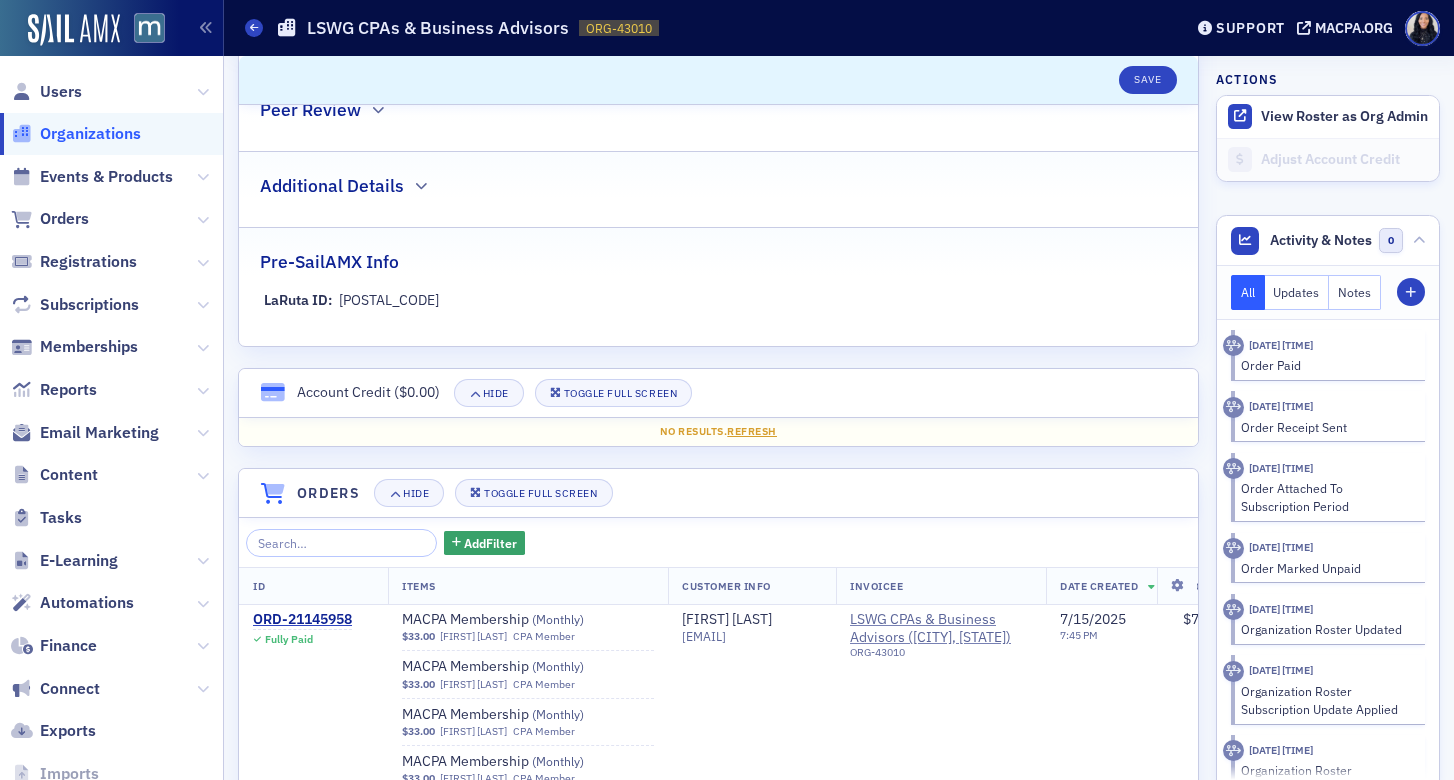 scroll, scrollTop: 1119, scrollLeft: 0, axis: vertical 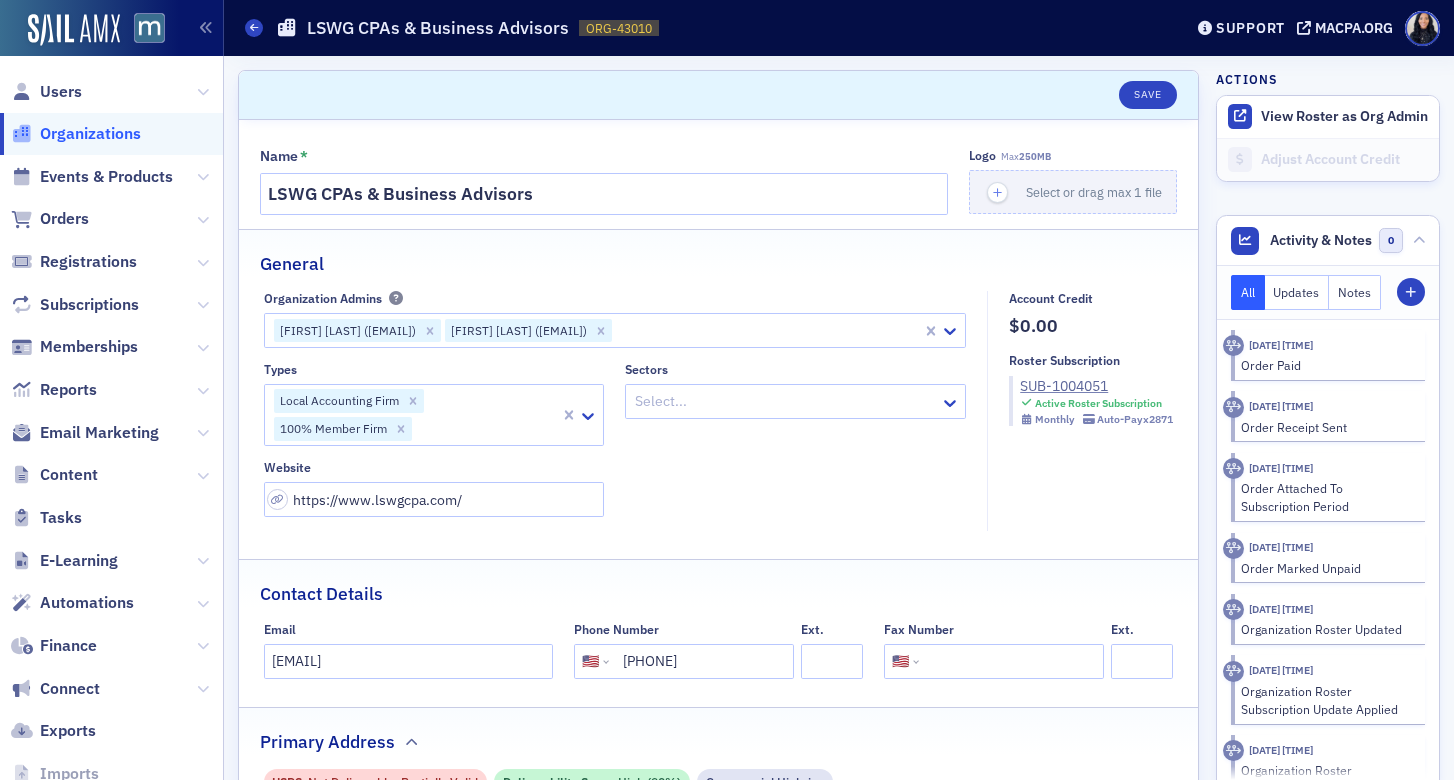 click on "Local Accounting Firm 100% Member Firm" 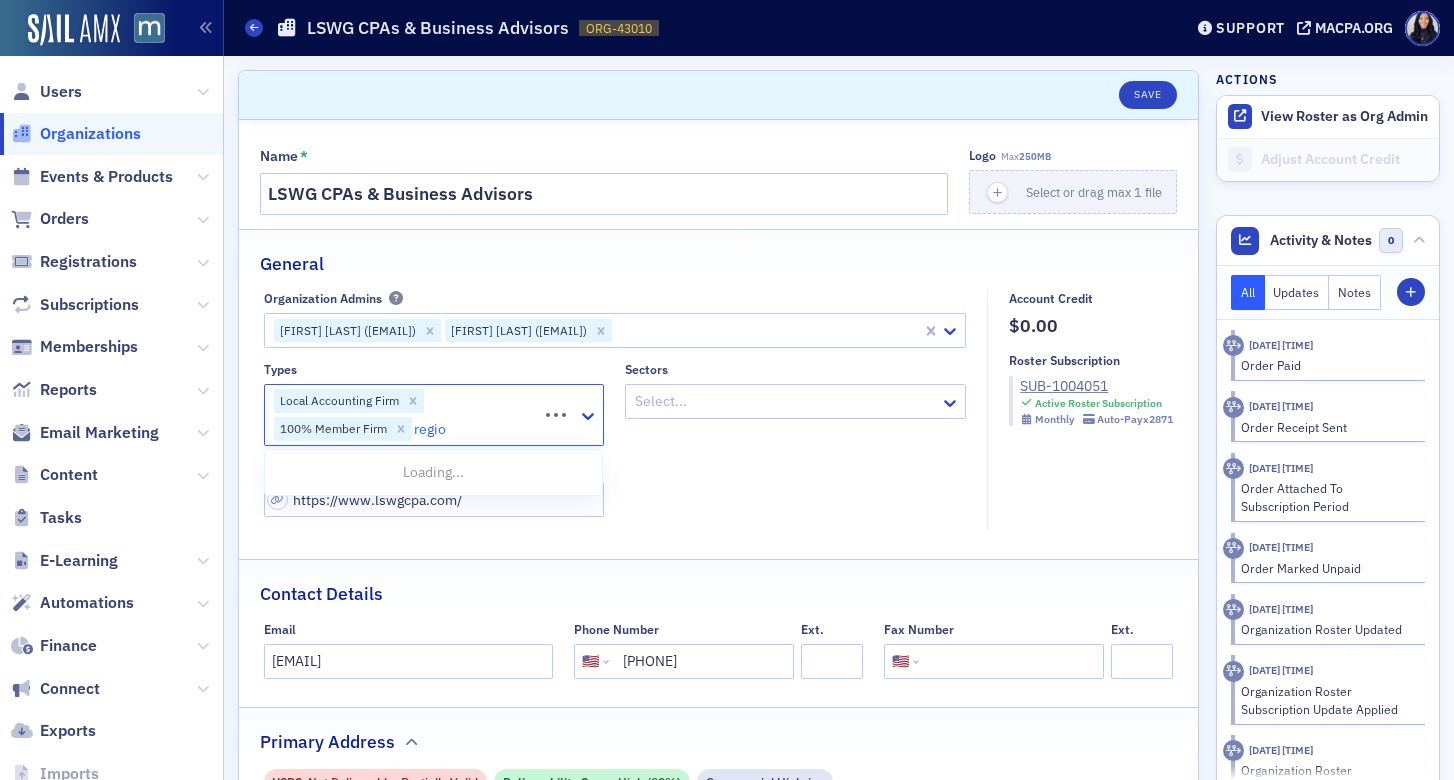 type on "region" 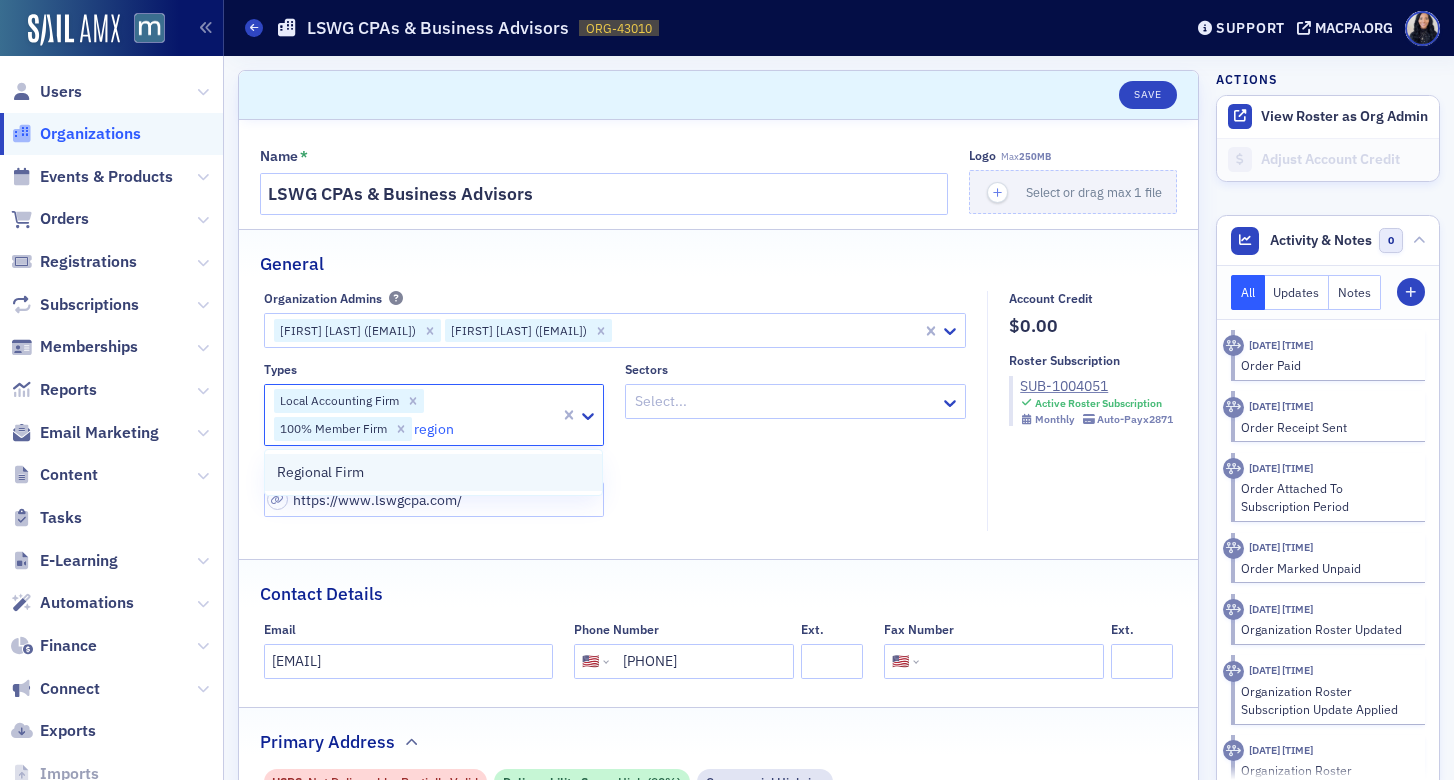 click on "Regional Firm" at bounding box center (434, 472) 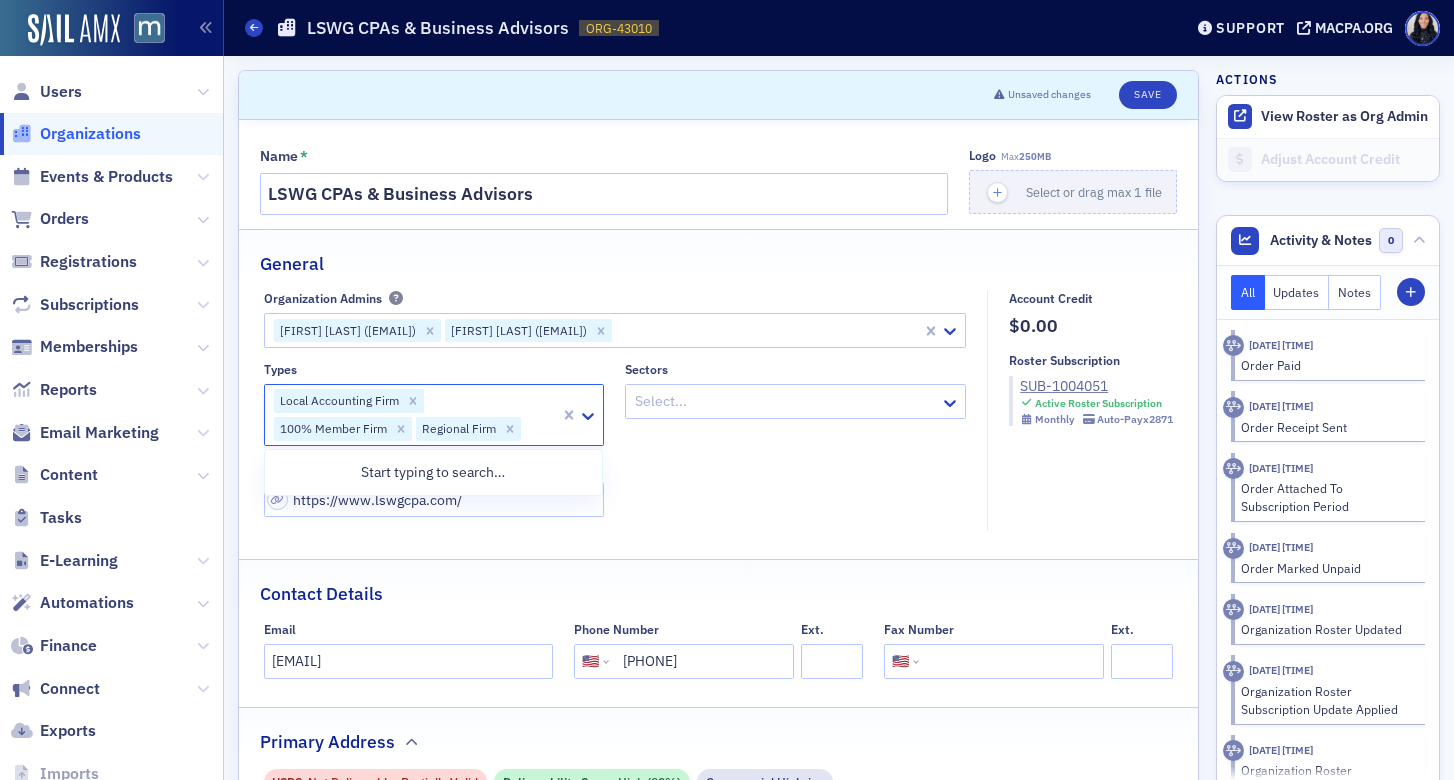 click on "Types option Regional Firm, selected. 0 results available. Use Up and Down to choose options, press Enter to select the currently focused option, press Escape to exit the menu, press Tab to select the option and exit the menu. Local Accounting Firm 100% Member Firm Regional Firm Sectors Select... Website https://www.lswgcpa.com/" 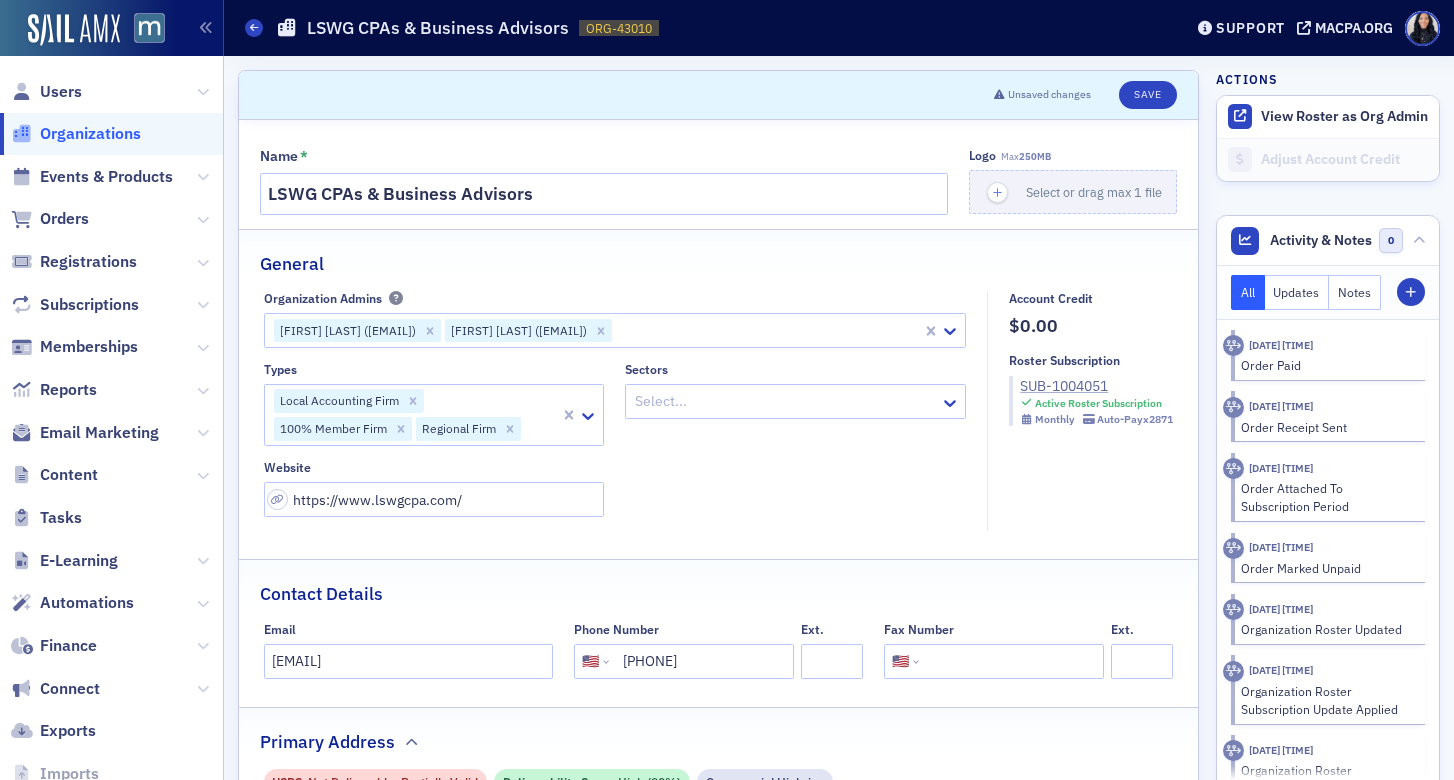 click on "SUB-1004051" 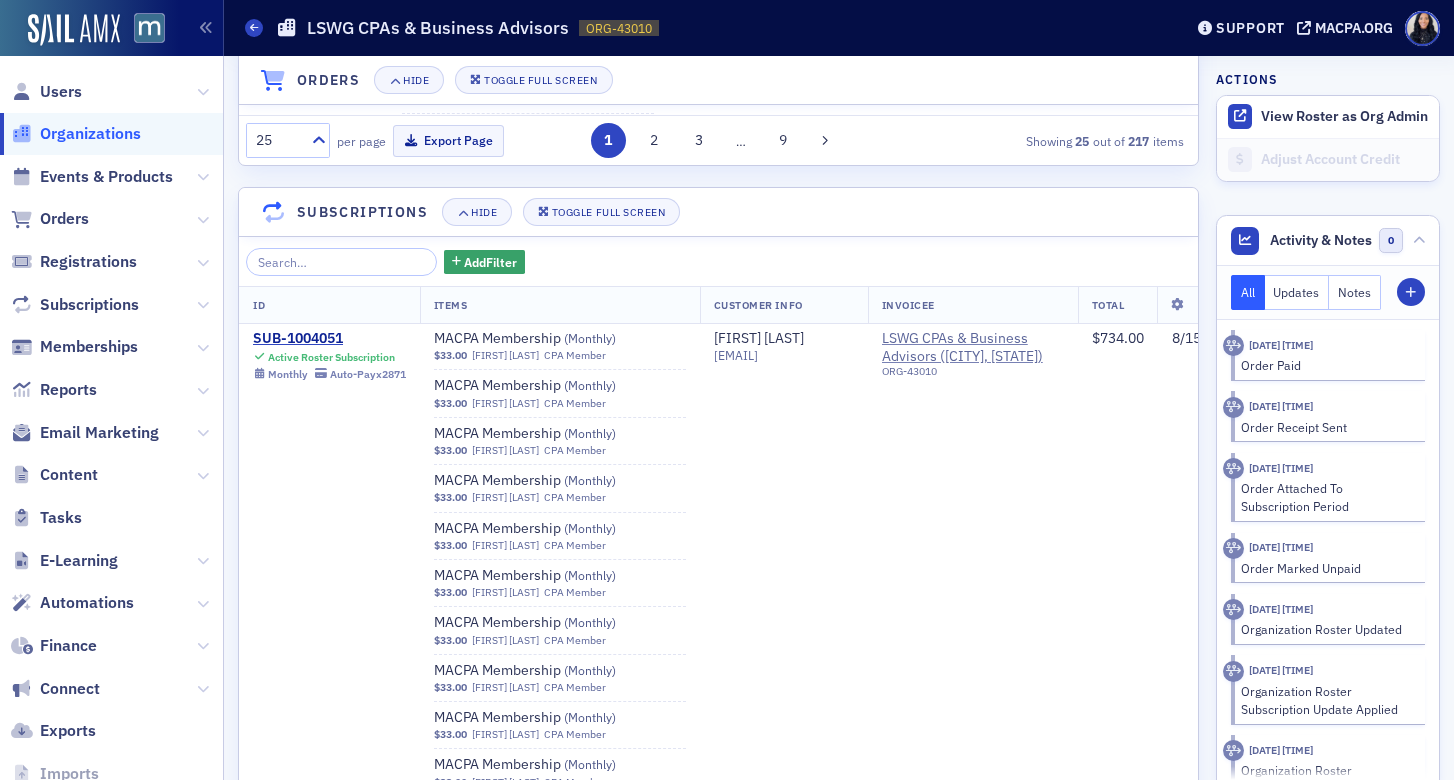 scroll, scrollTop: 2157, scrollLeft: 0, axis: vertical 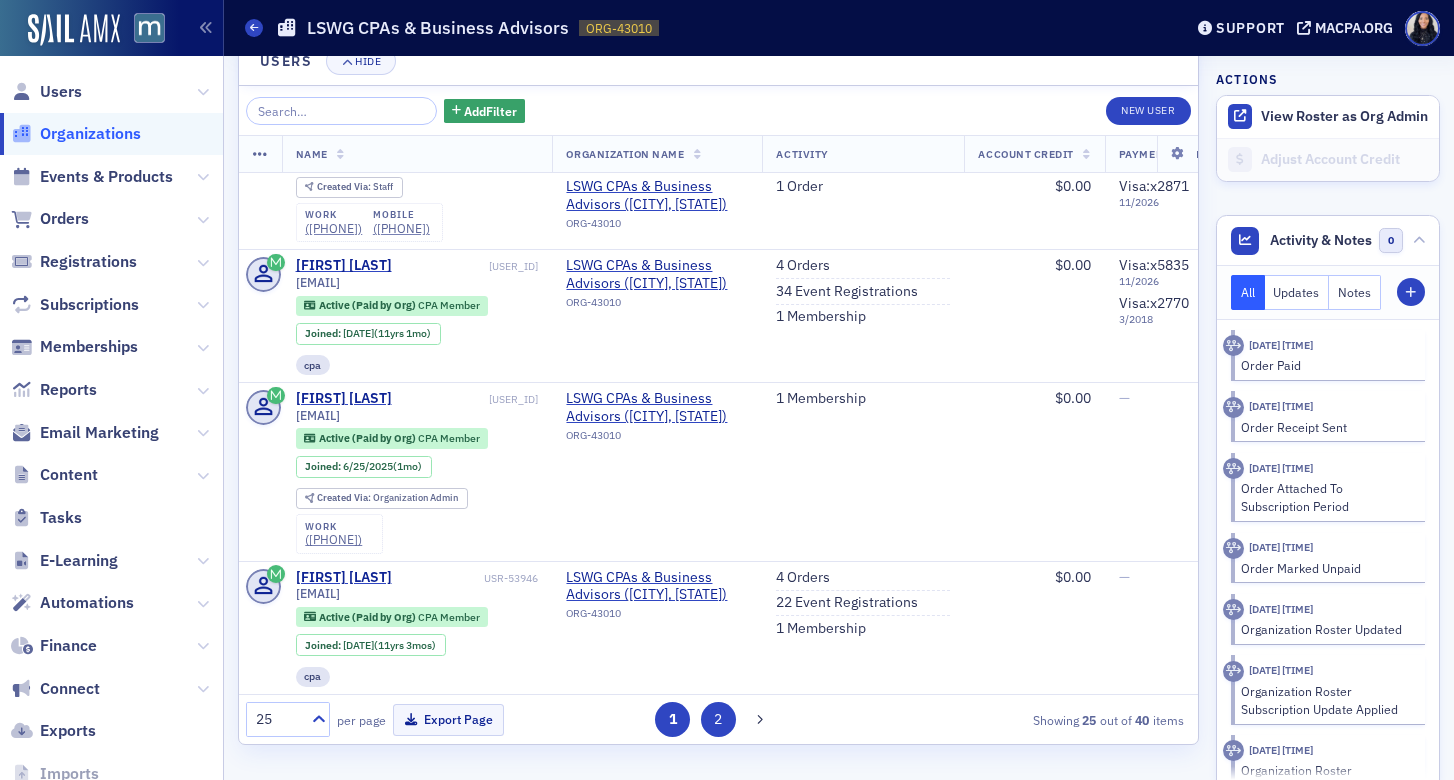 click on "2" 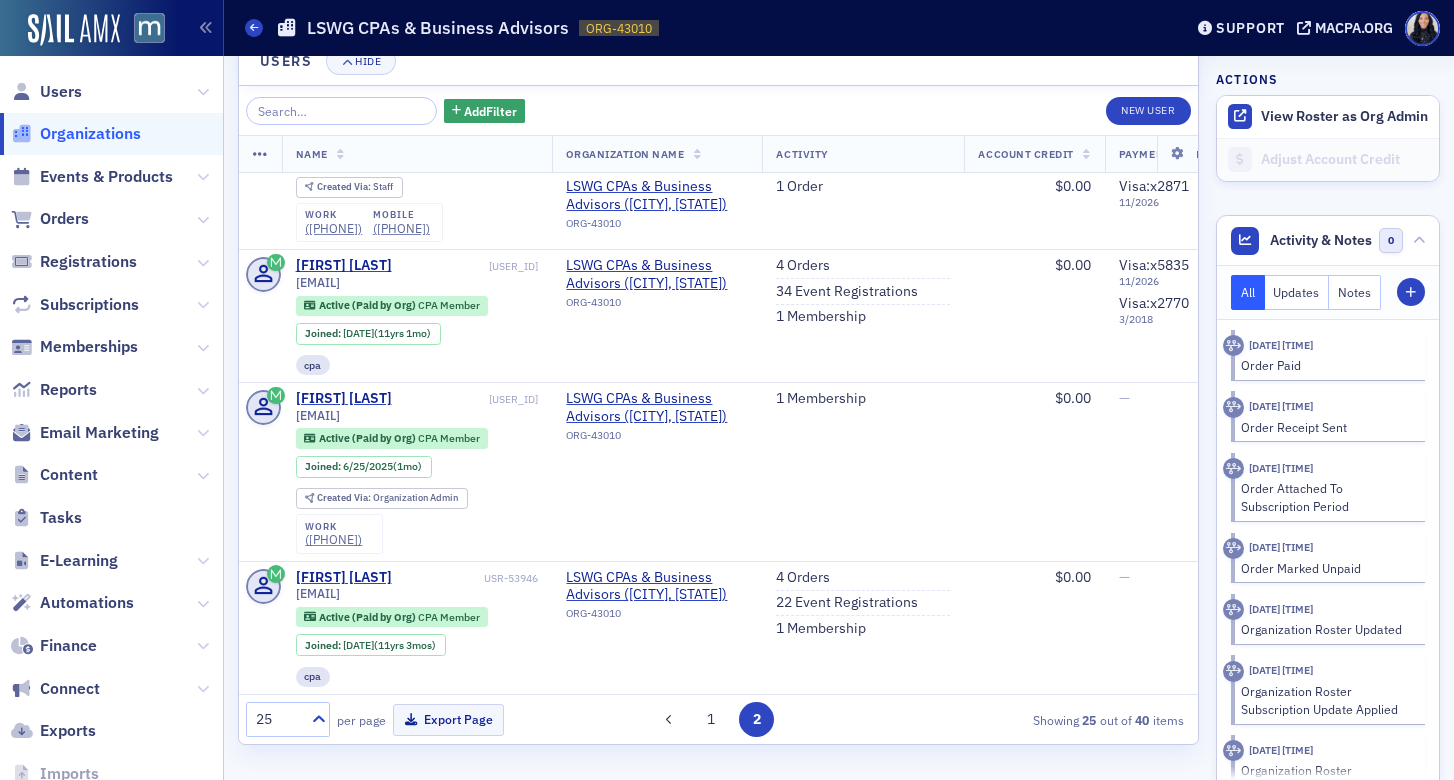 scroll, scrollTop: 0, scrollLeft: 0, axis: both 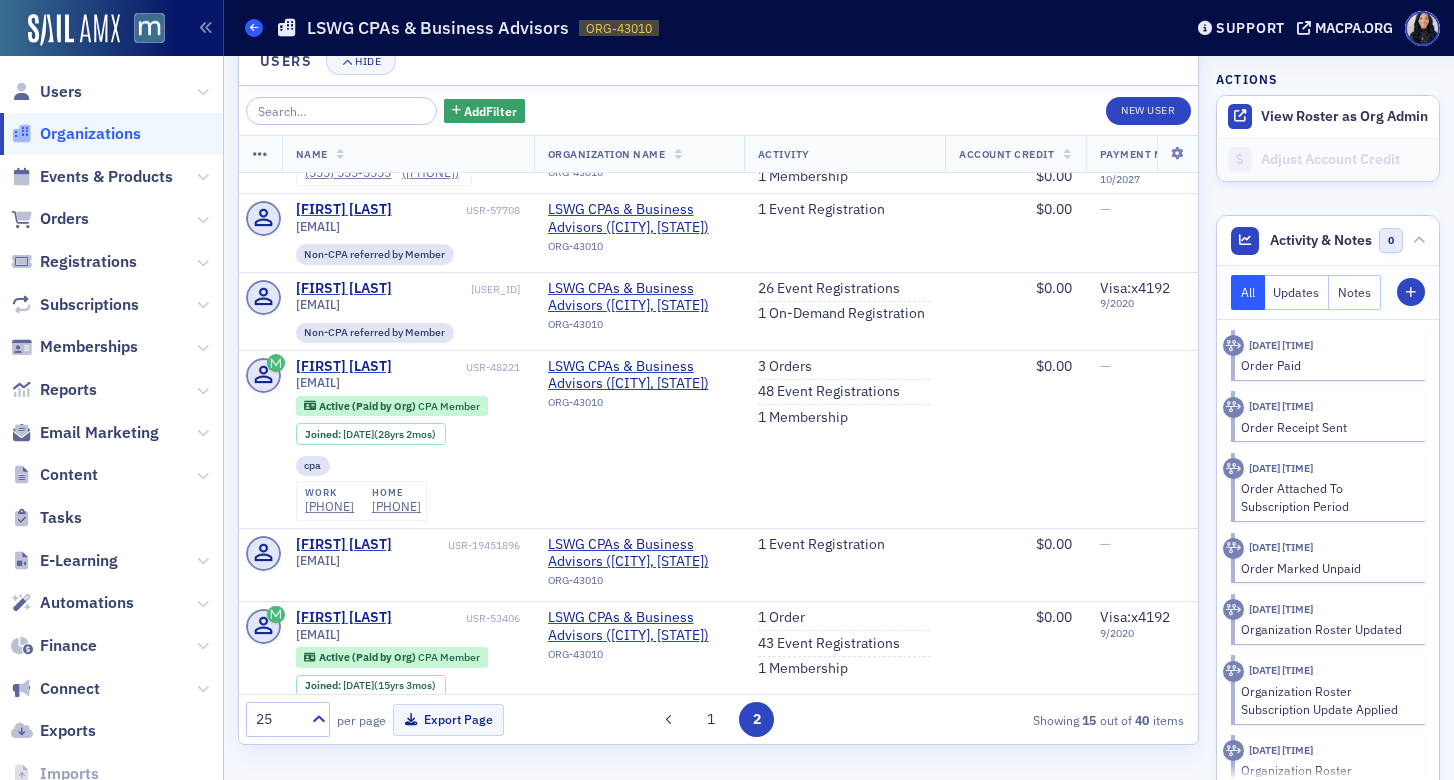 click 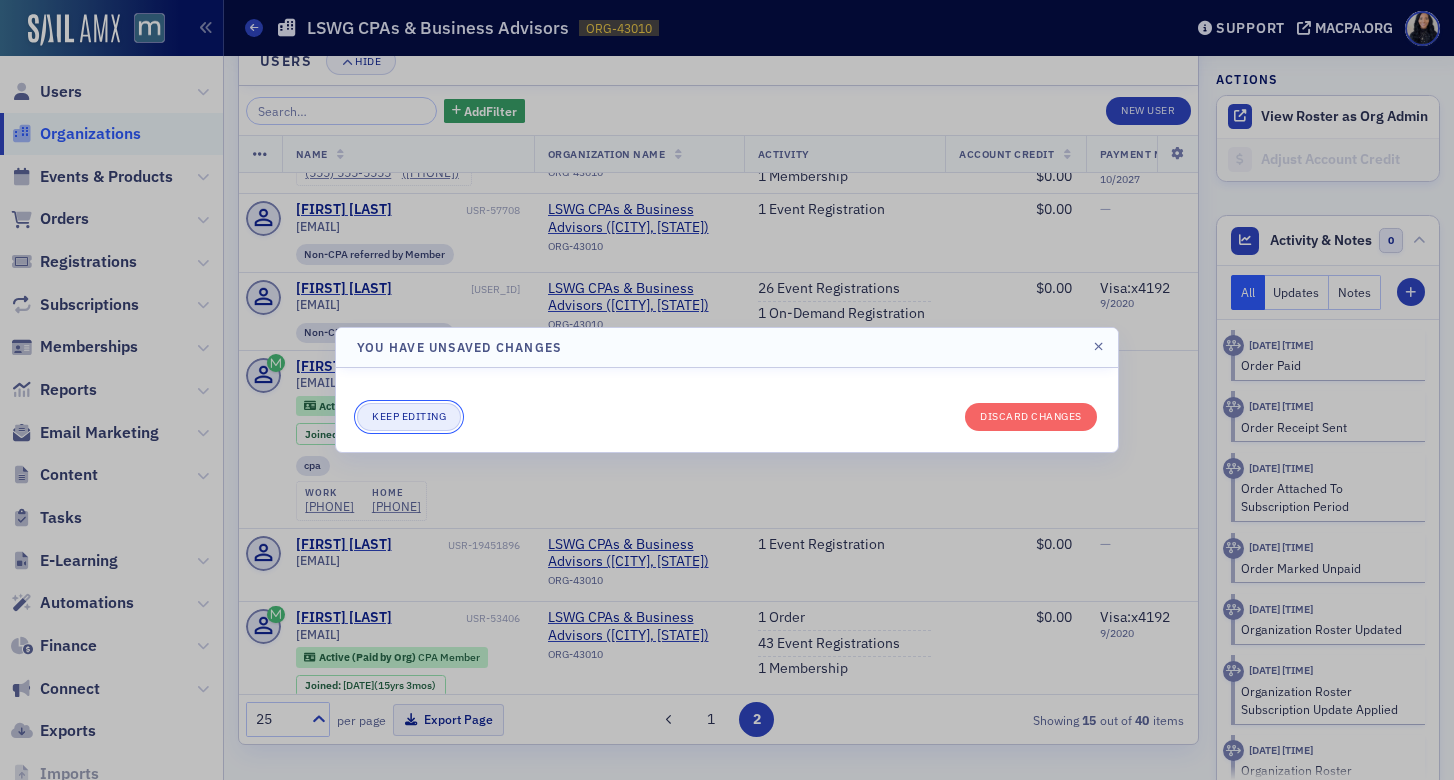 click on "Keep editing" at bounding box center [409, 417] 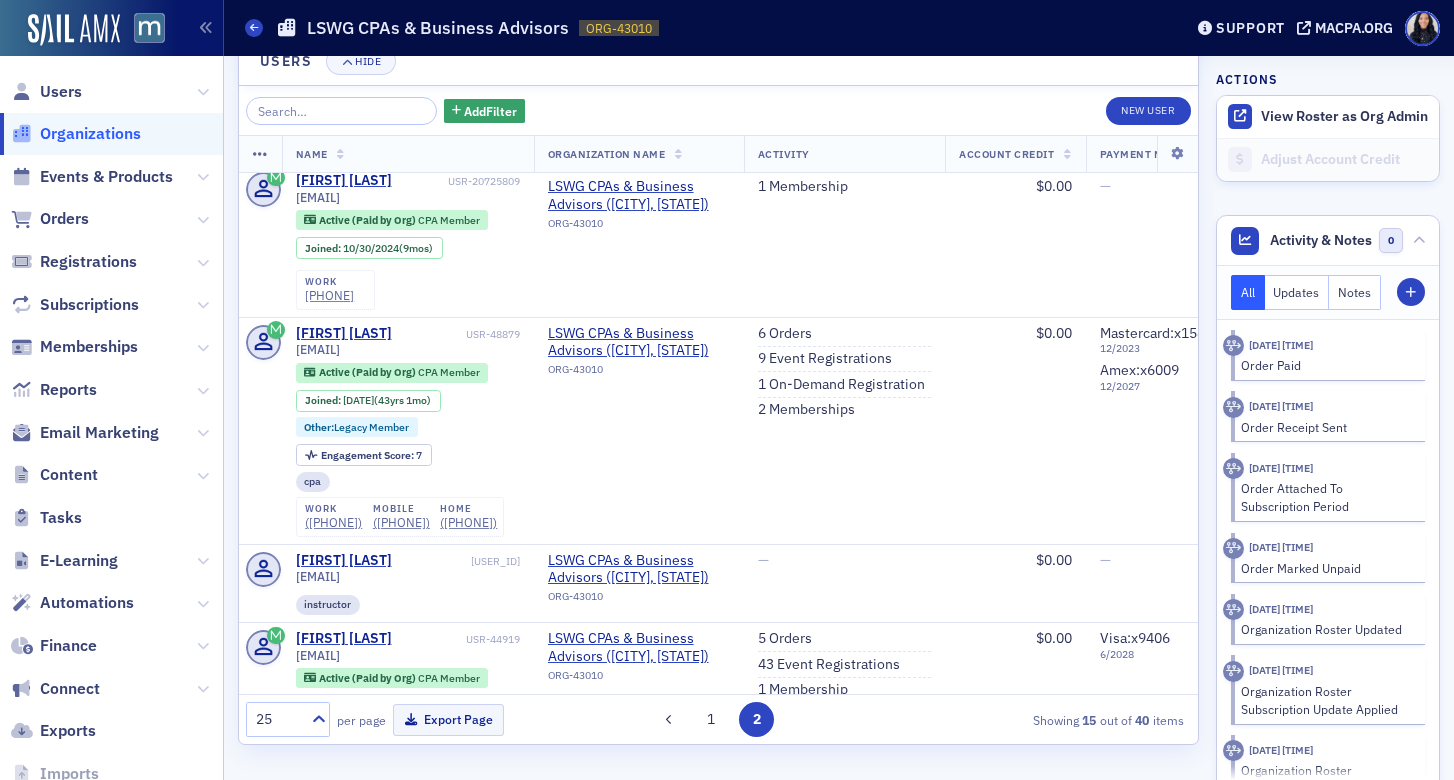 scroll, scrollTop: 0, scrollLeft: 0, axis: both 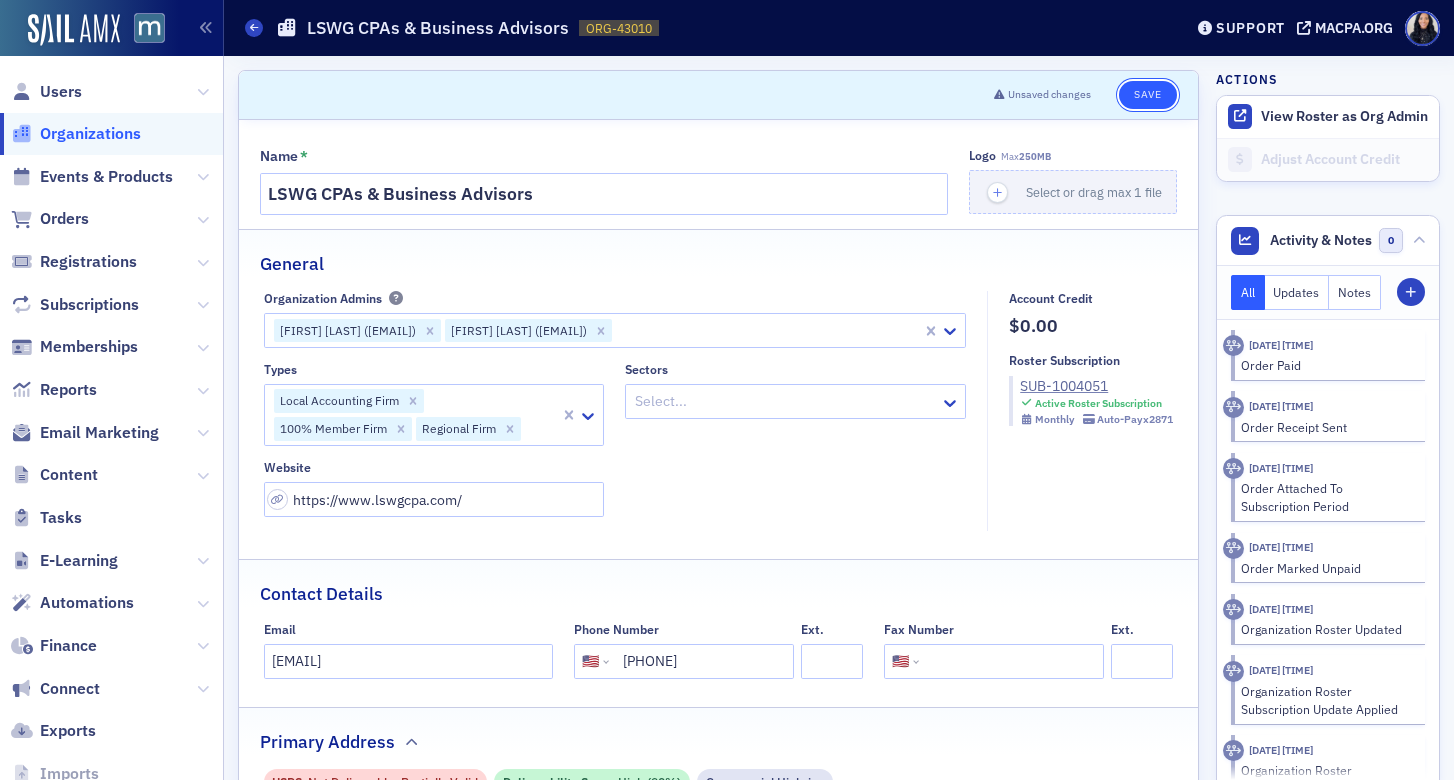 click on "Save" 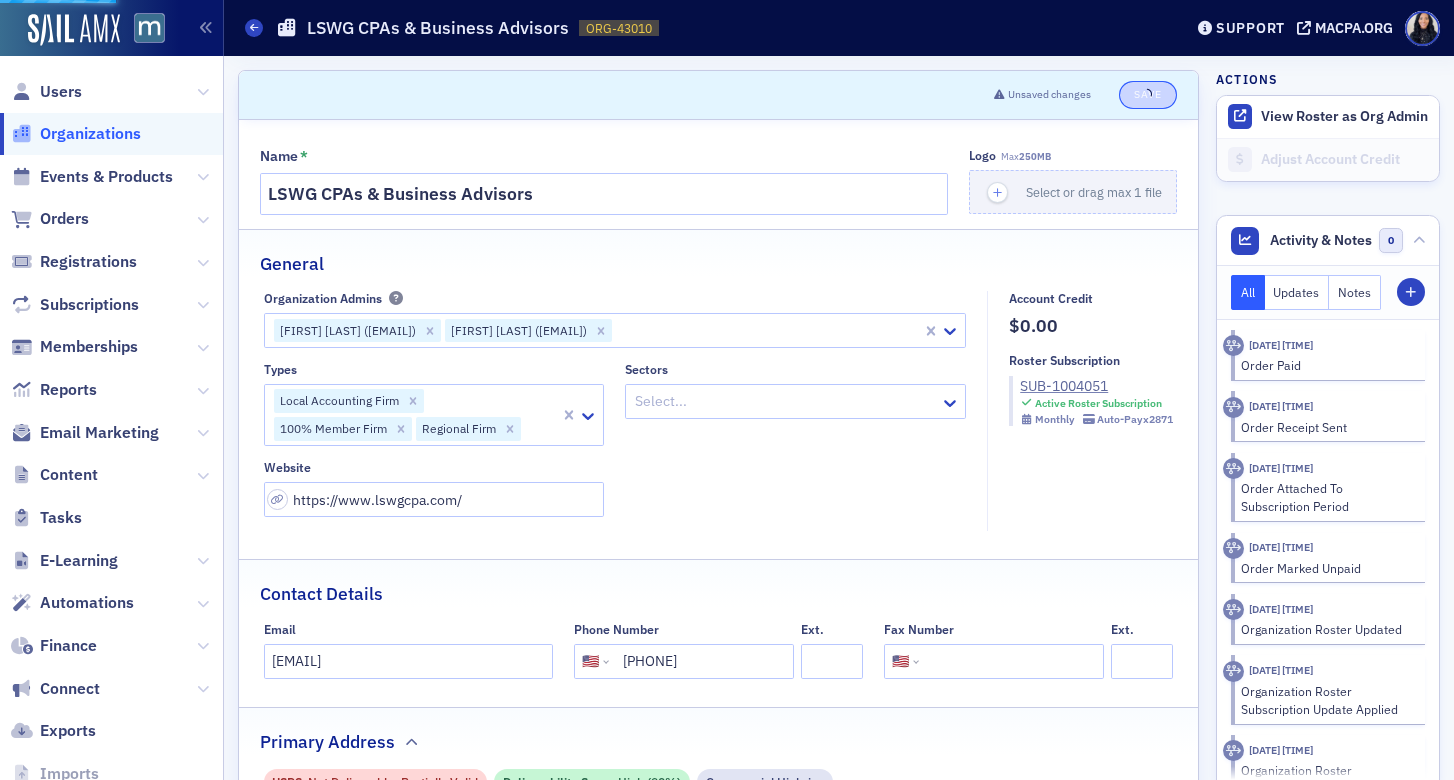 select on "US" 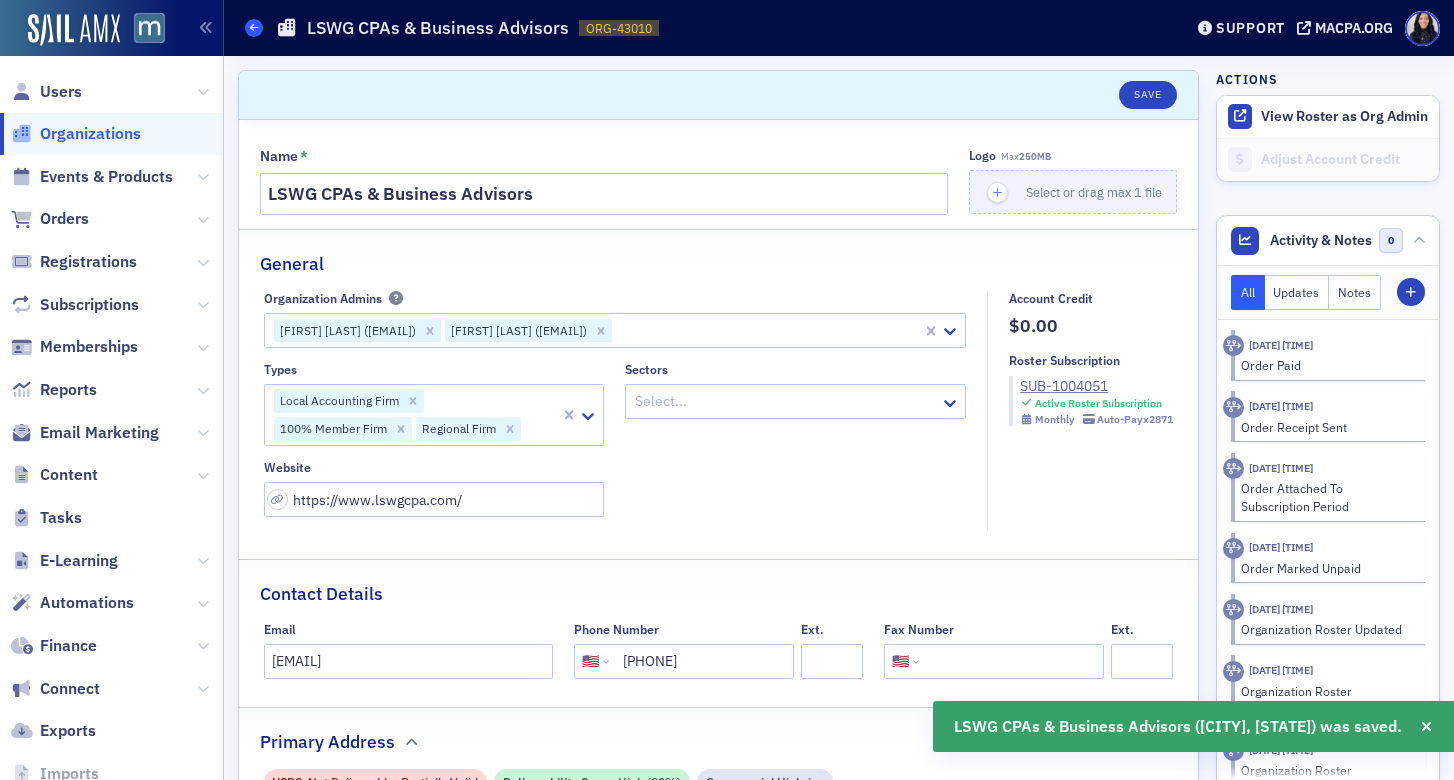 click 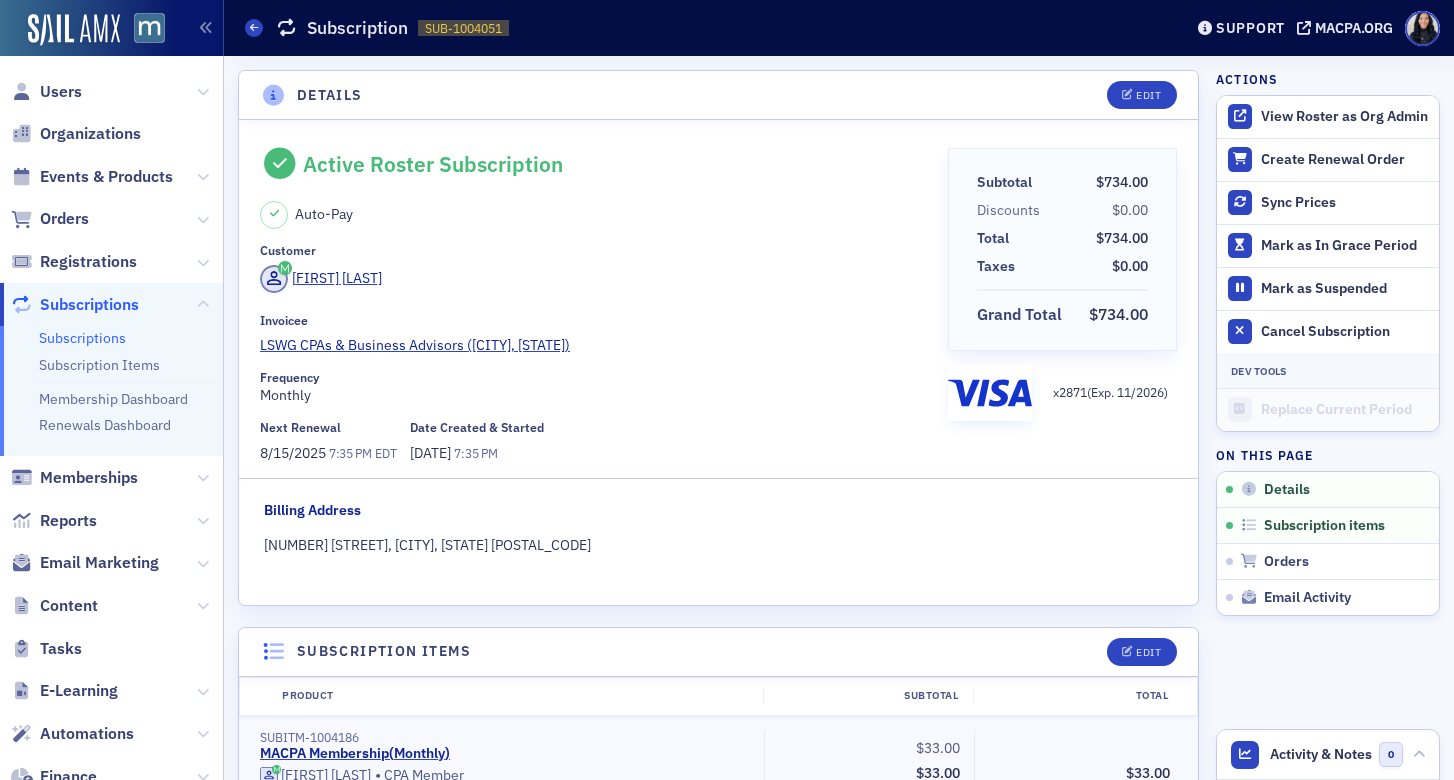 scroll, scrollTop: 0, scrollLeft: 0, axis: both 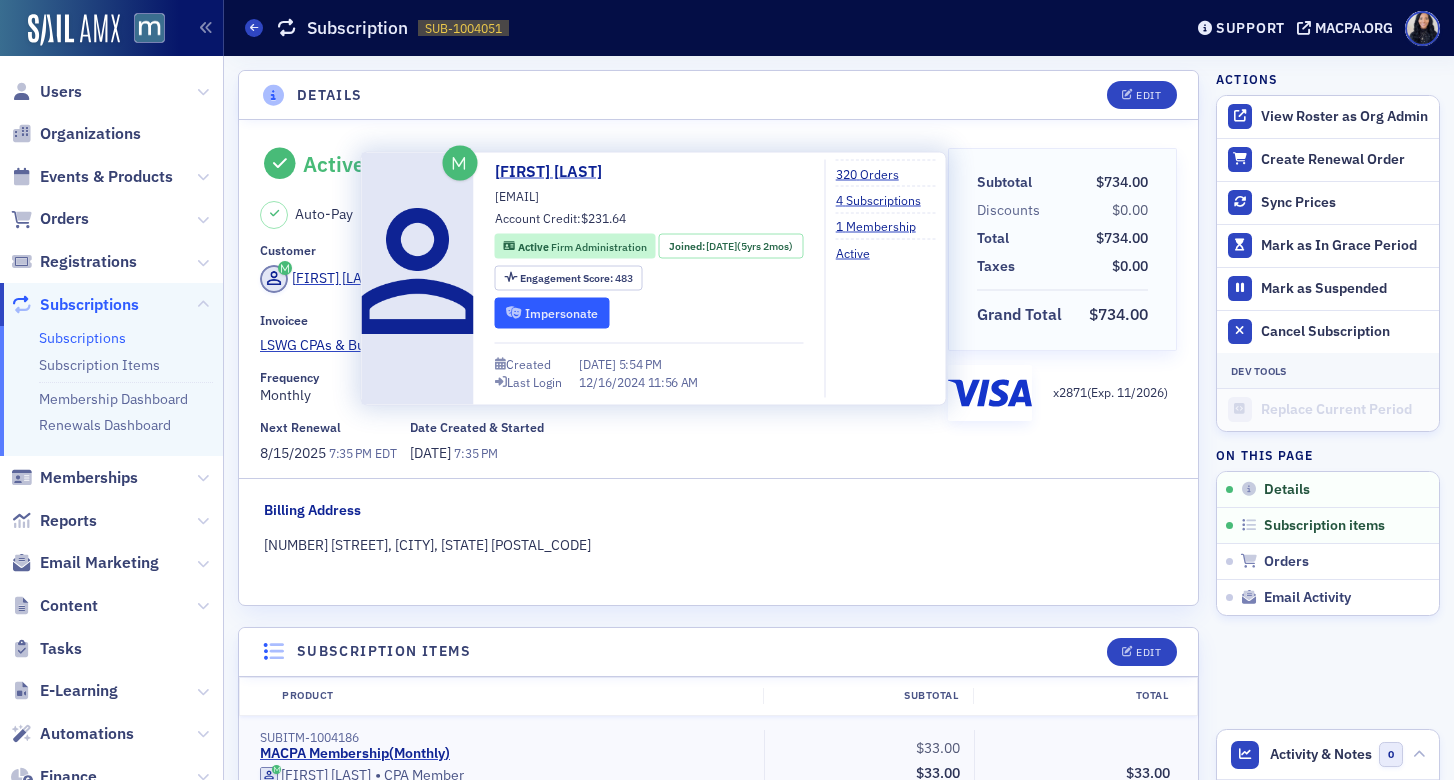 click on "Impersonate" at bounding box center (552, 312) 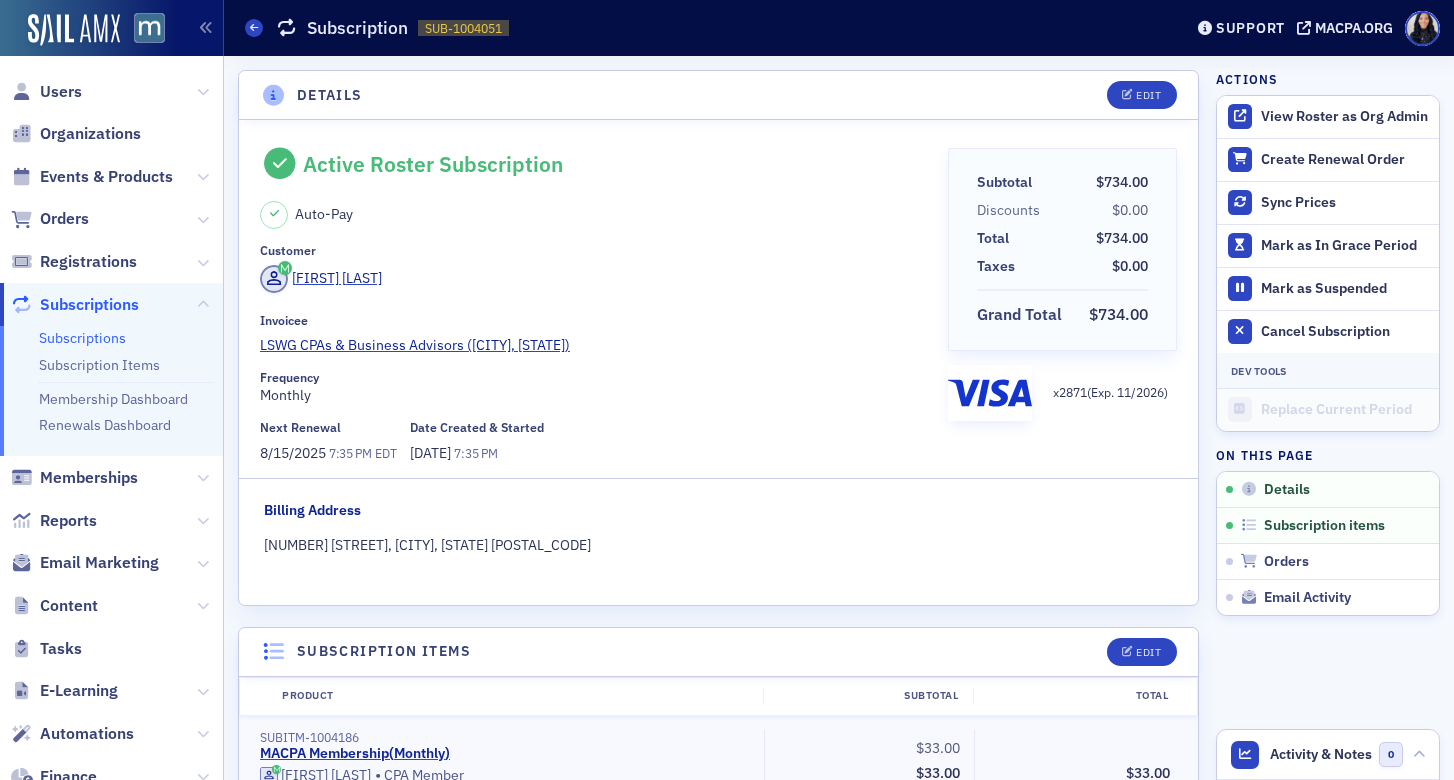 click on "Billing Address 201 Thomas Johnson Drive, Frederick, MD 21702-5166, United States" 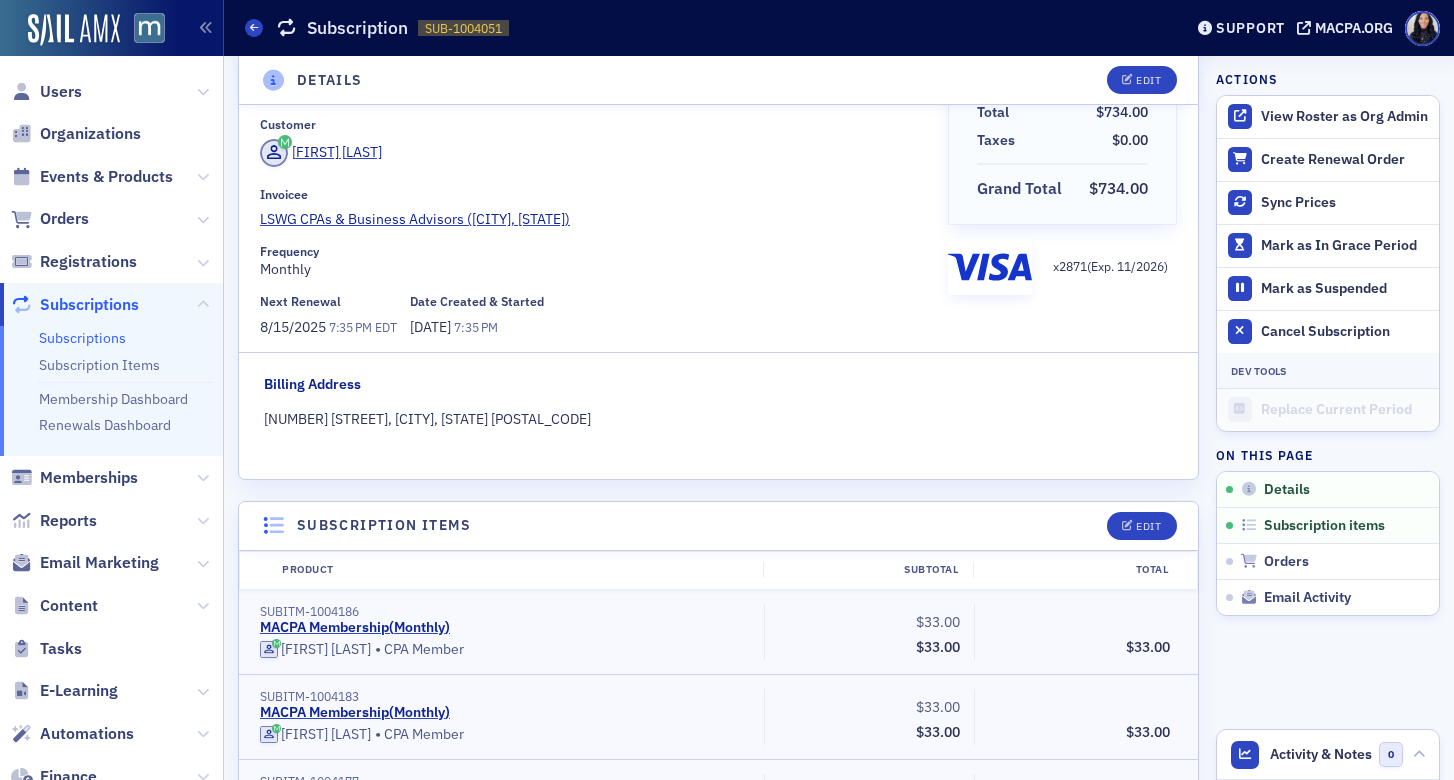 scroll, scrollTop: 0, scrollLeft: 0, axis: both 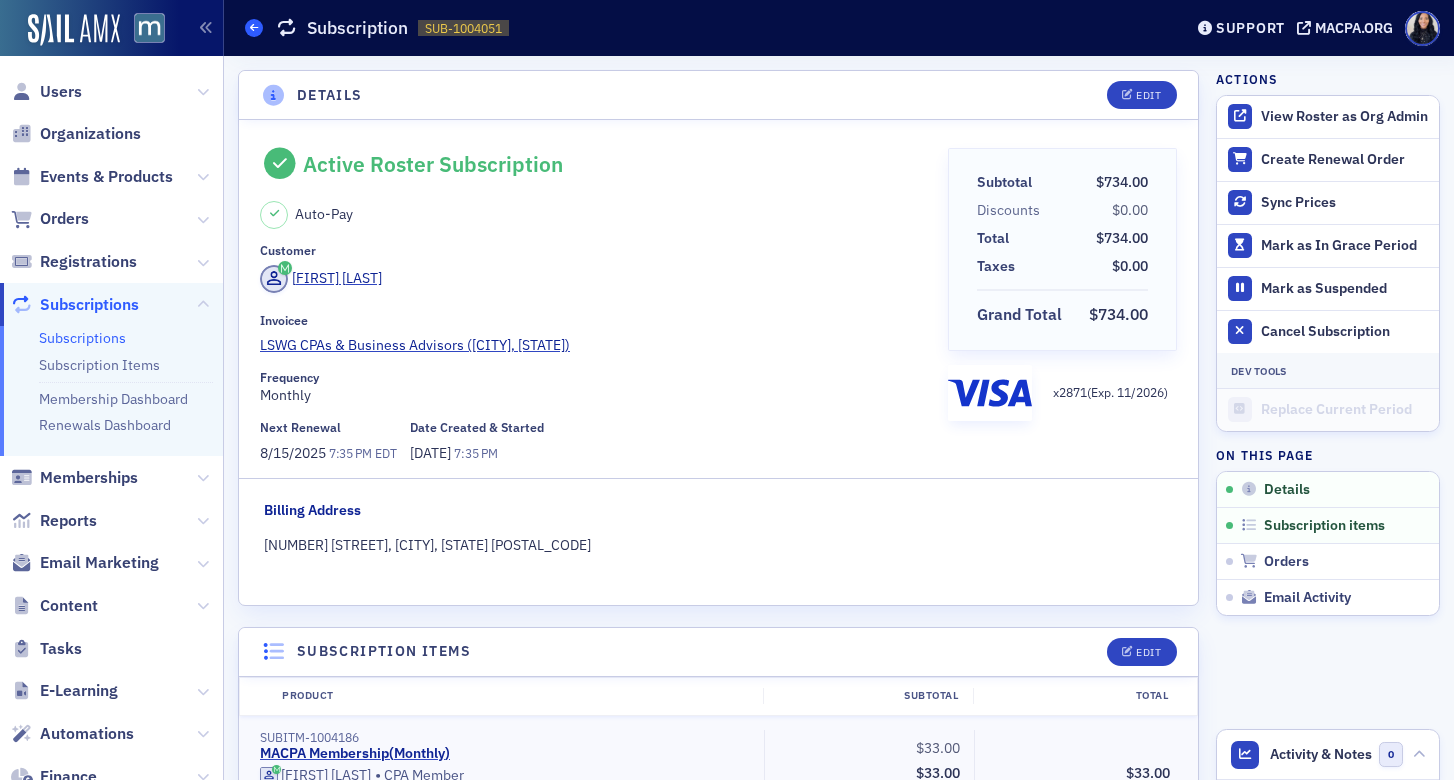 click 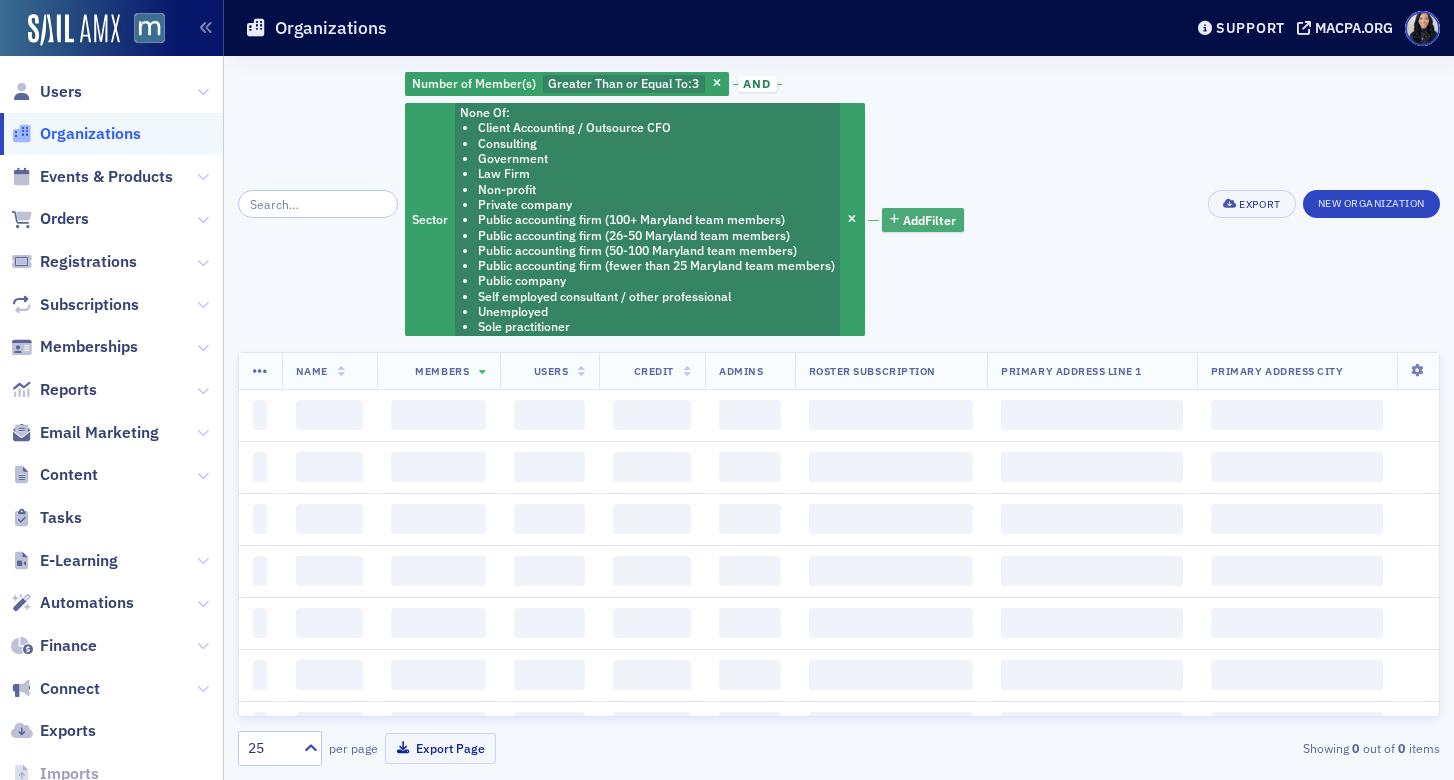 scroll, scrollTop: 0, scrollLeft: 0, axis: both 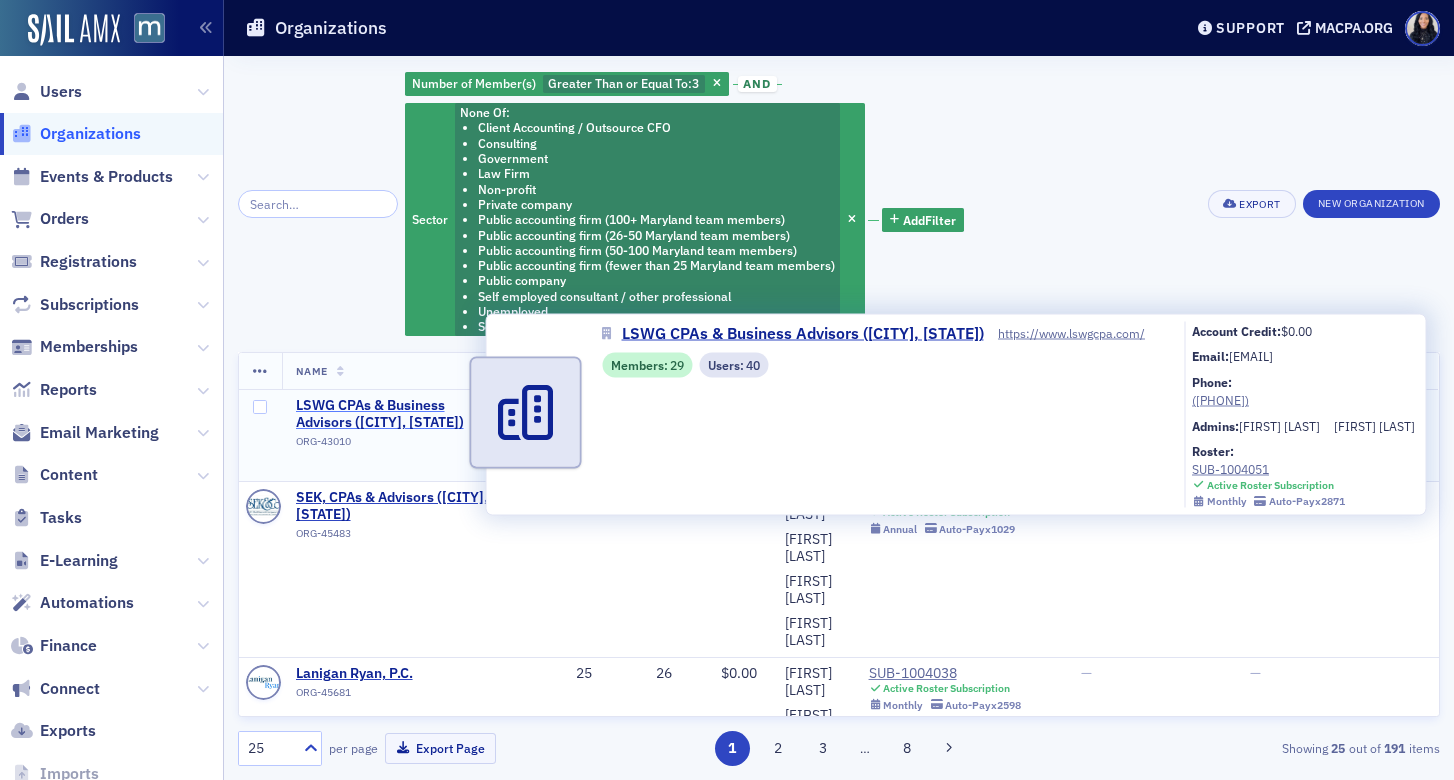 click on "LSWG CPAs & Business Advisors ([CITY], [STATE])" 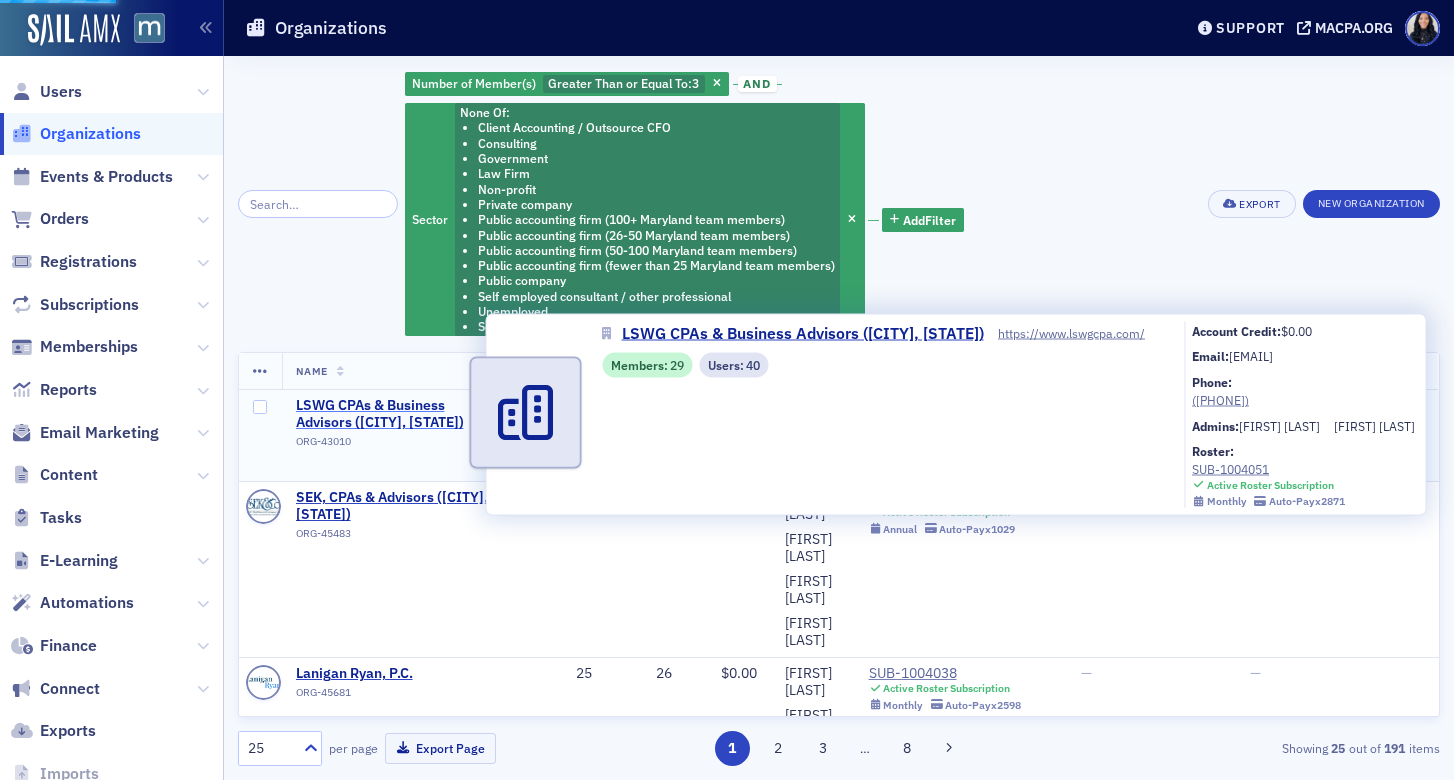select on "US" 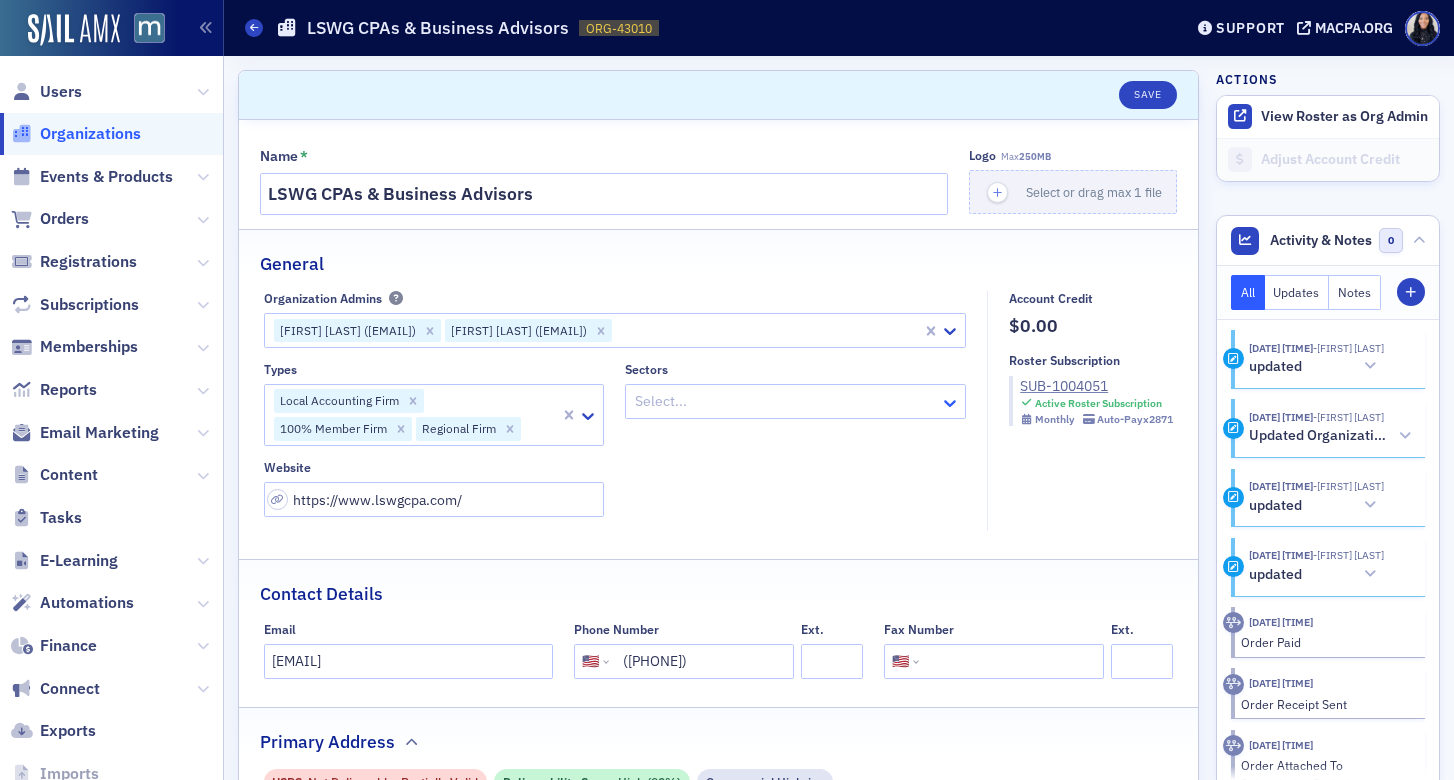click 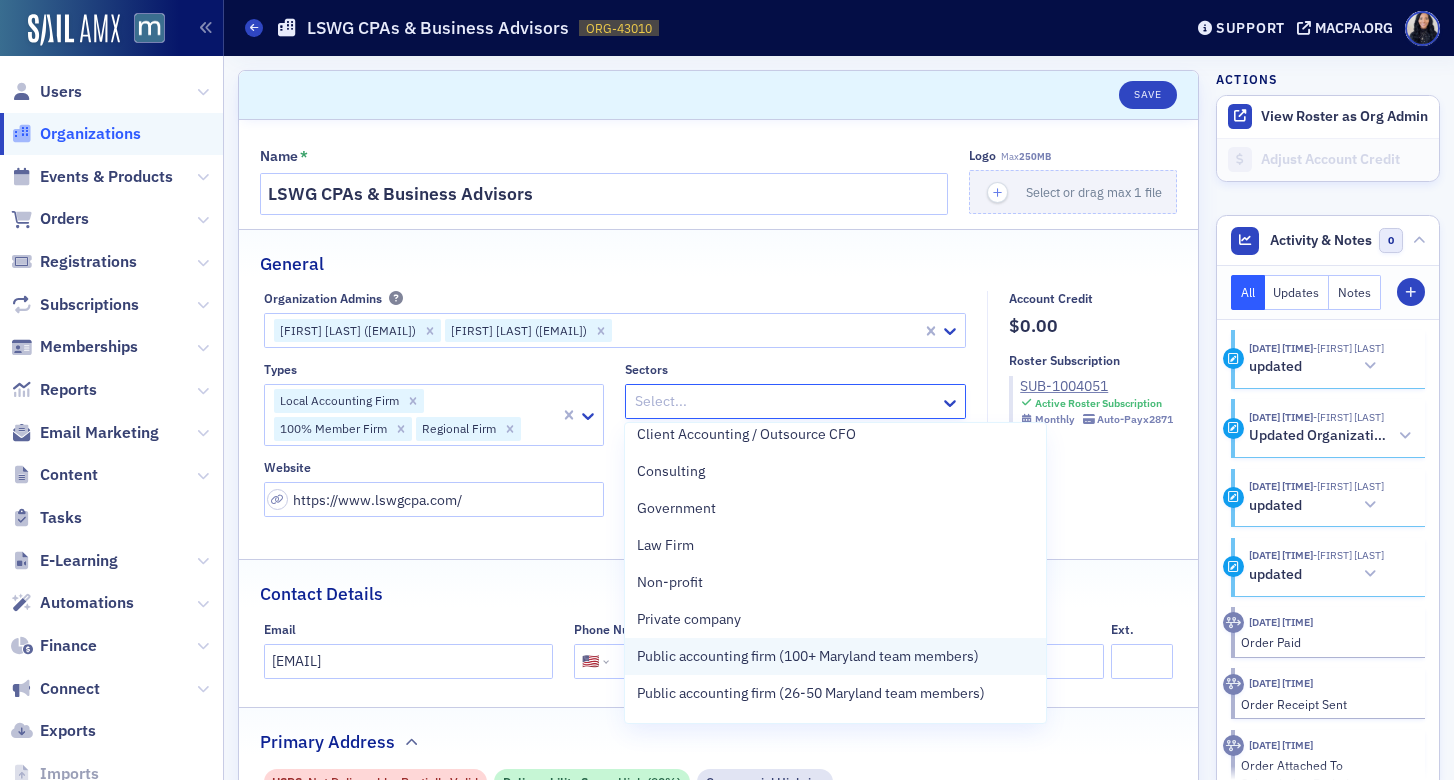 scroll, scrollTop: 12, scrollLeft: 0, axis: vertical 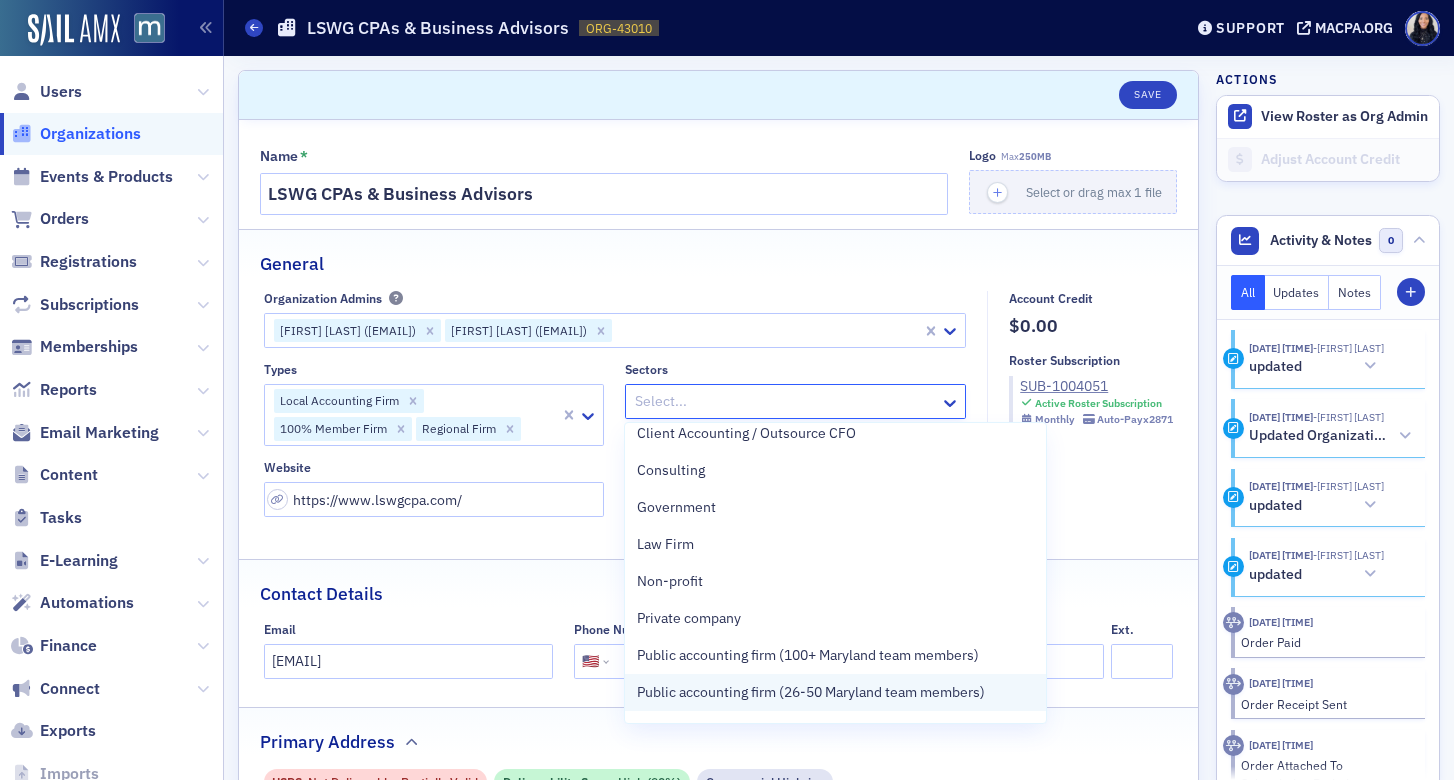 click on "Public accounting firm (26-50 Maryland team members)" at bounding box center (811, 692) 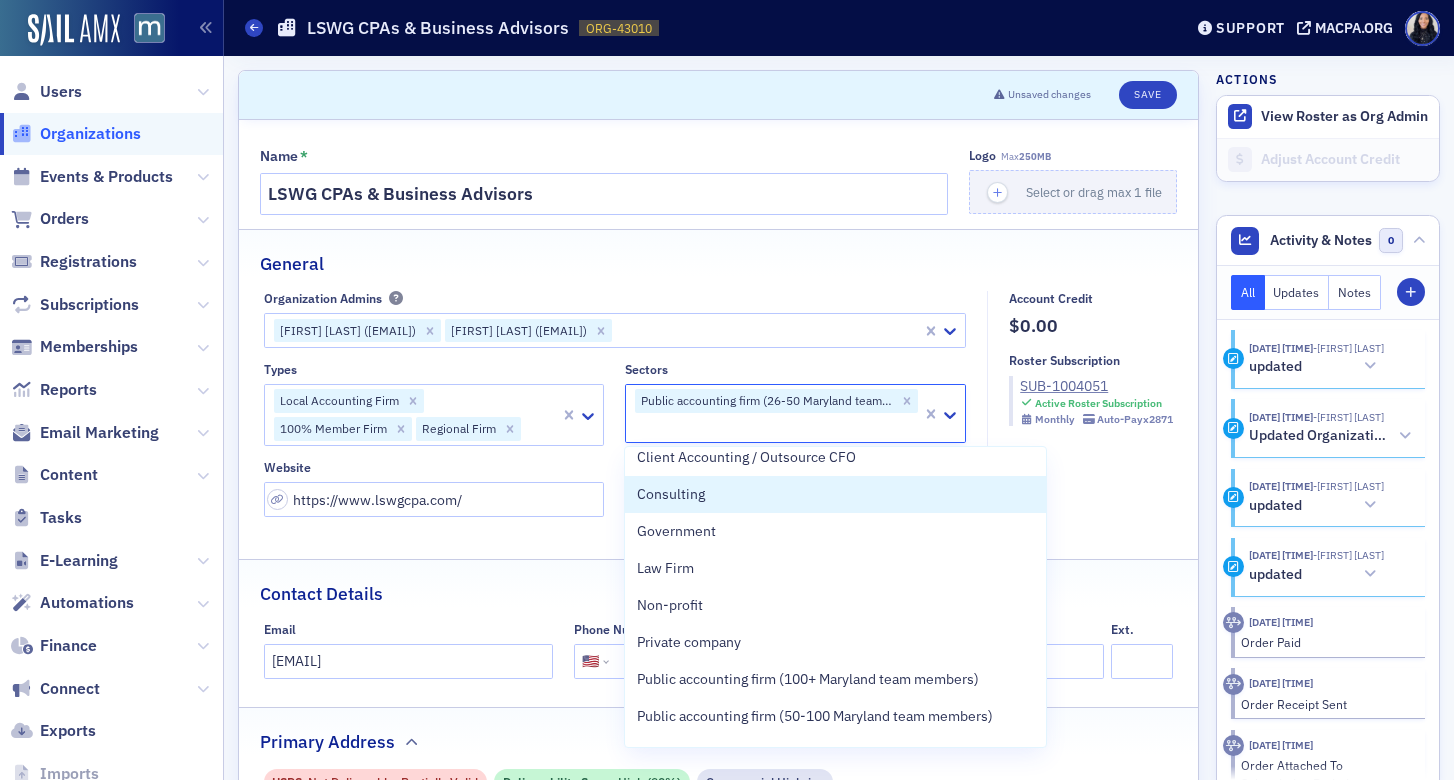 click on "Account Credit $0.00 Roster Subscription SUB-1004051 Active Roster Subscription Monthly   Auto-Pay  x2871" 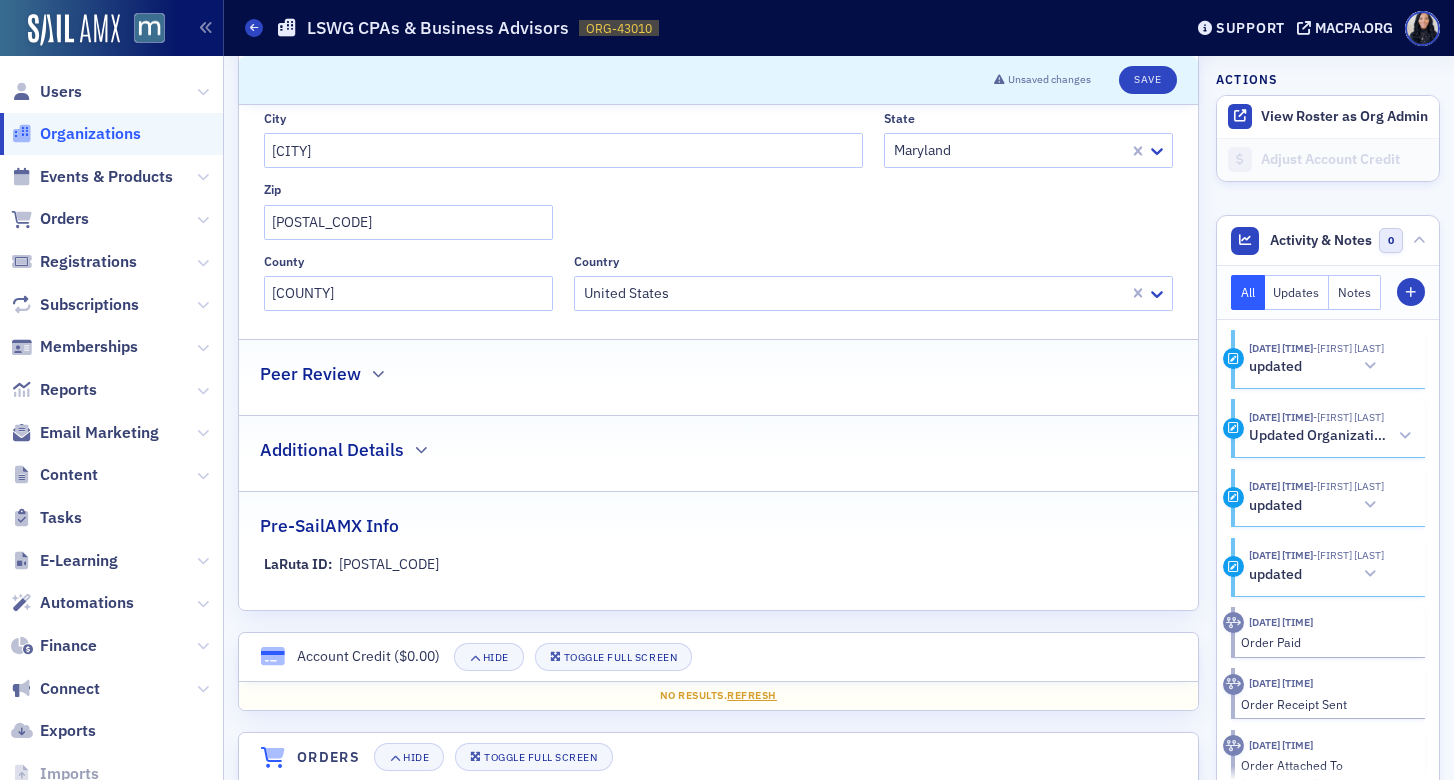 scroll, scrollTop: 771, scrollLeft: 0, axis: vertical 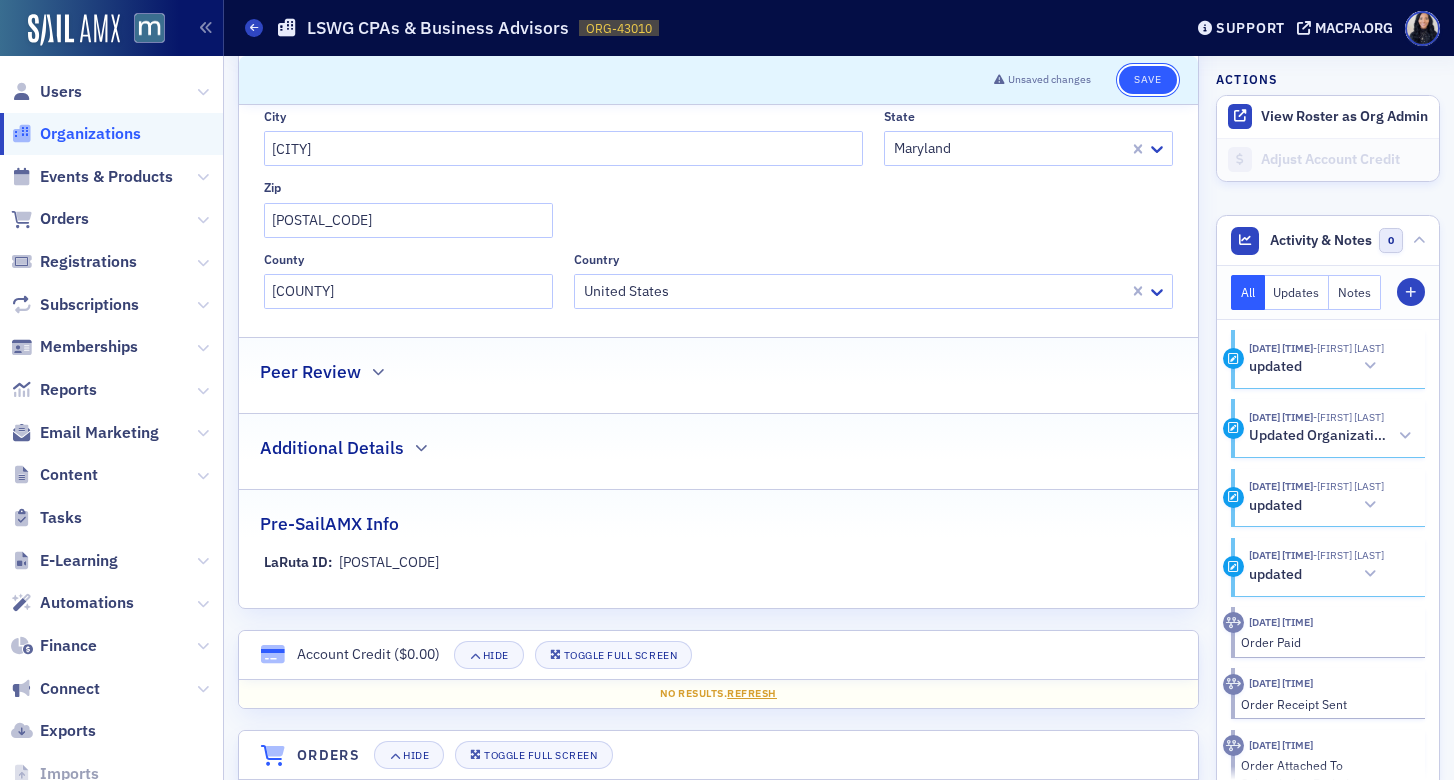 click on "Save" 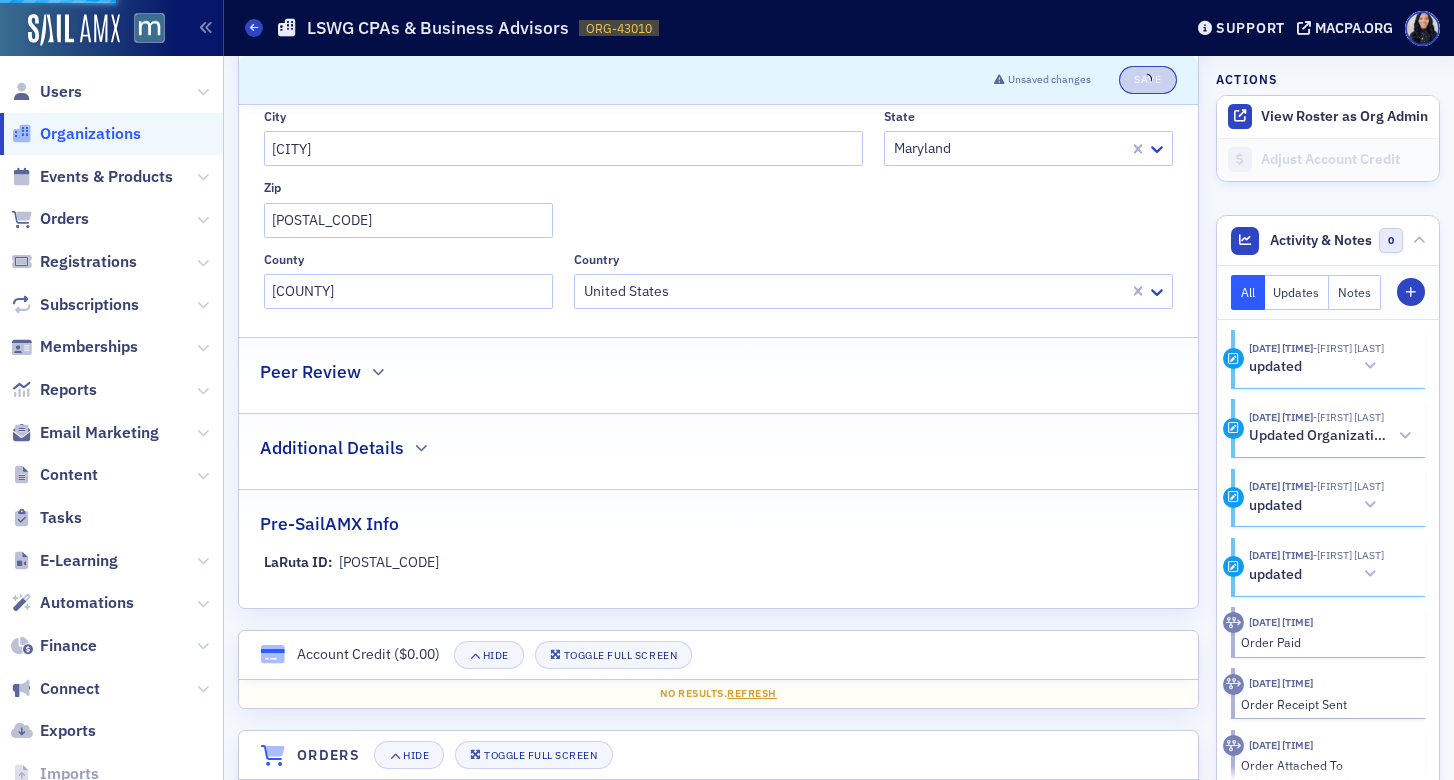 select on "US" 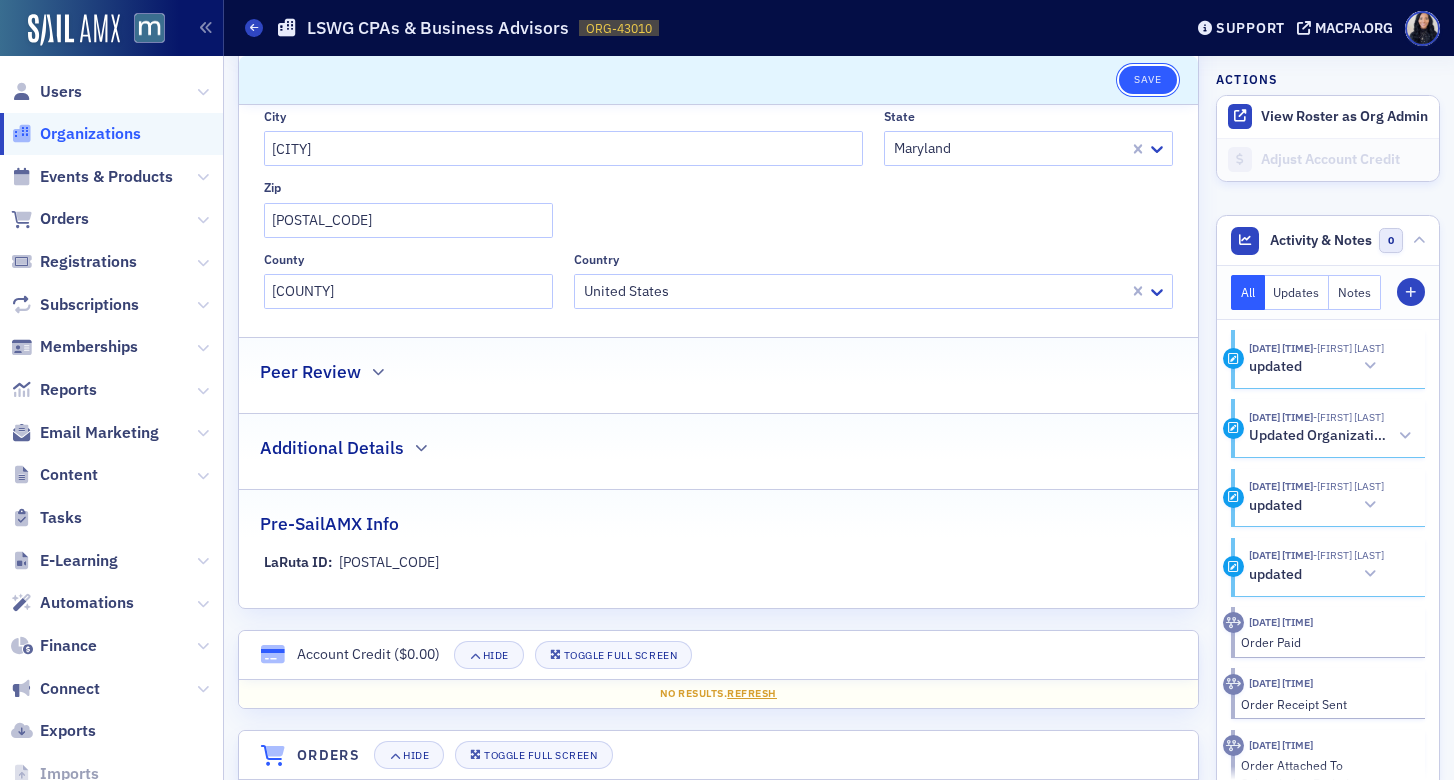 click on "Save" 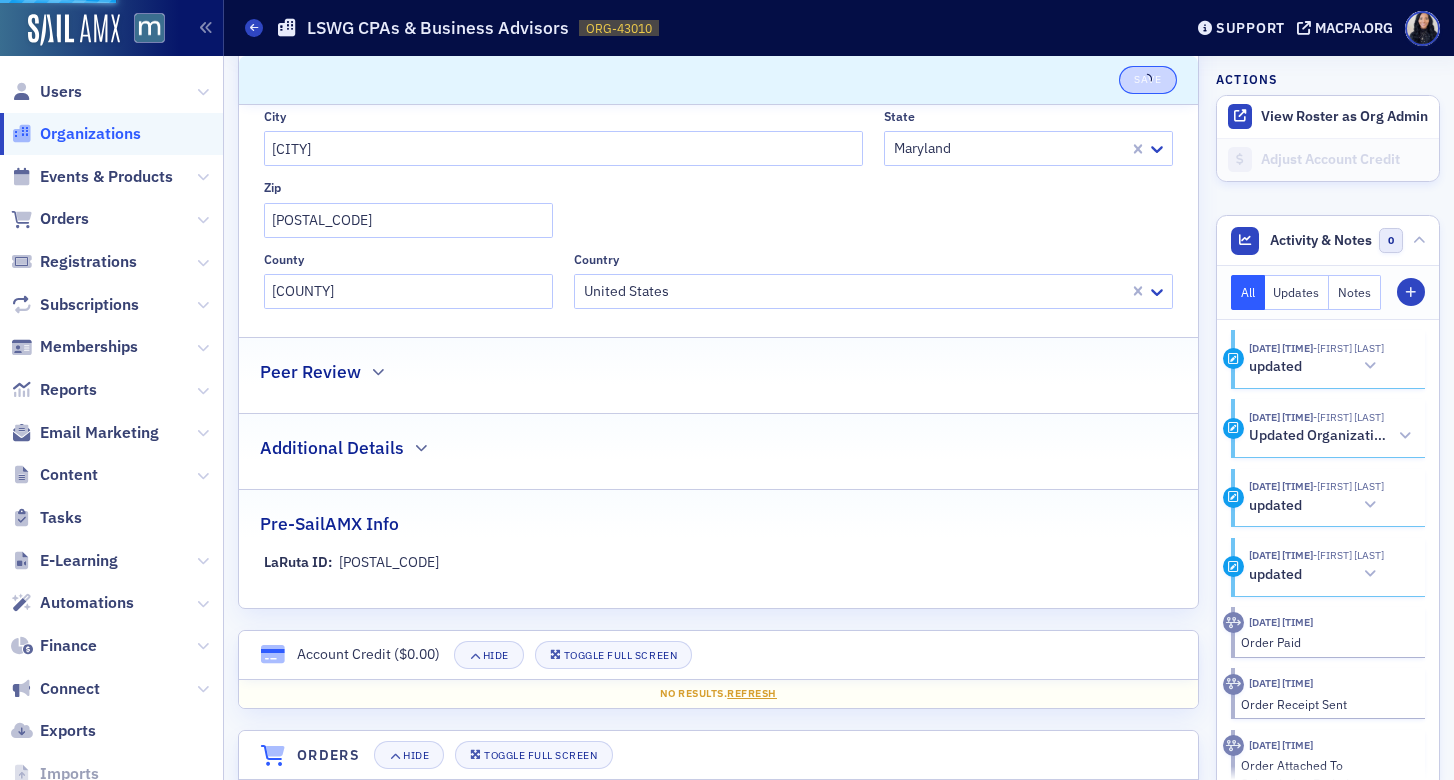 select on "US" 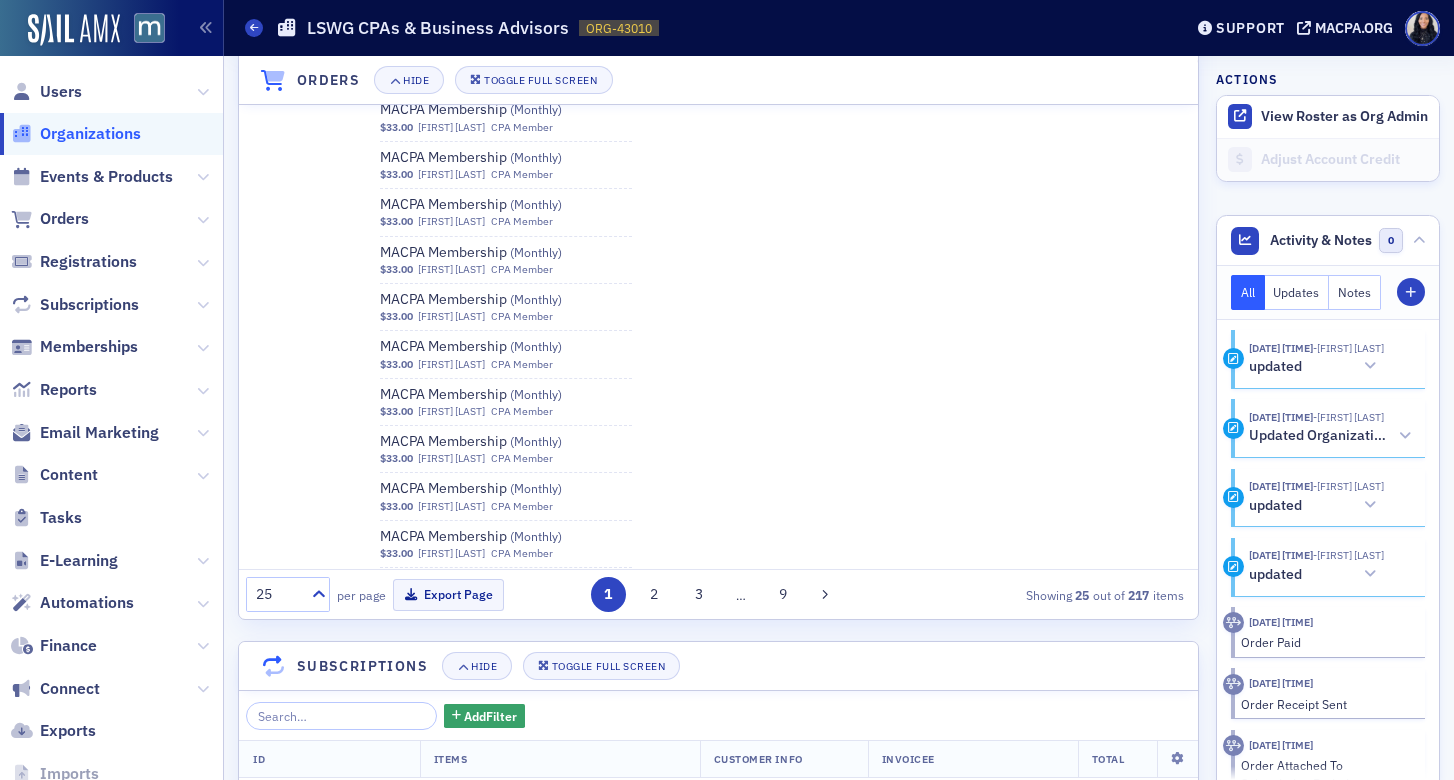 scroll, scrollTop: 1683, scrollLeft: 0, axis: vertical 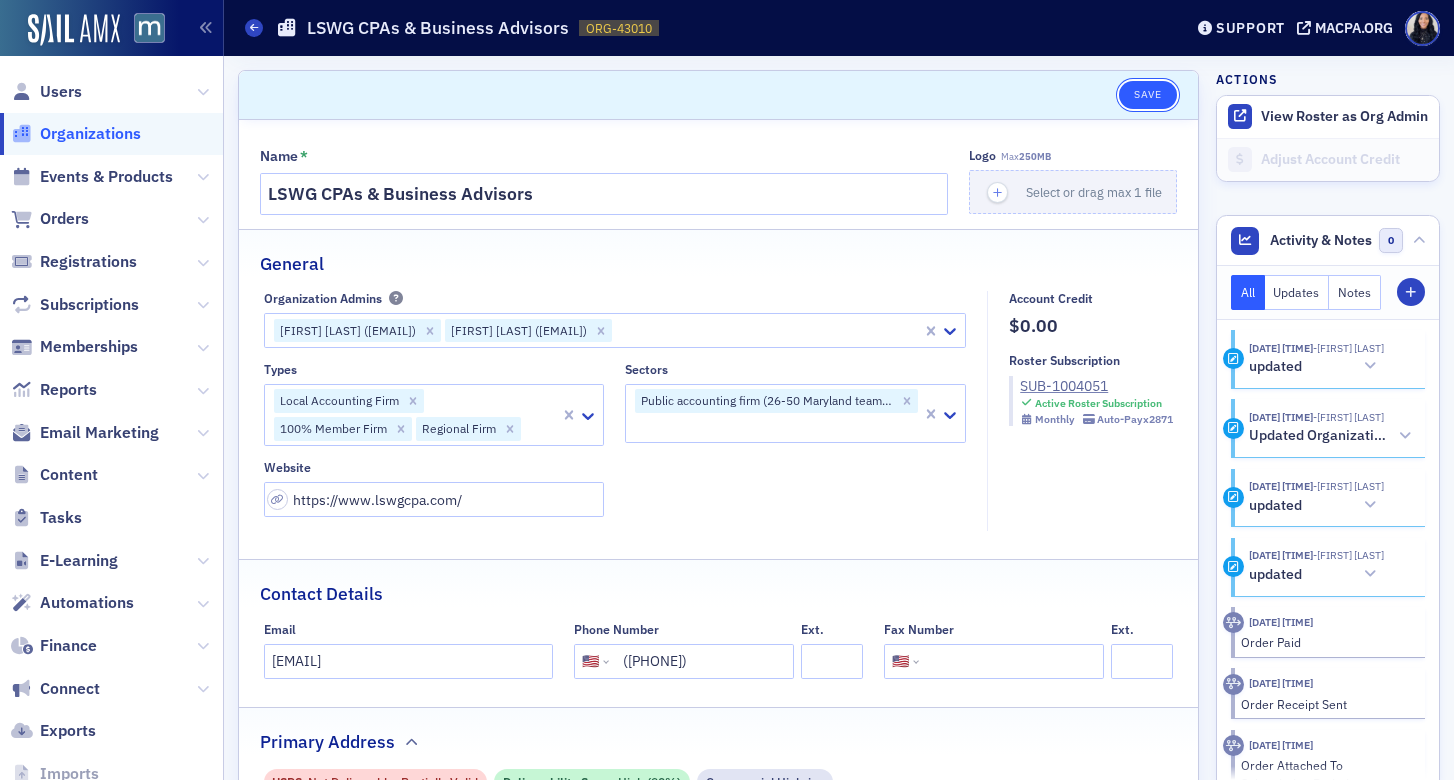click on "Save" 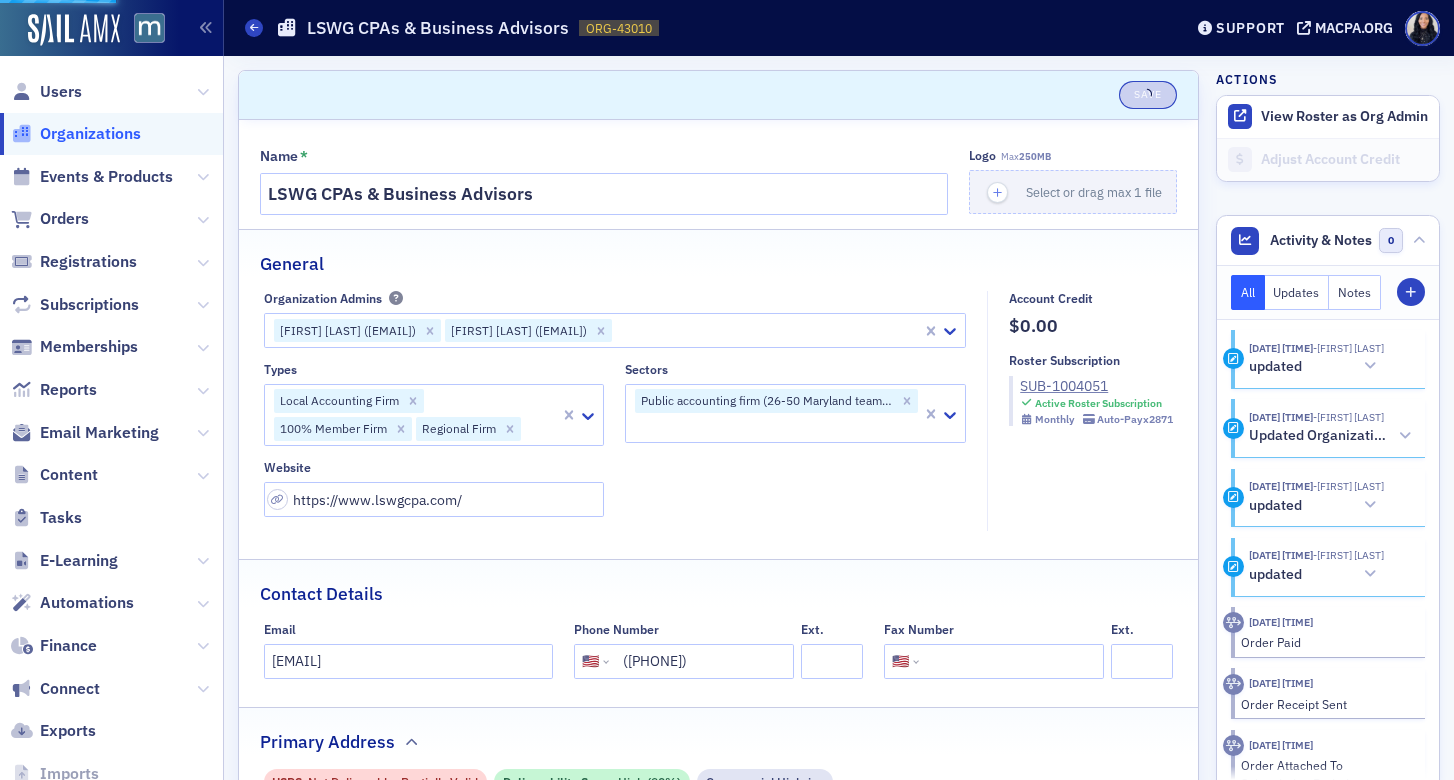 select on "US" 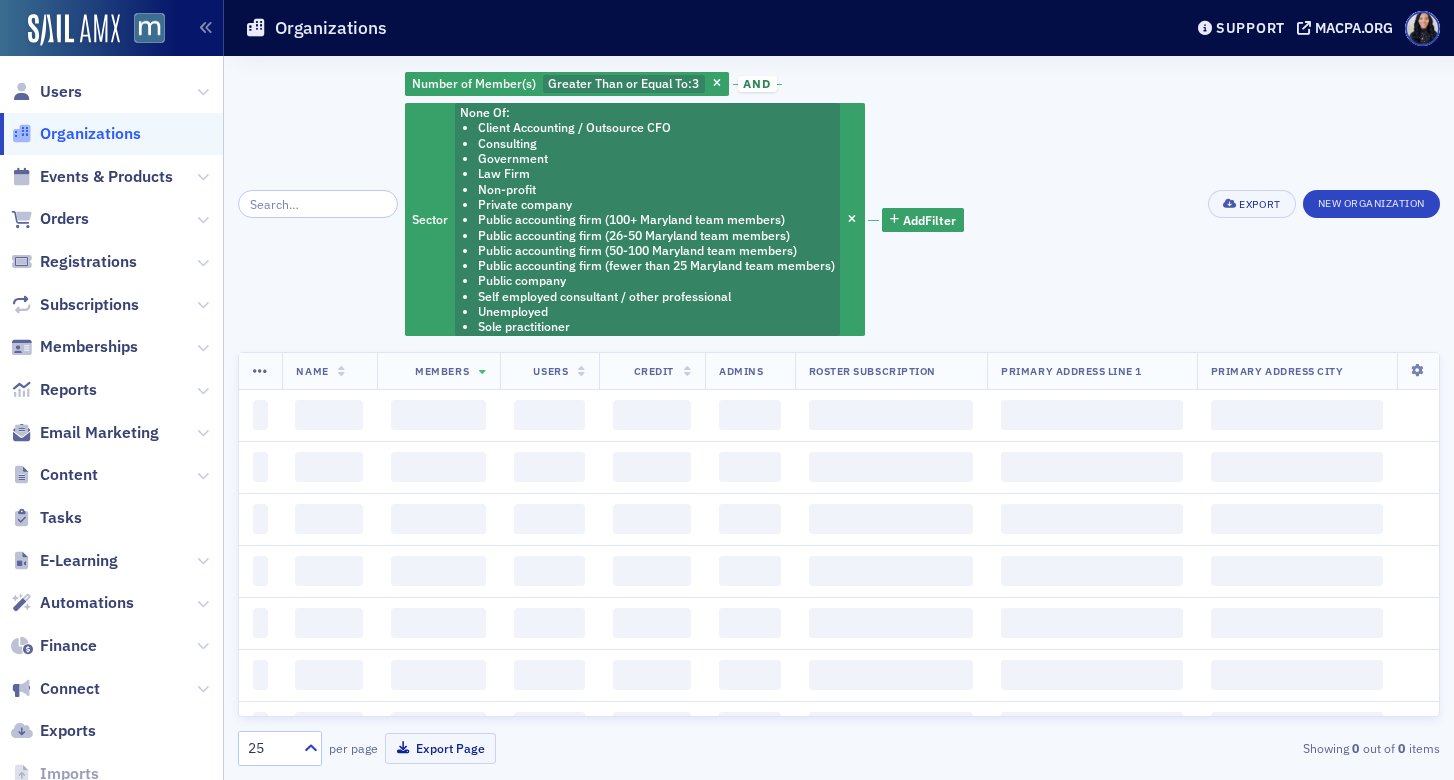 scroll, scrollTop: 0, scrollLeft: 0, axis: both 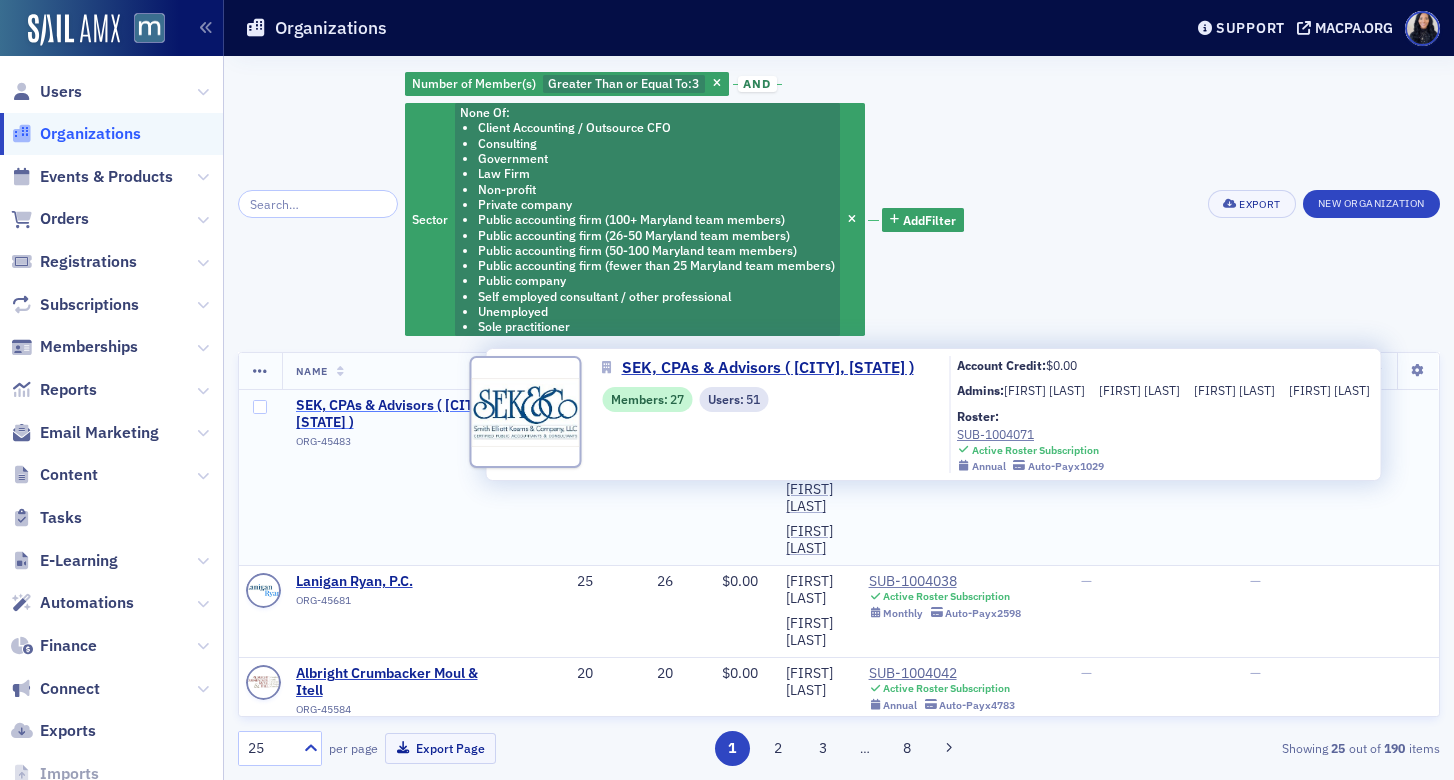 click on "SEK, CPAs & Advisors ( [CITY], [STATE] )" 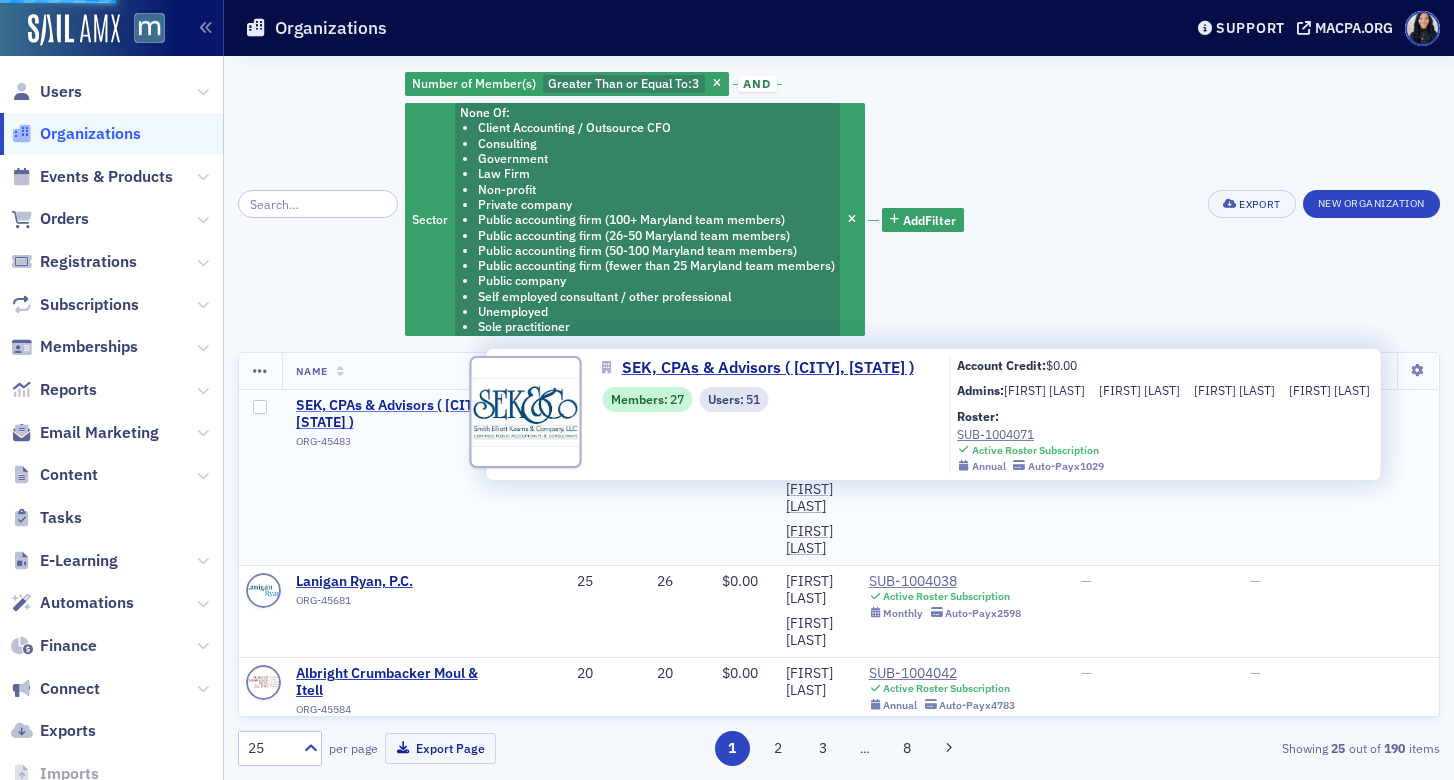 select on "US" 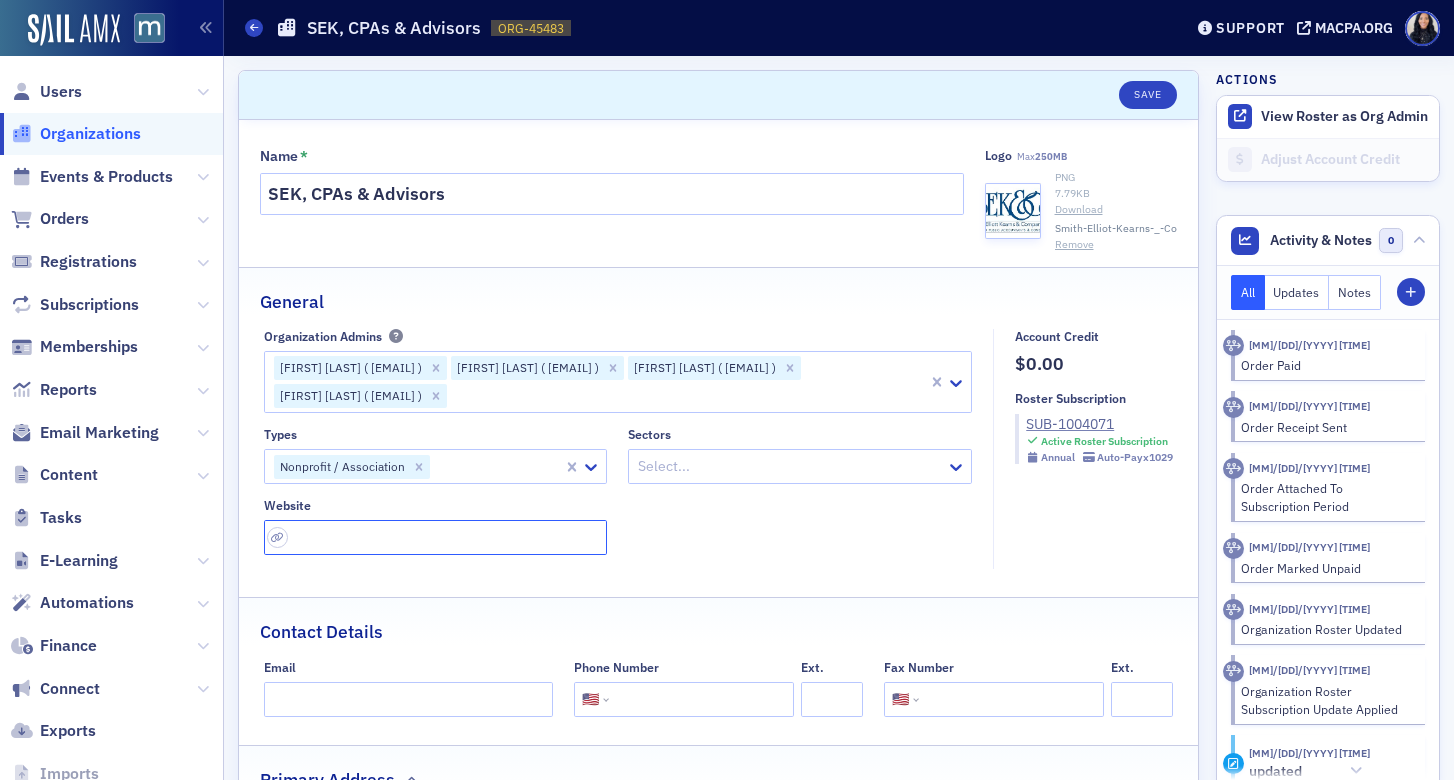 click 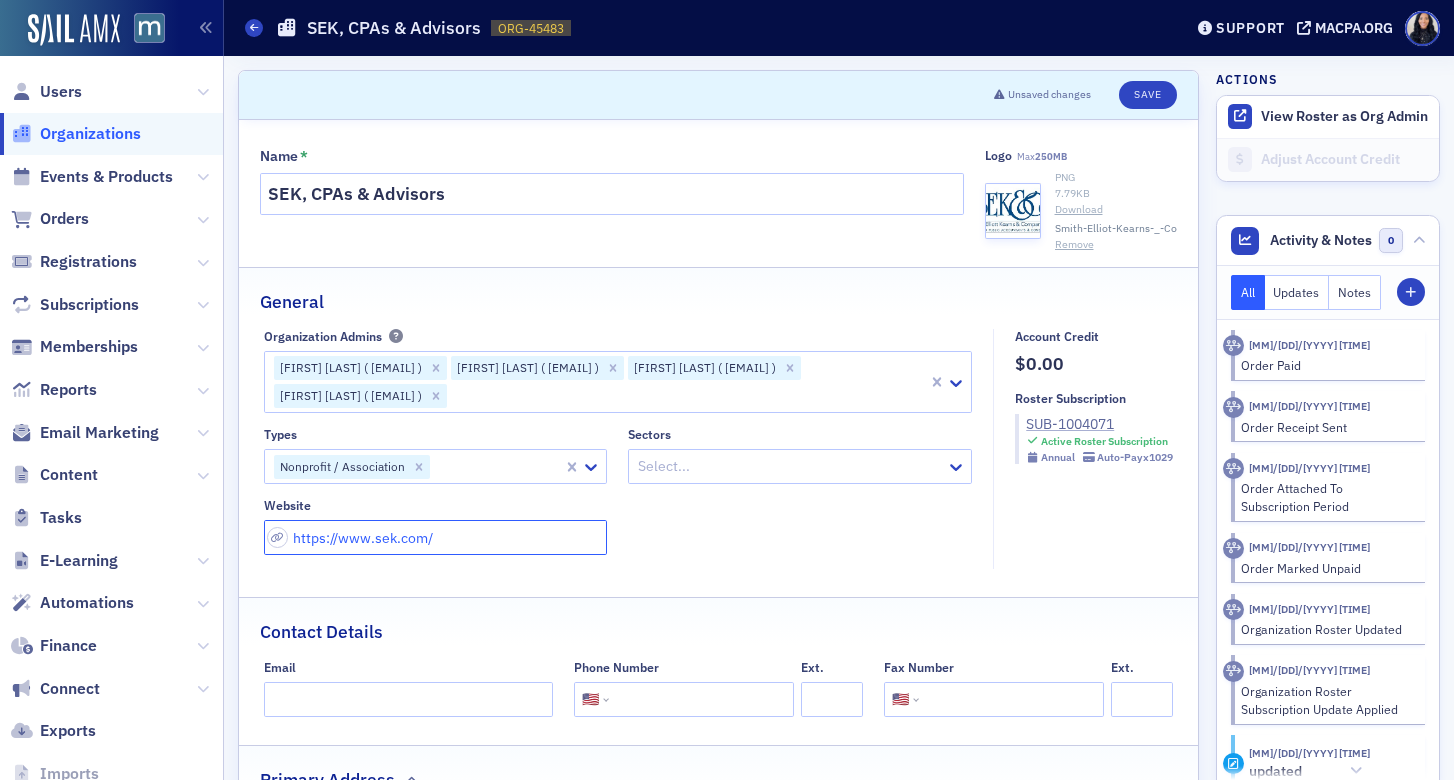 type on "https://www.sek.com/" 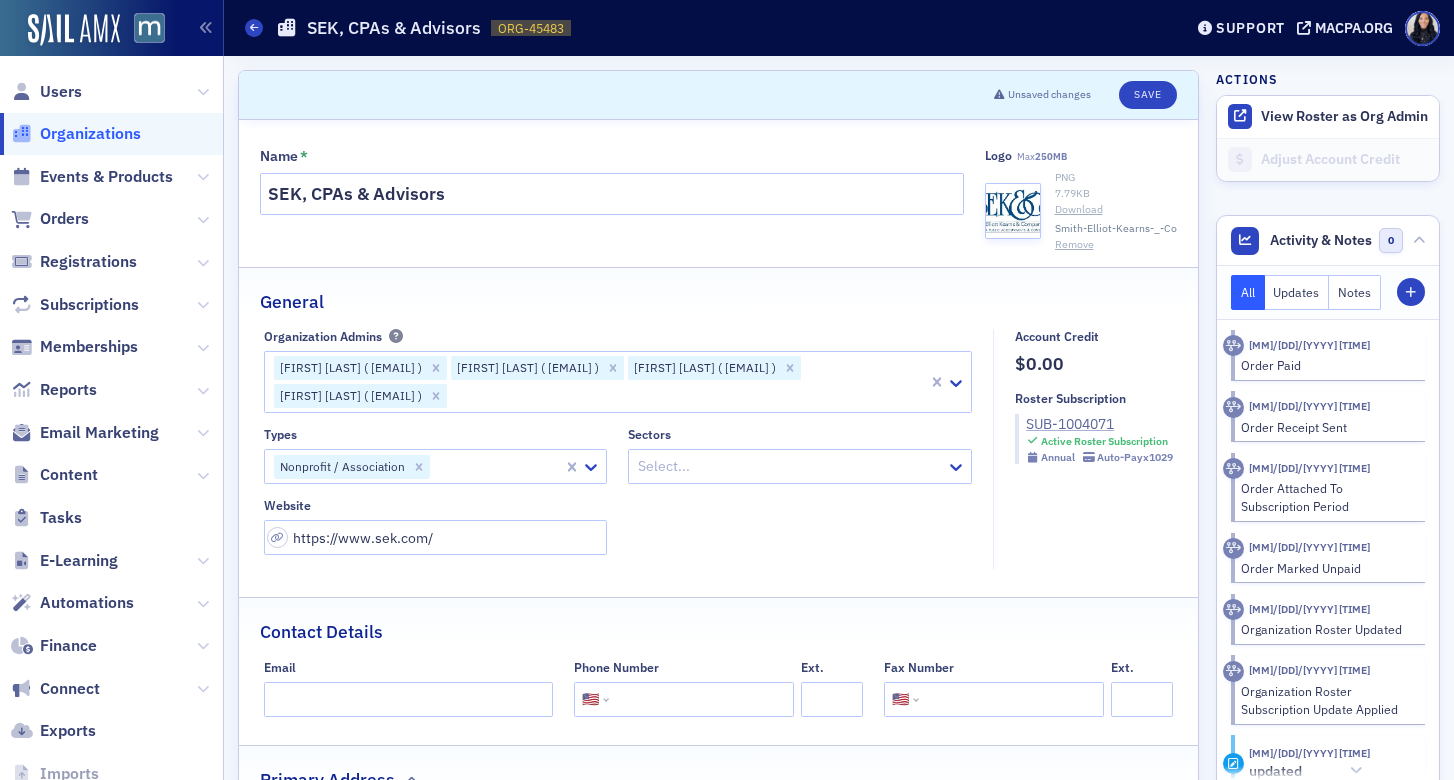 click on "SUB-1004071" 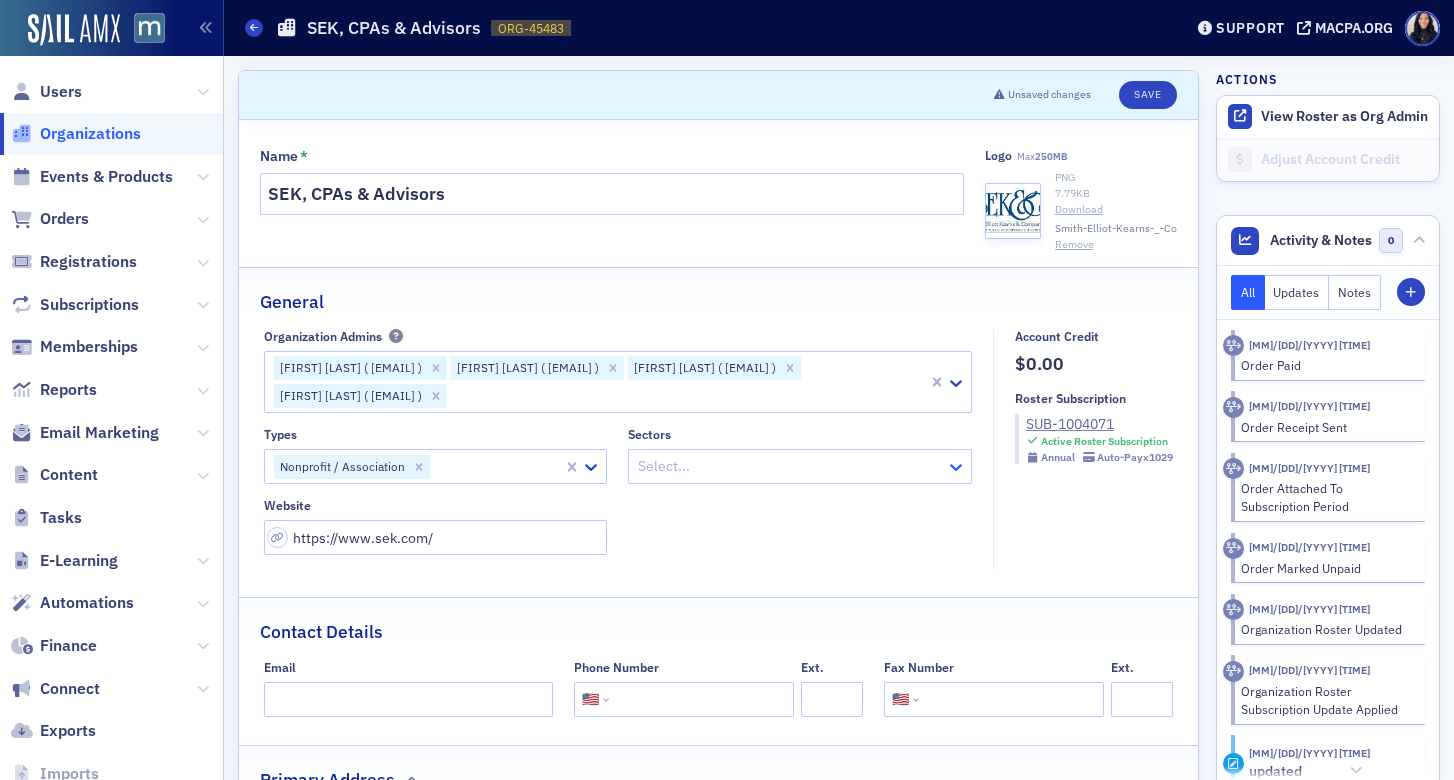 click 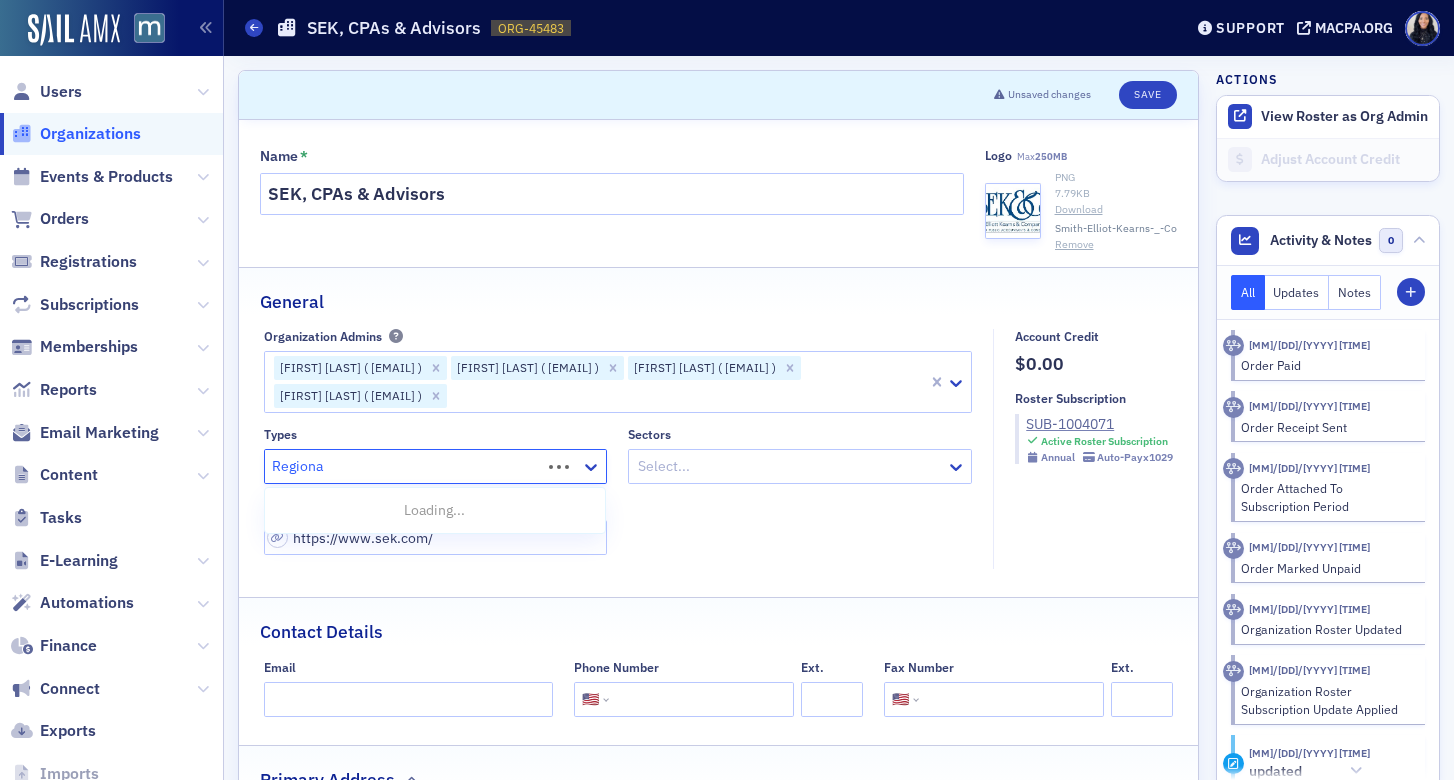 type on "Regional" 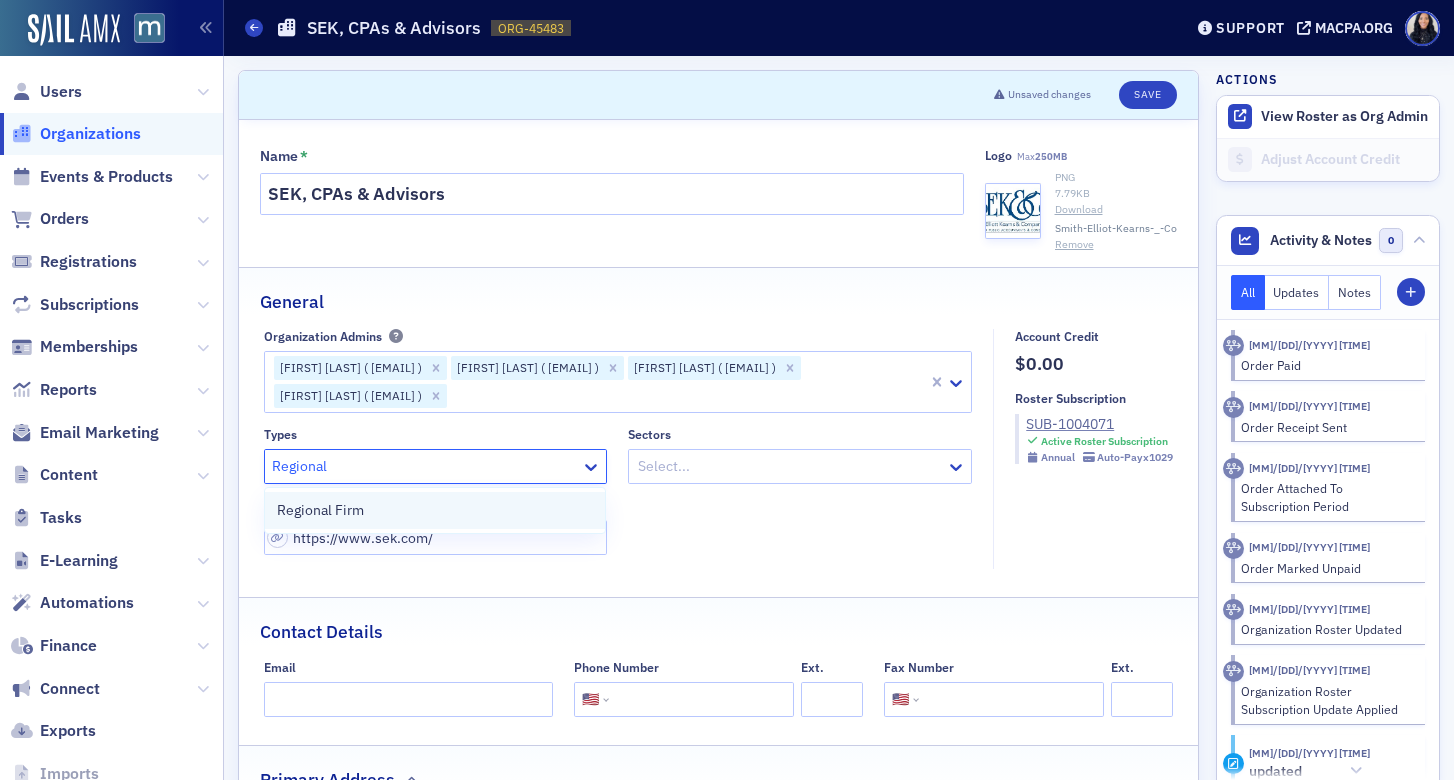 click on "Regional Firm" at bounding box center (435, 510) 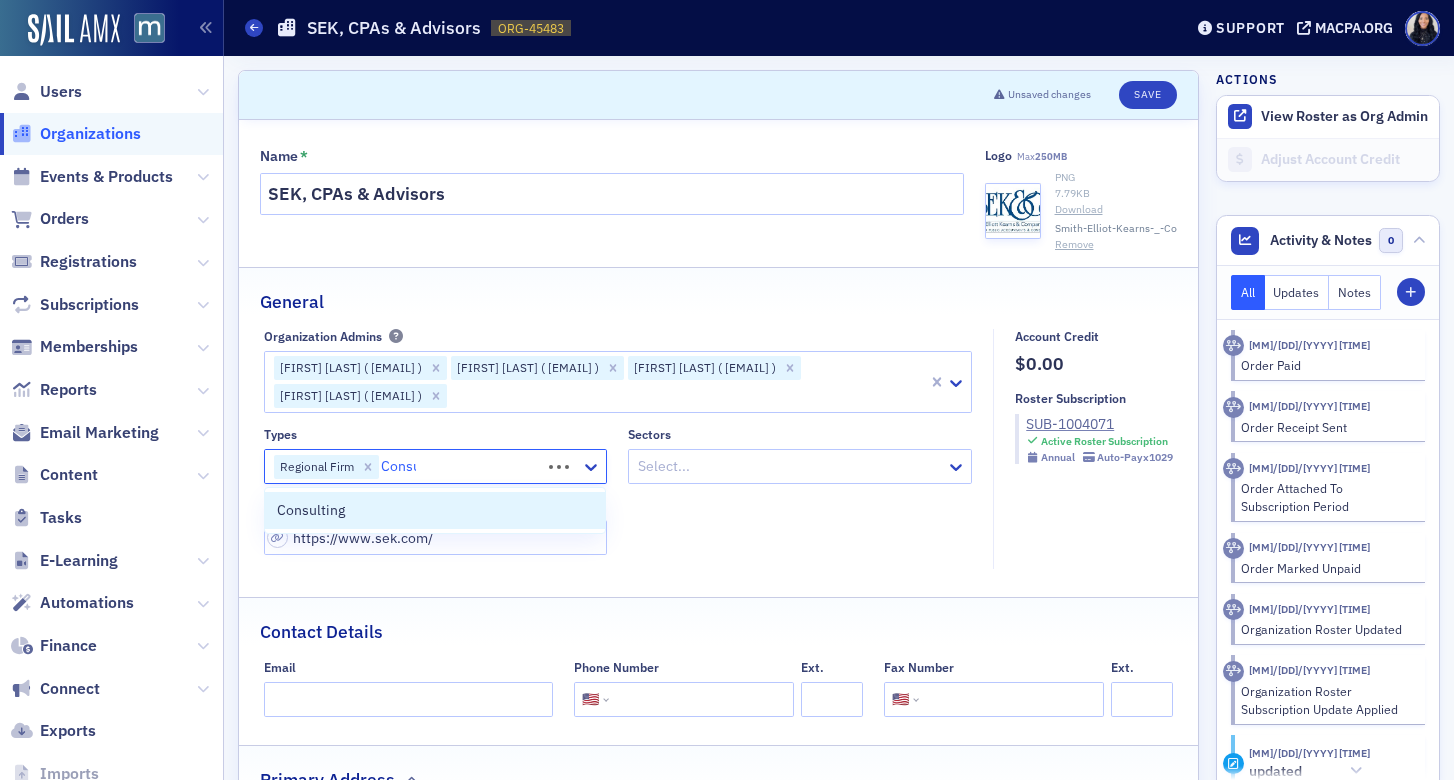 type on "Consul" 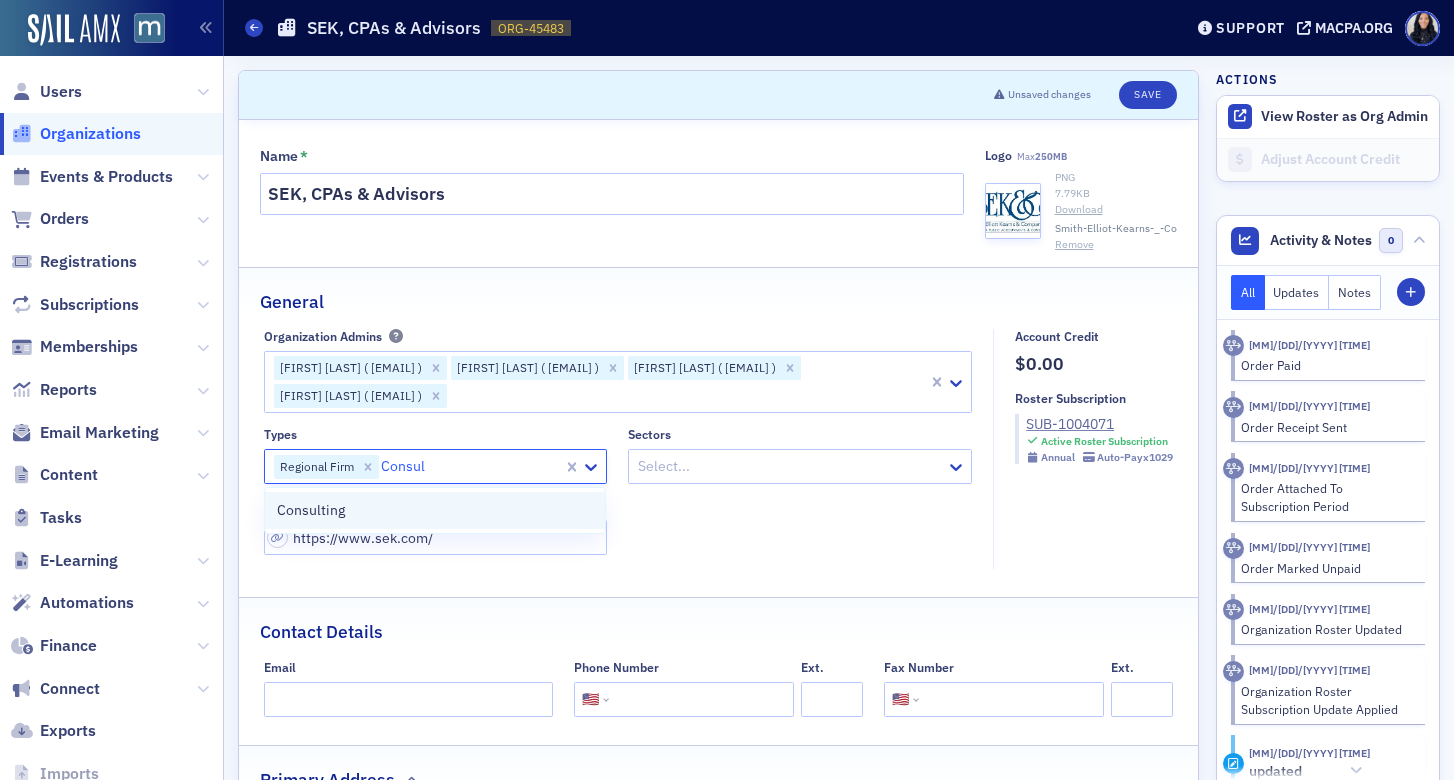 click on "Consulting" at bounding box center [435, 510] 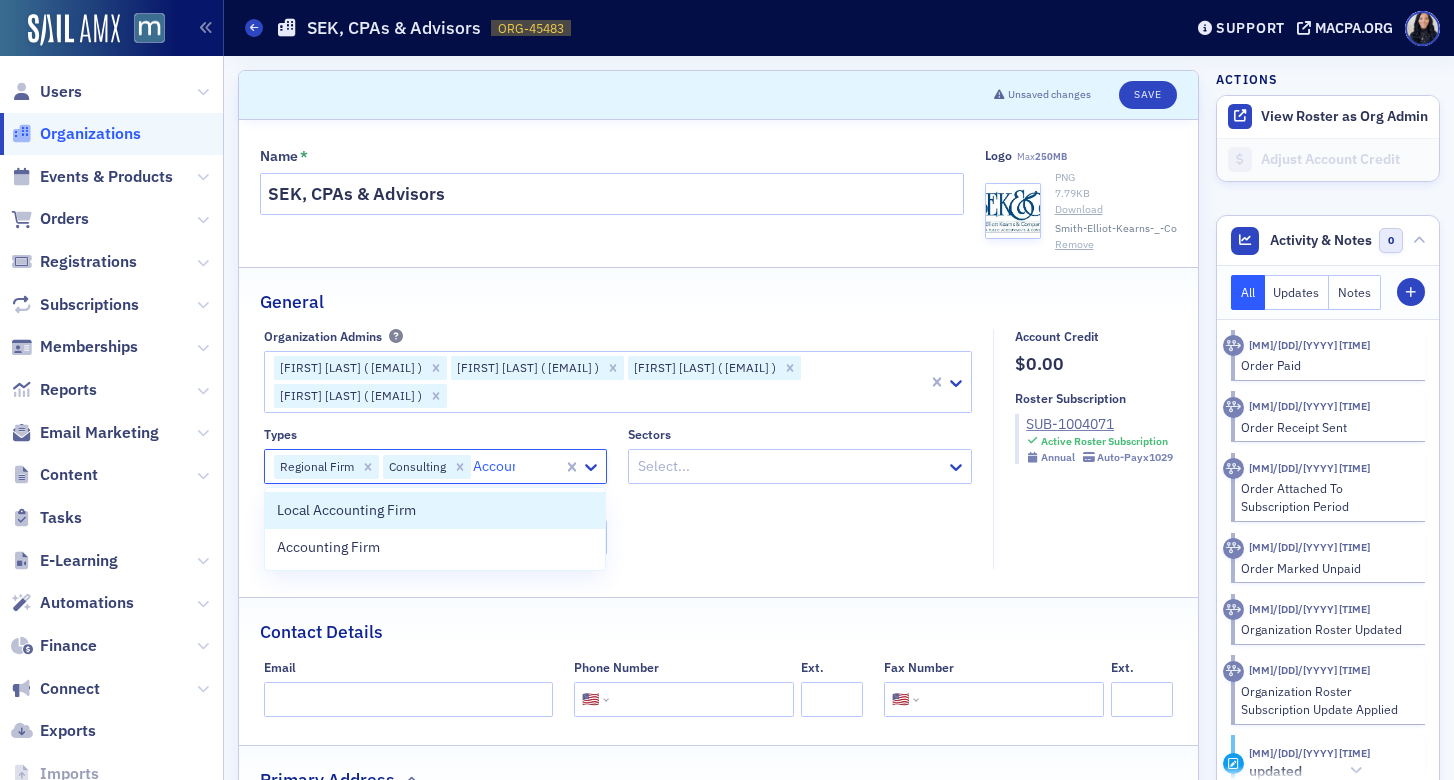 type on "Account" 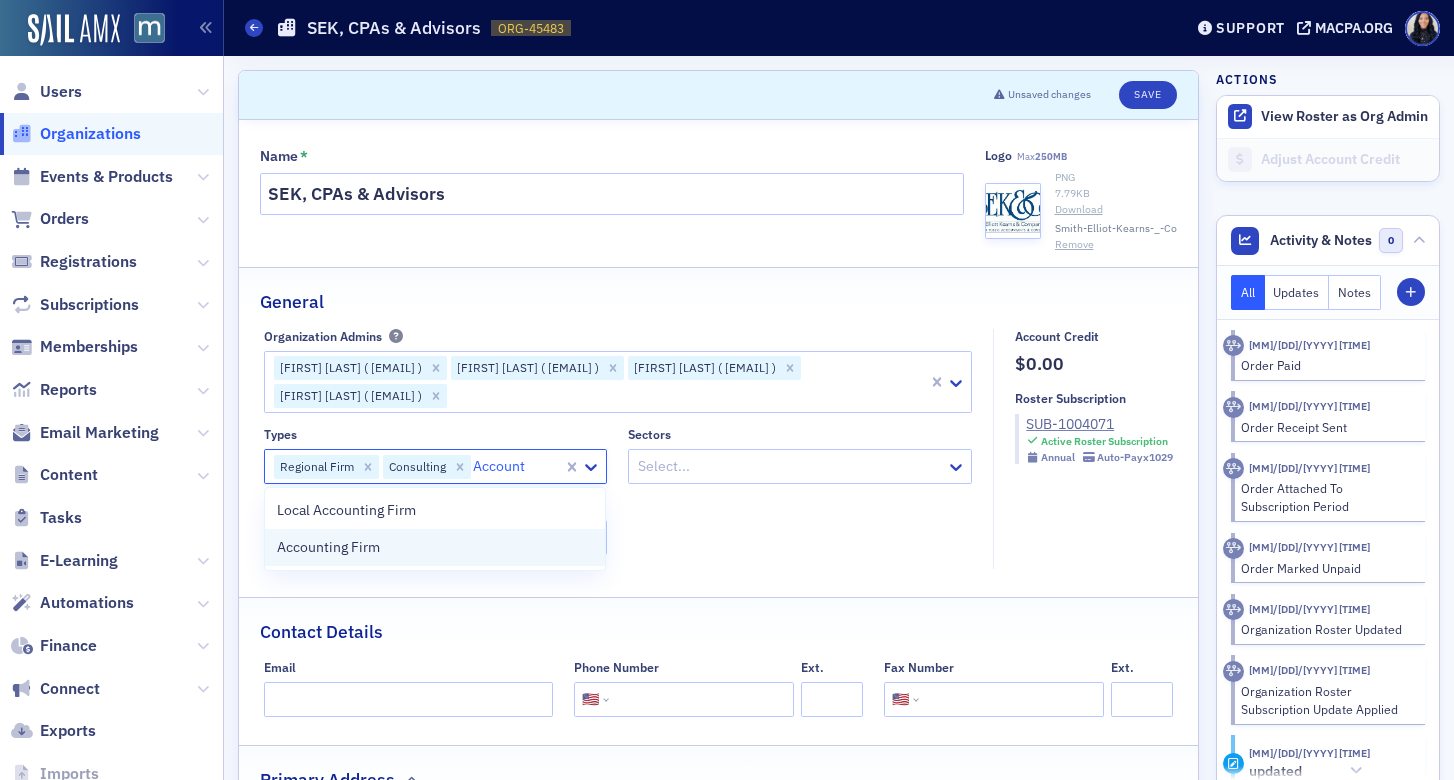 click on "Accounting Firm" at bounding box center [435, 547] 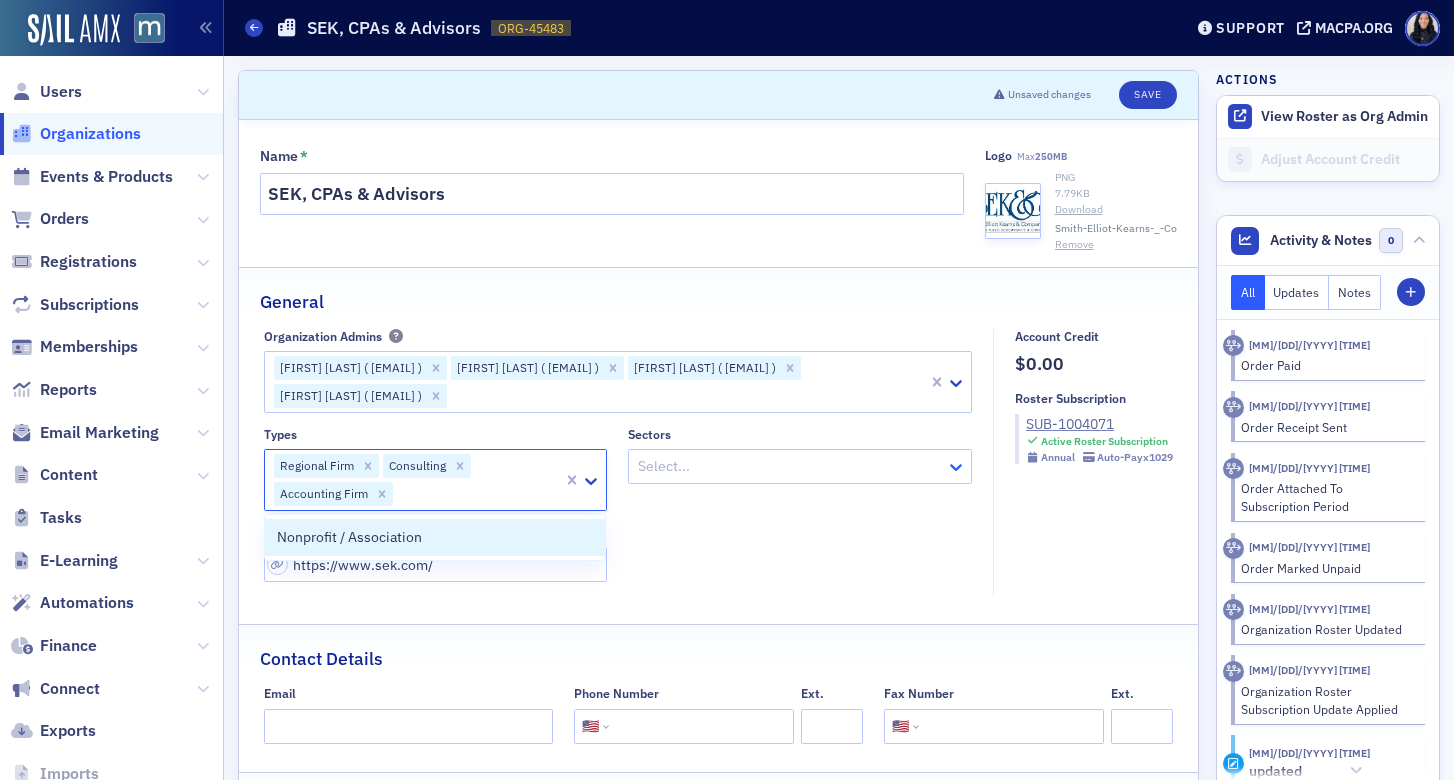 click 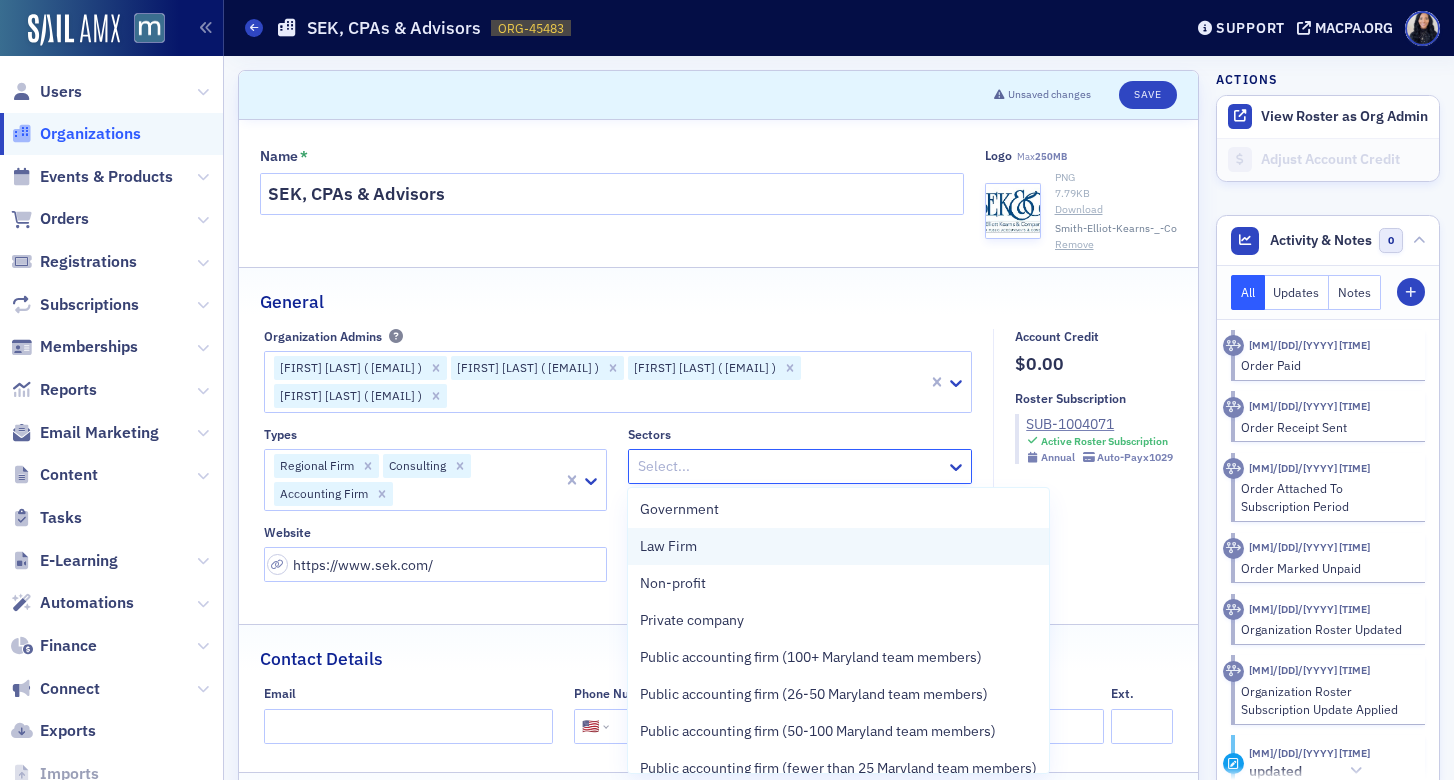 scroll, scrollTop: 78, scrollLeft: 0, axis: vertical 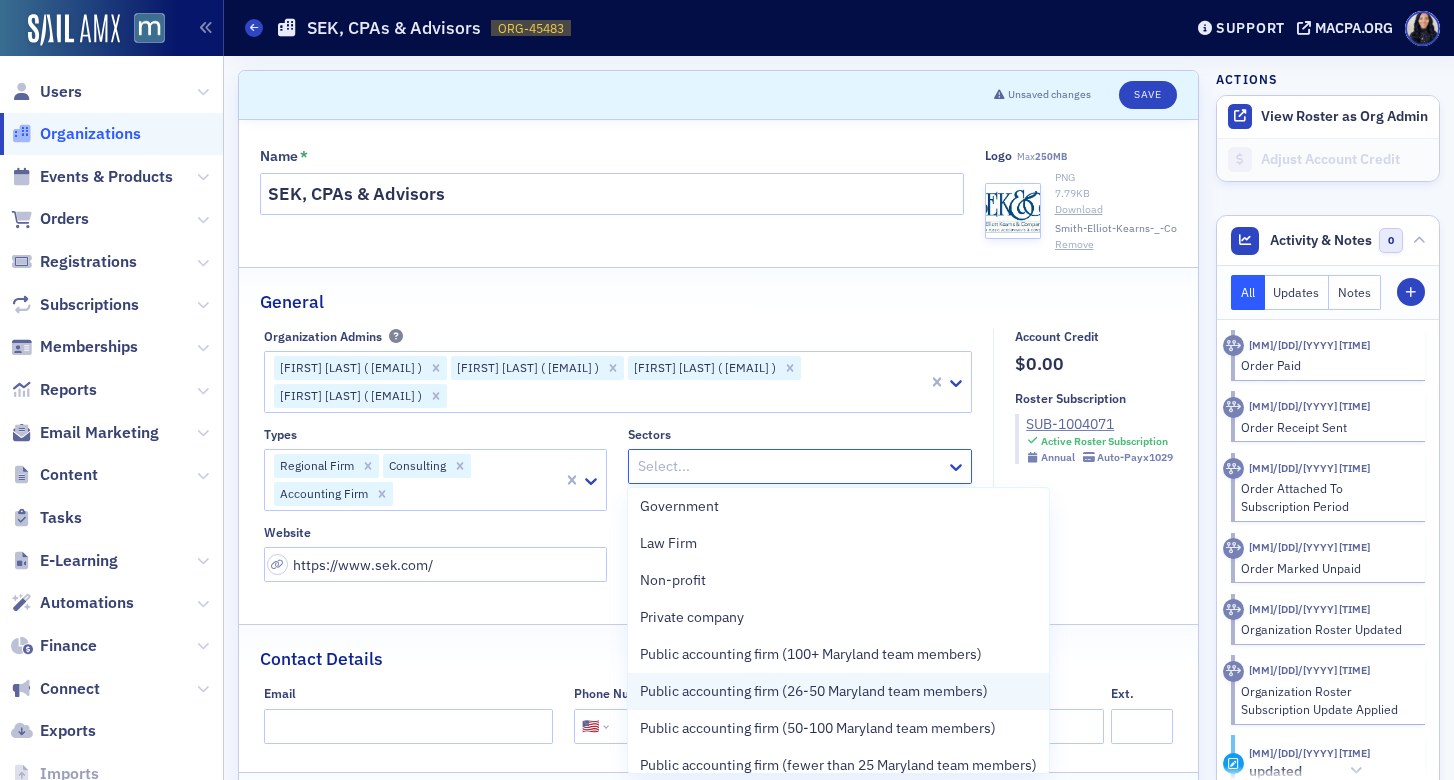 click on "Public accounting firm (26-50 Maryland team members)" at bounding box center (814, 691) 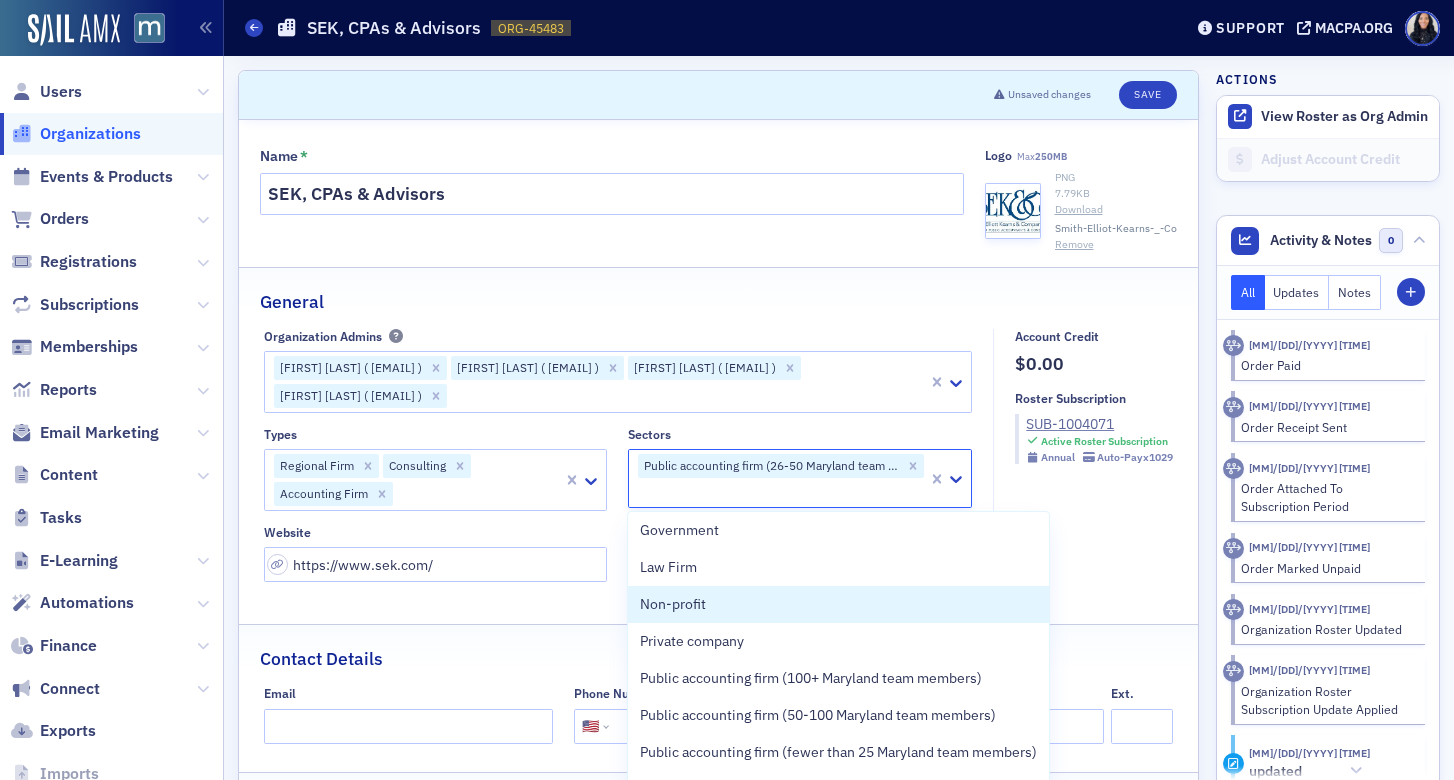 click on "Account Credit $0.00 Roster Subscription SUB-1004071 Active Roster Subscription Annual   Auto-Pay  x1029" 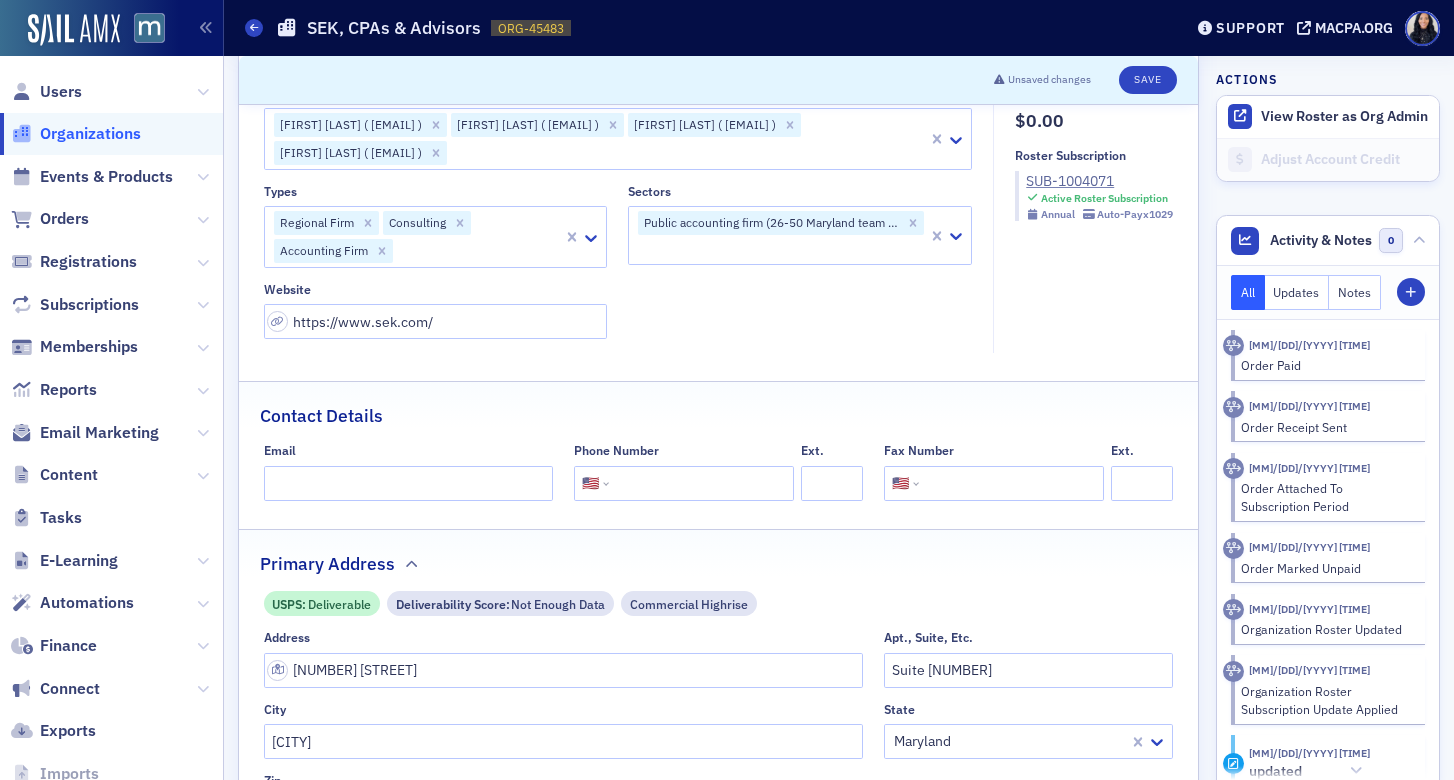 scroll, scrollTop: 217, scrollLeft: 0, axis: vertical 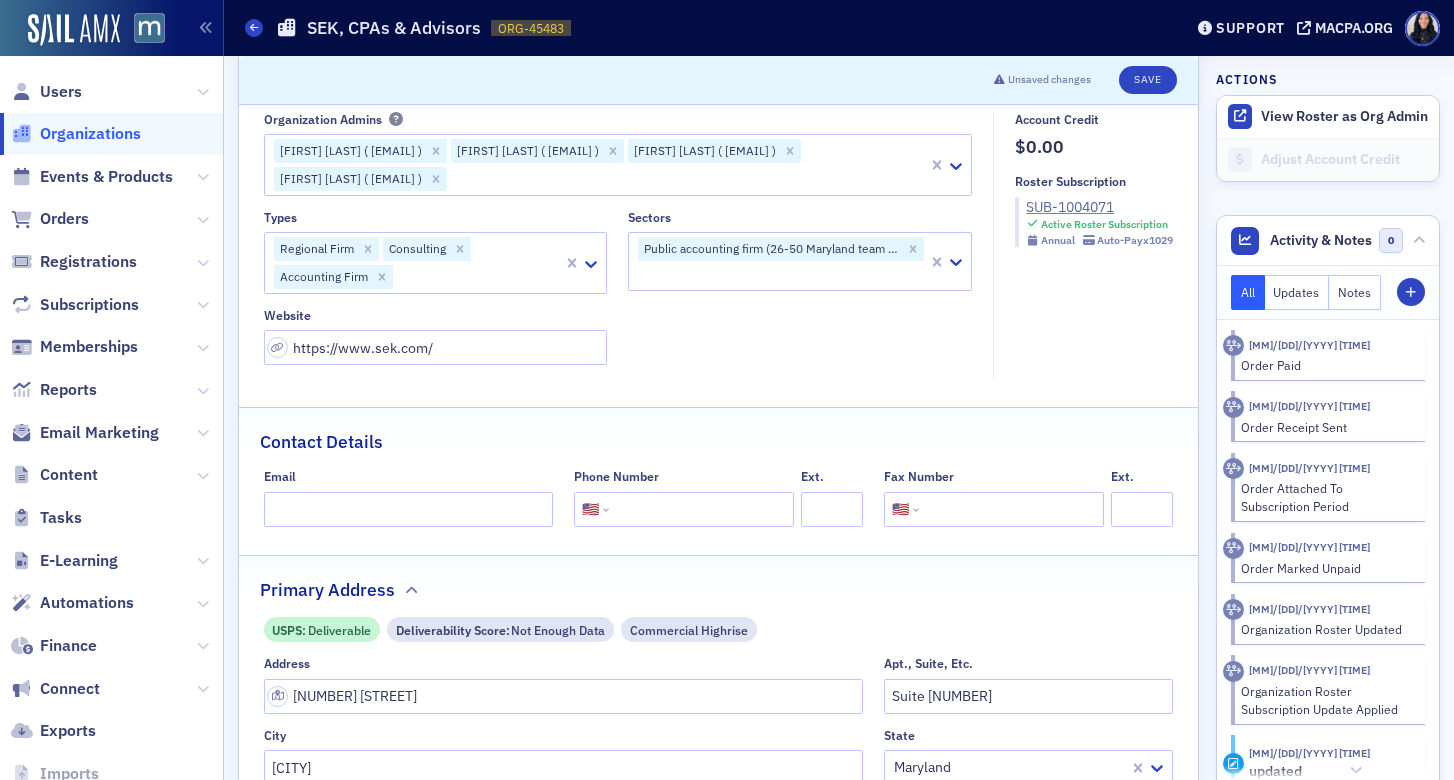 click 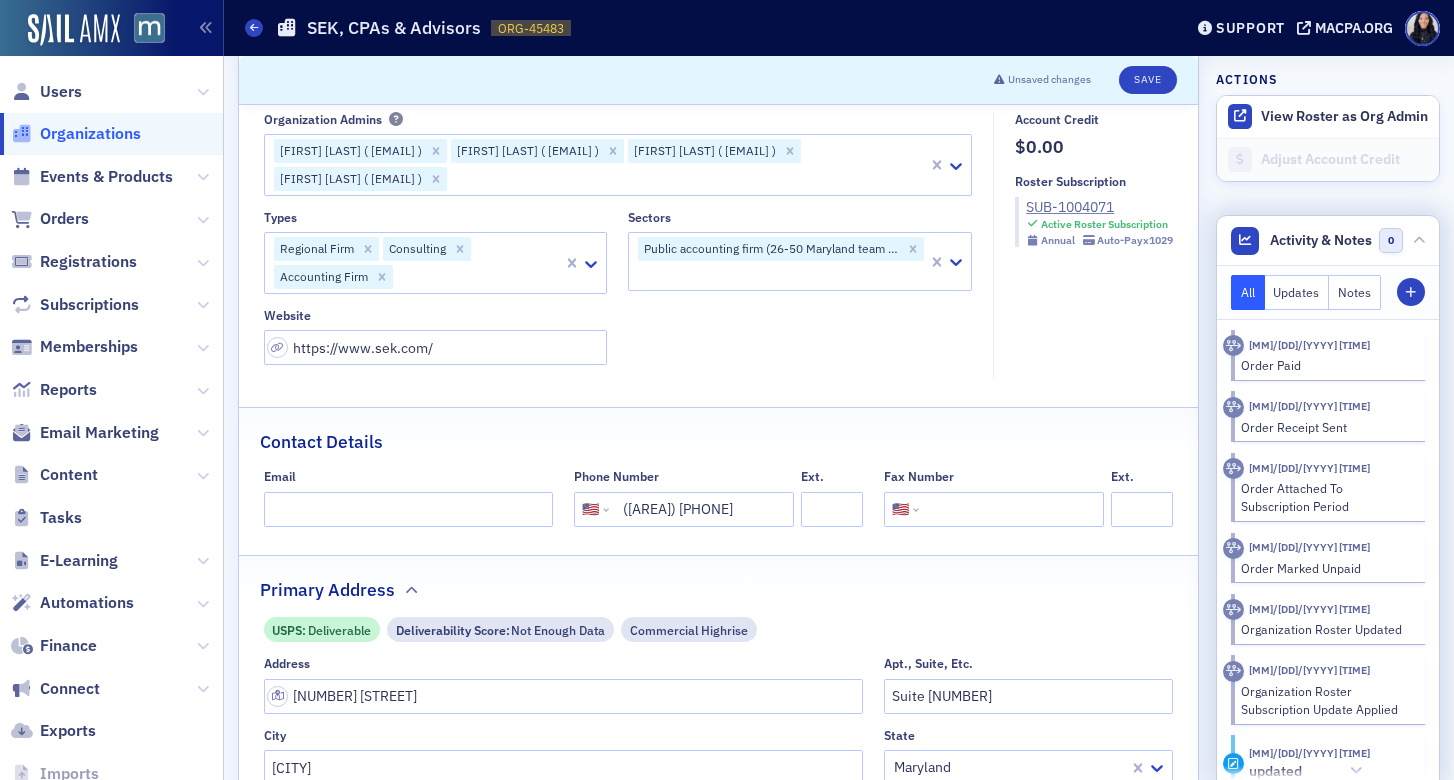 type on "(301) 733-5020" 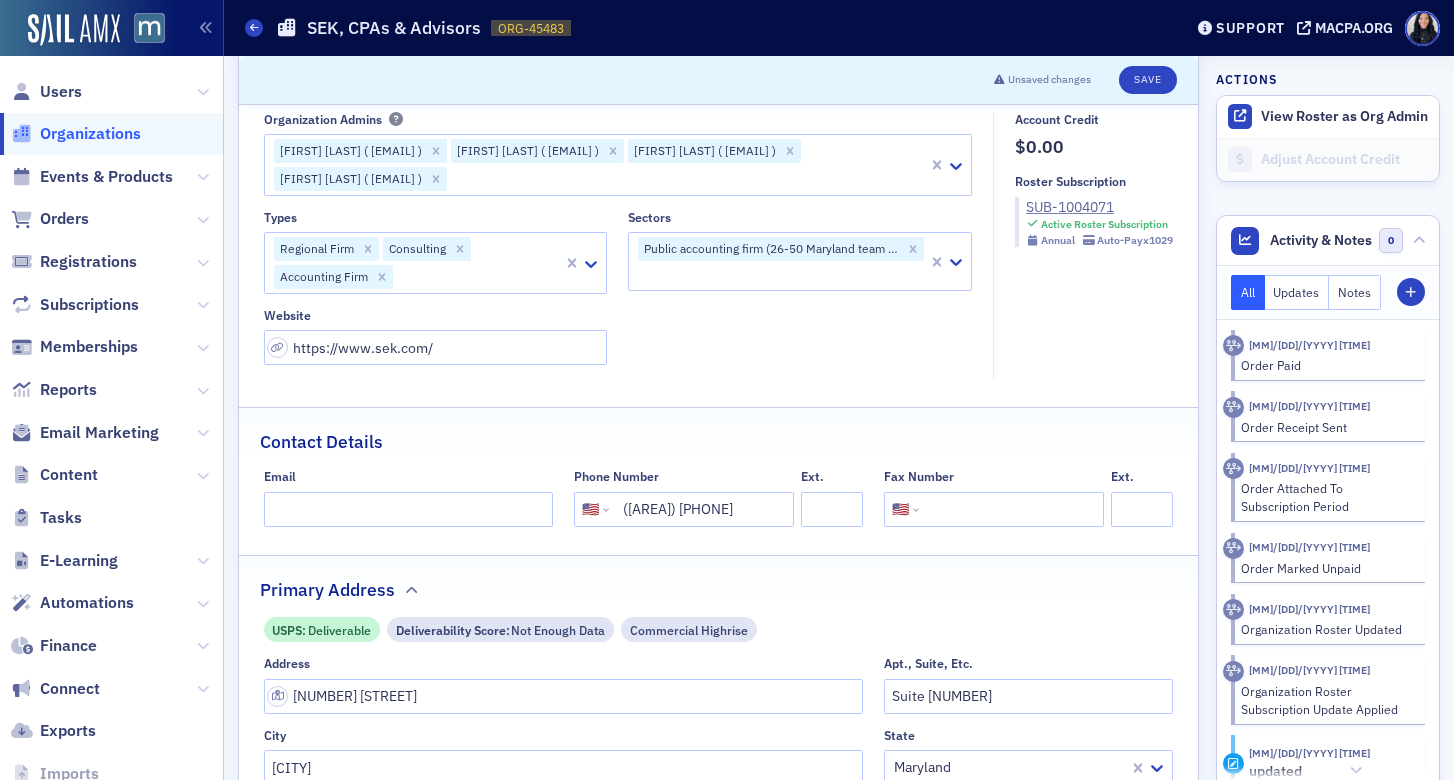 click 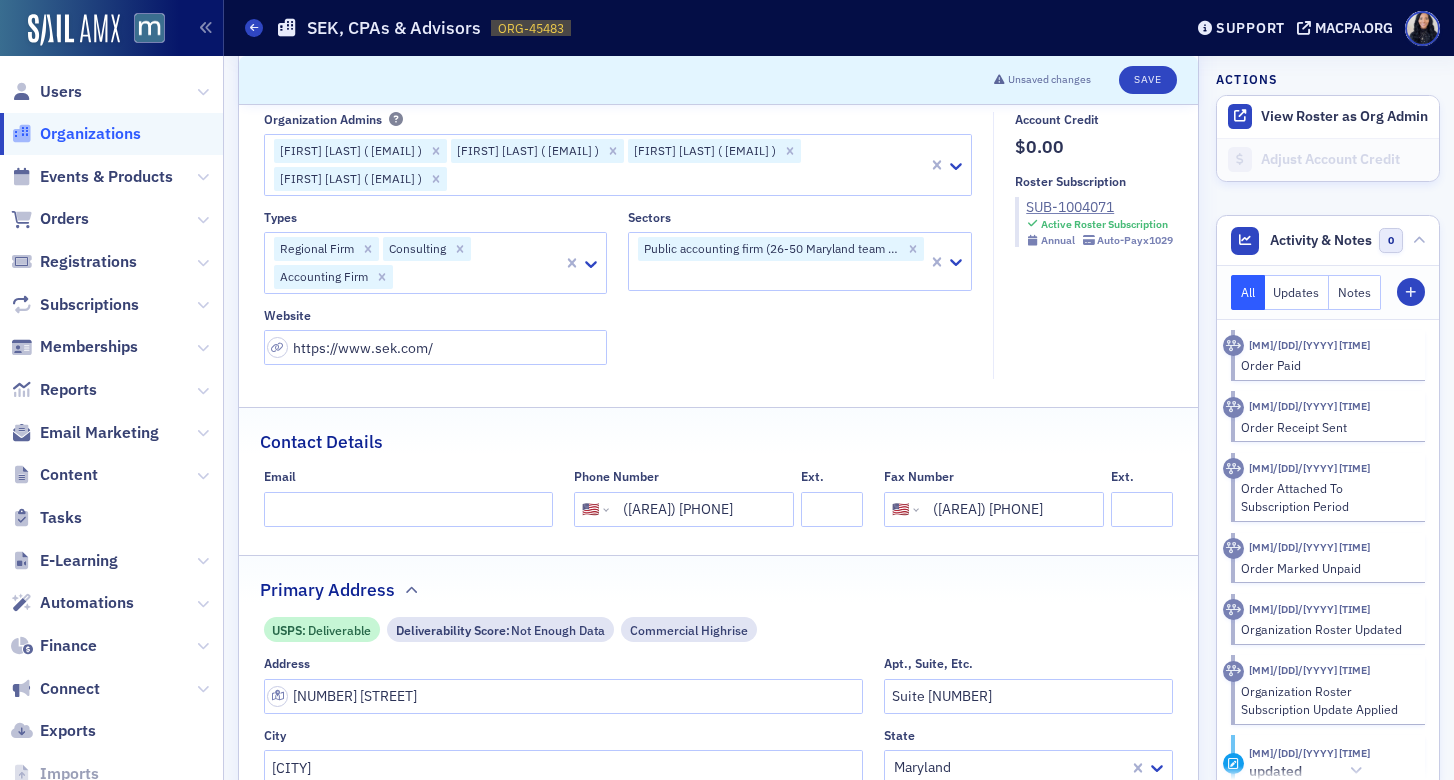 type on "(301) 733-1864" 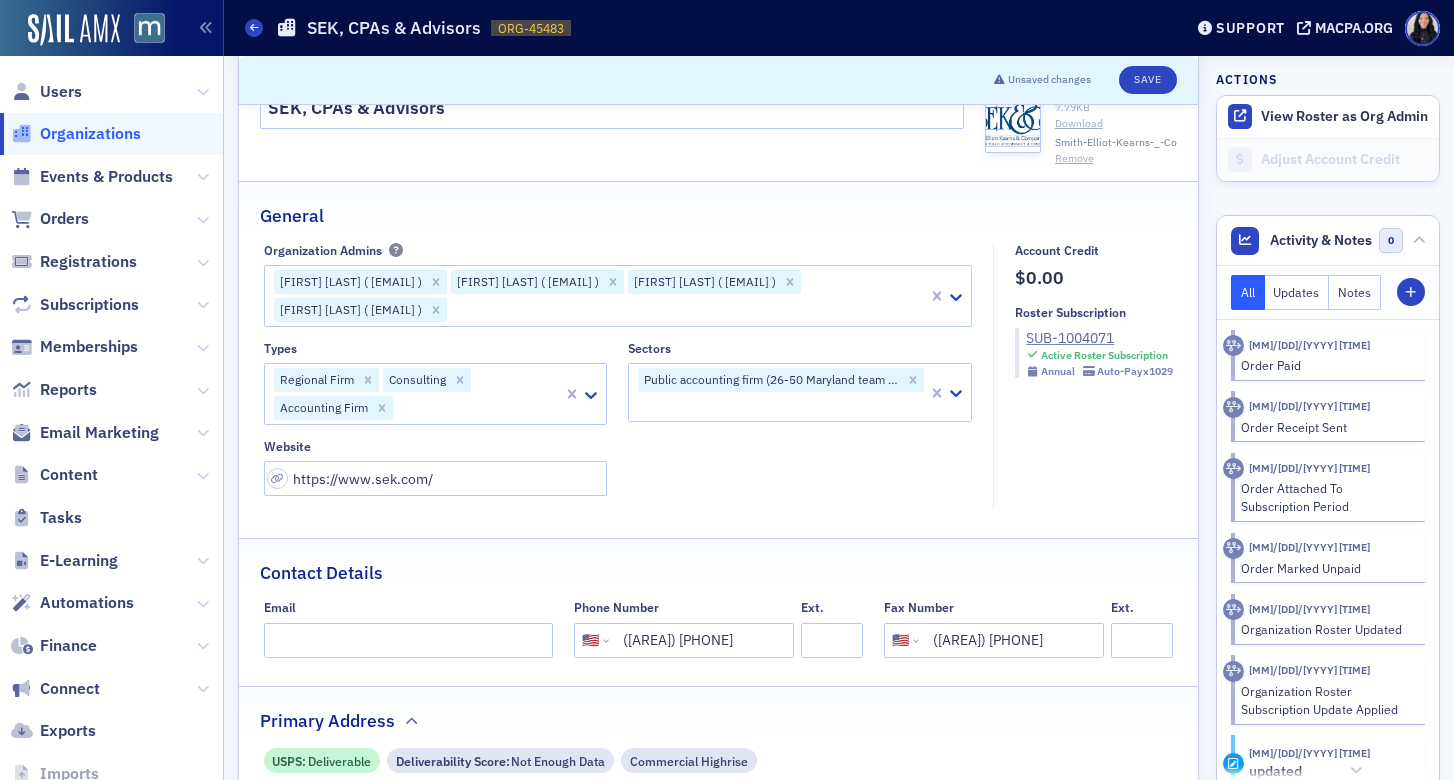 scroll, scrollTop: 16, scrollLeft: 0, axis: vertical 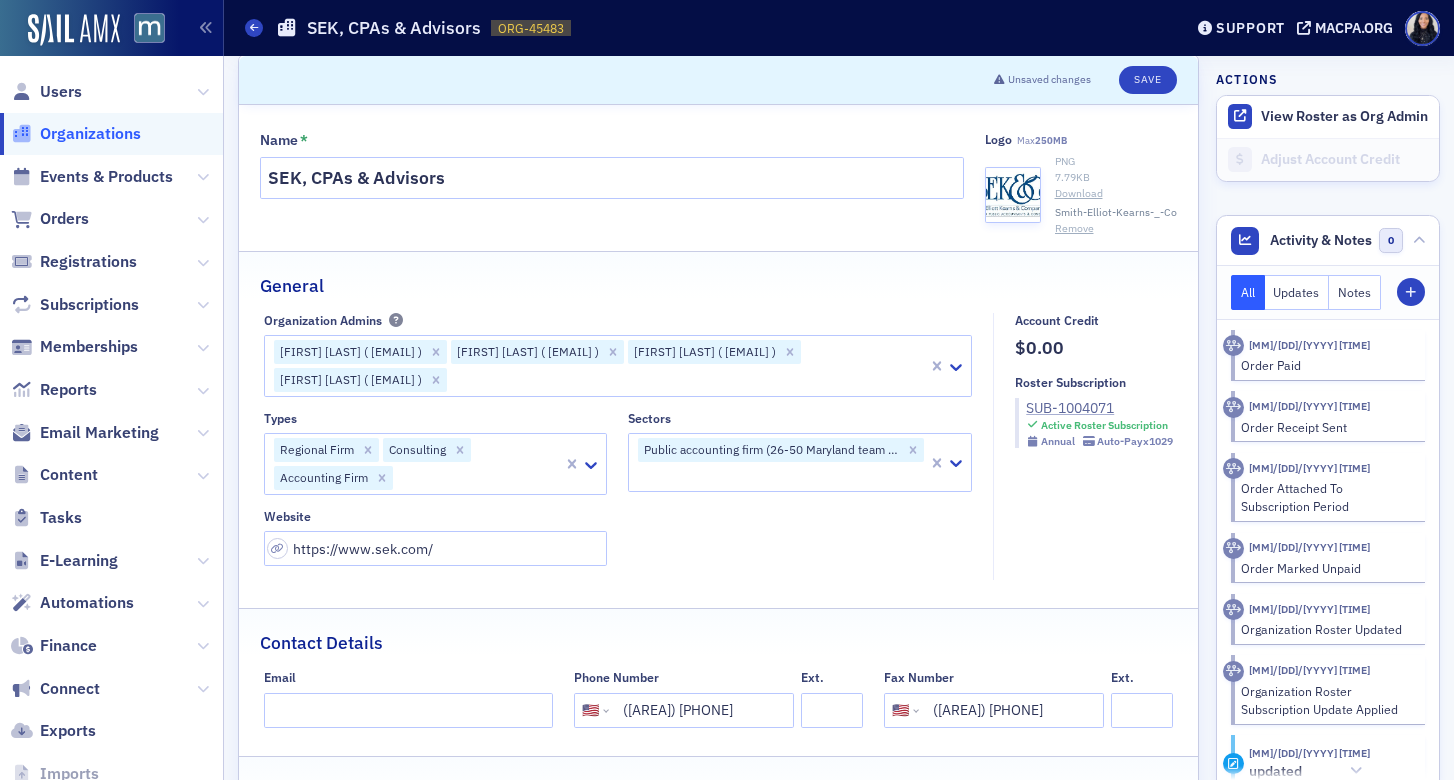 click on "SUB-1004071" 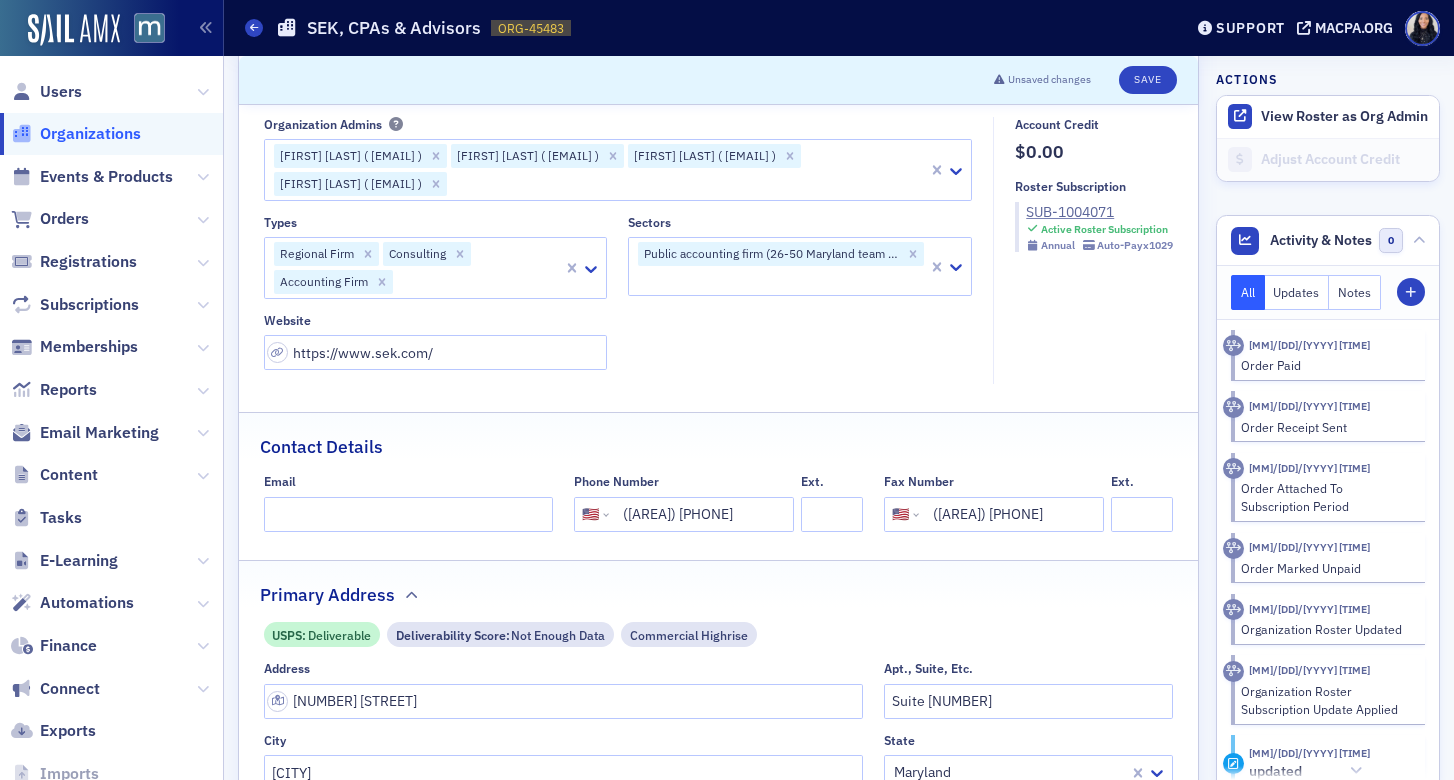 scroll, scrollTop: 176, scrollLeft: 0, axis: vertical 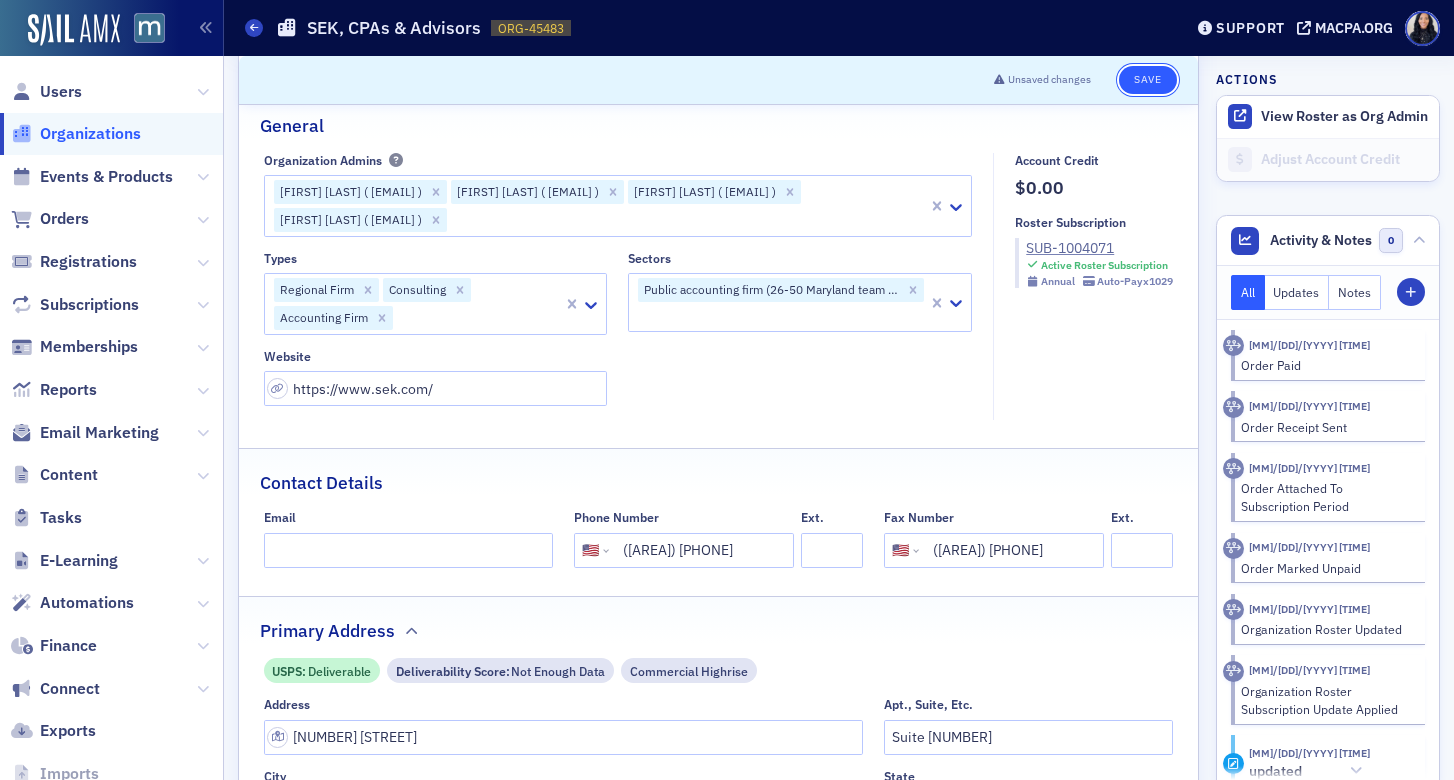 click on "Save" 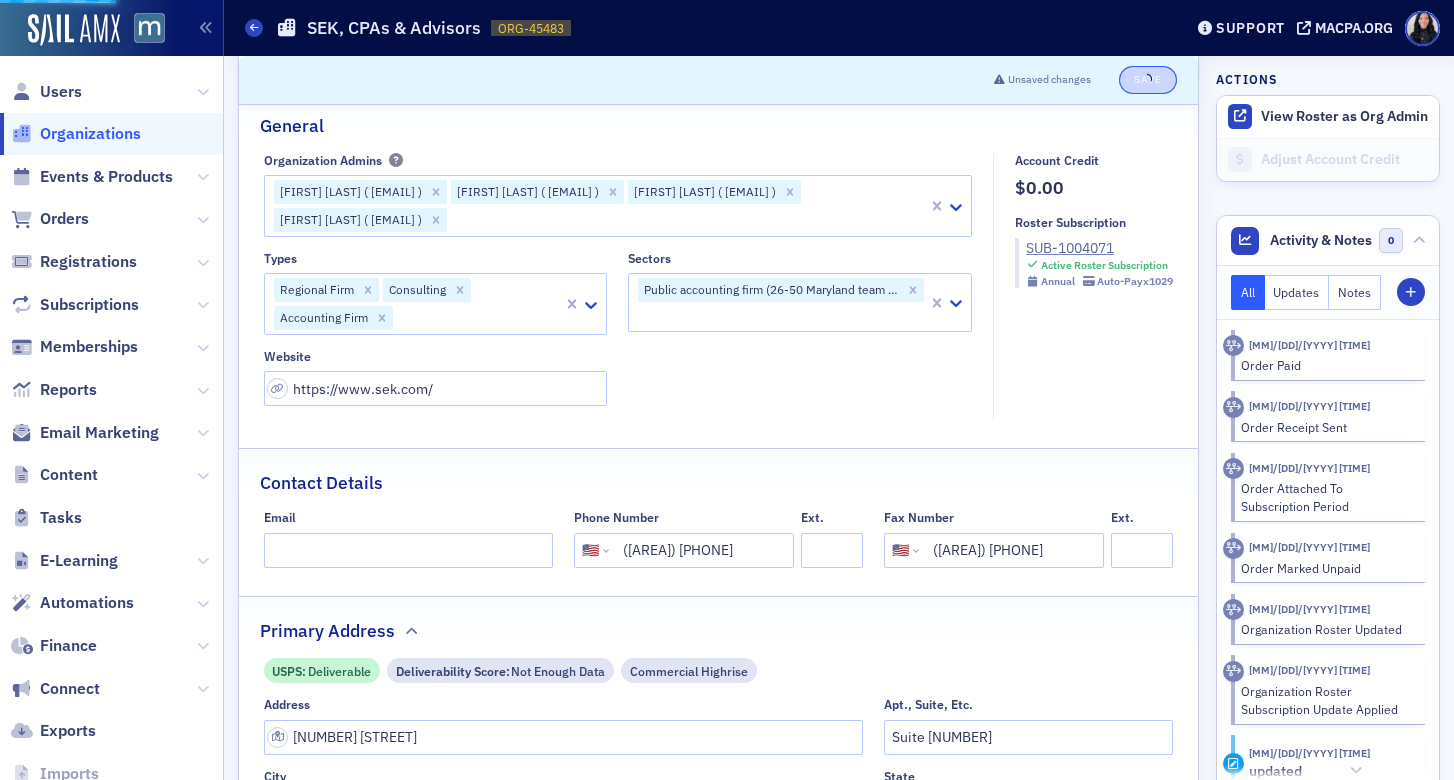 select on "US" 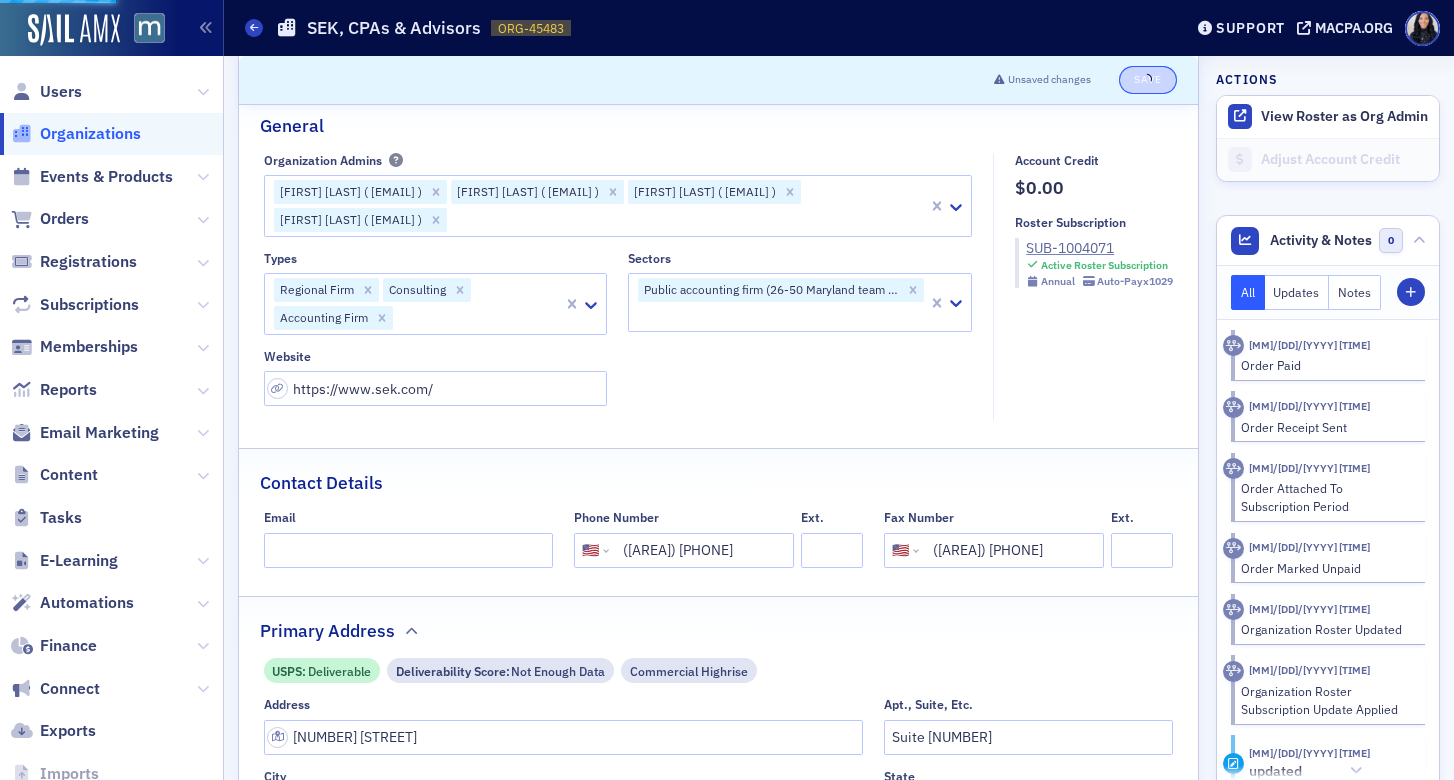 select on "US" 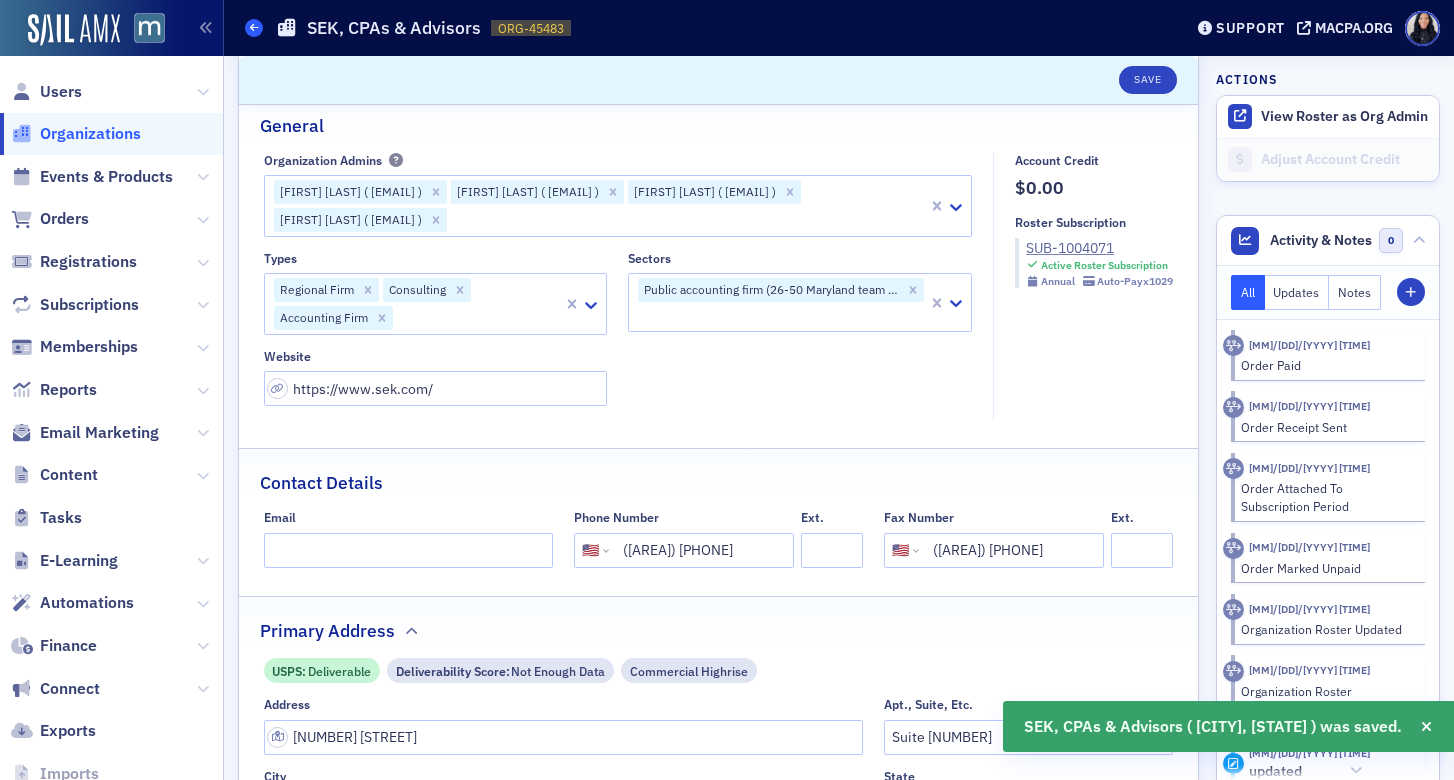 click 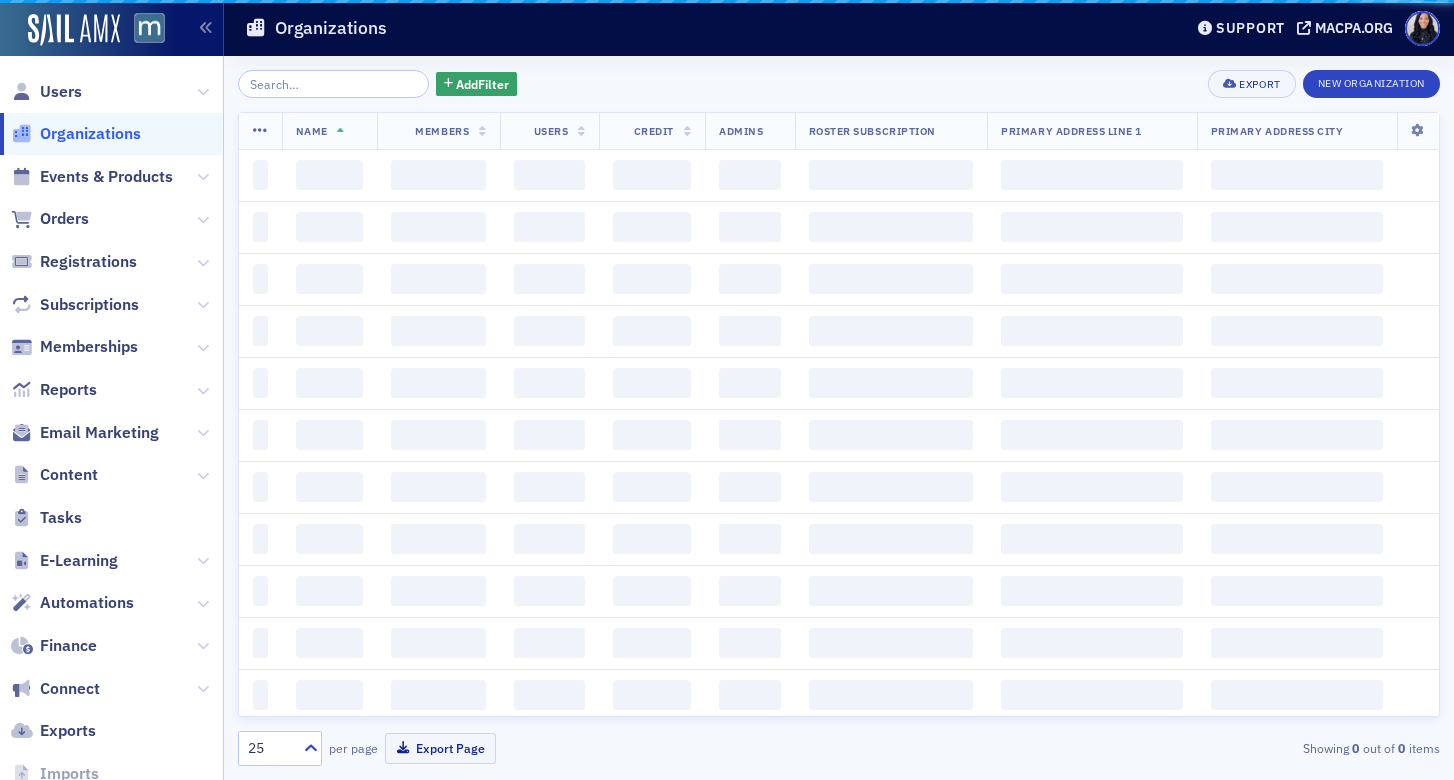 scroll, scrollTop: 0, scrollLeft: 0, axis: both 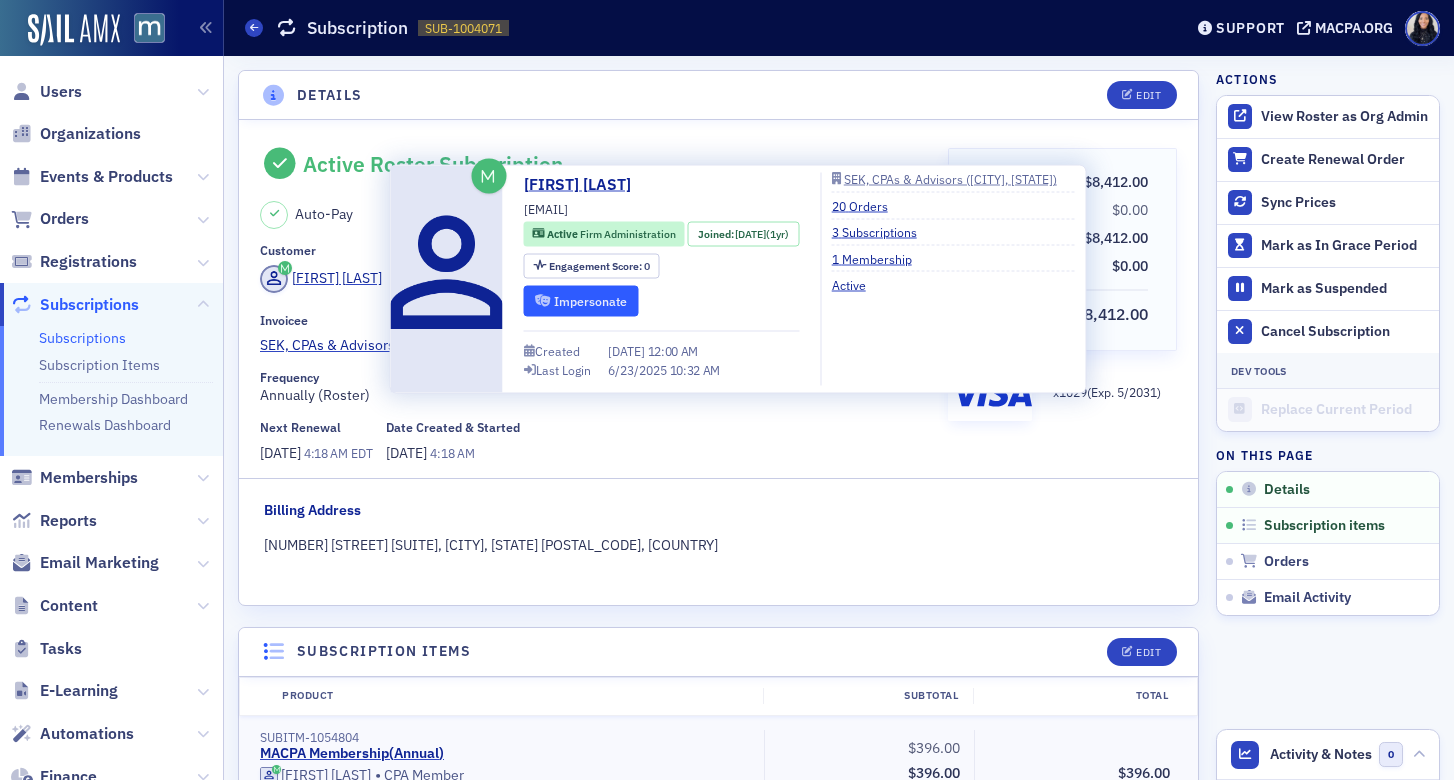 click on "Impersonate" at bounding box center (581, 300) 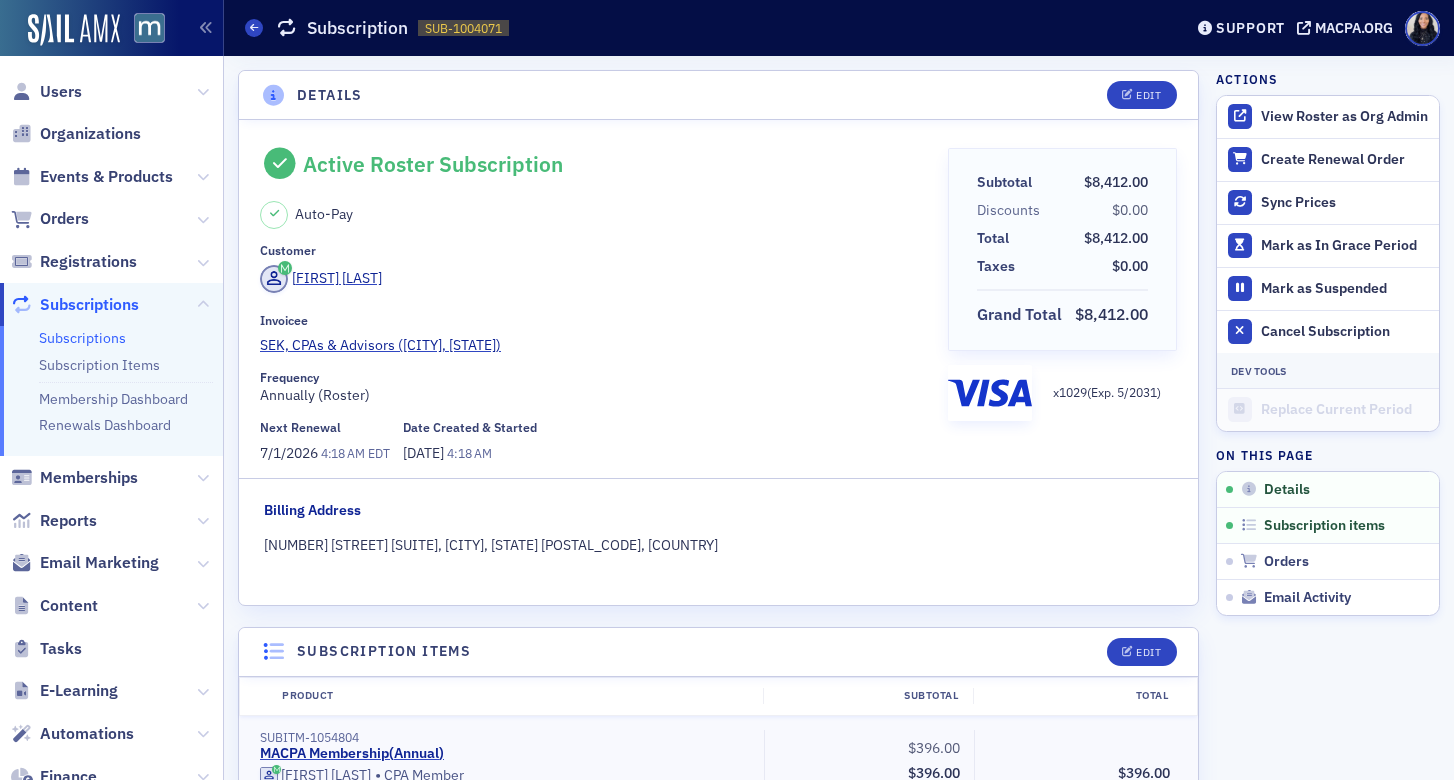scroll, scrollTop: 0, scrollLeft: 0, axis: both 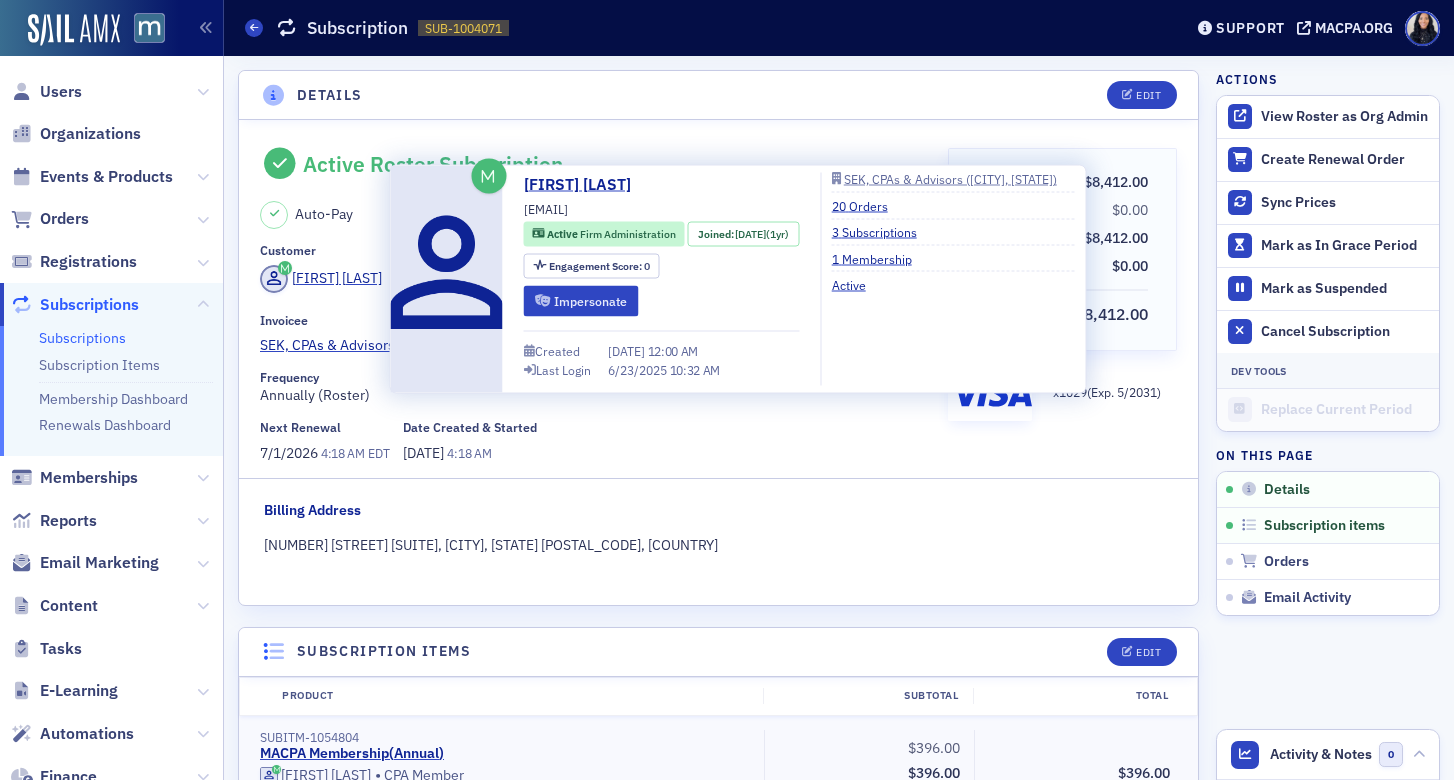 click on "[EMAIL]" at bounding box center [546, 209] 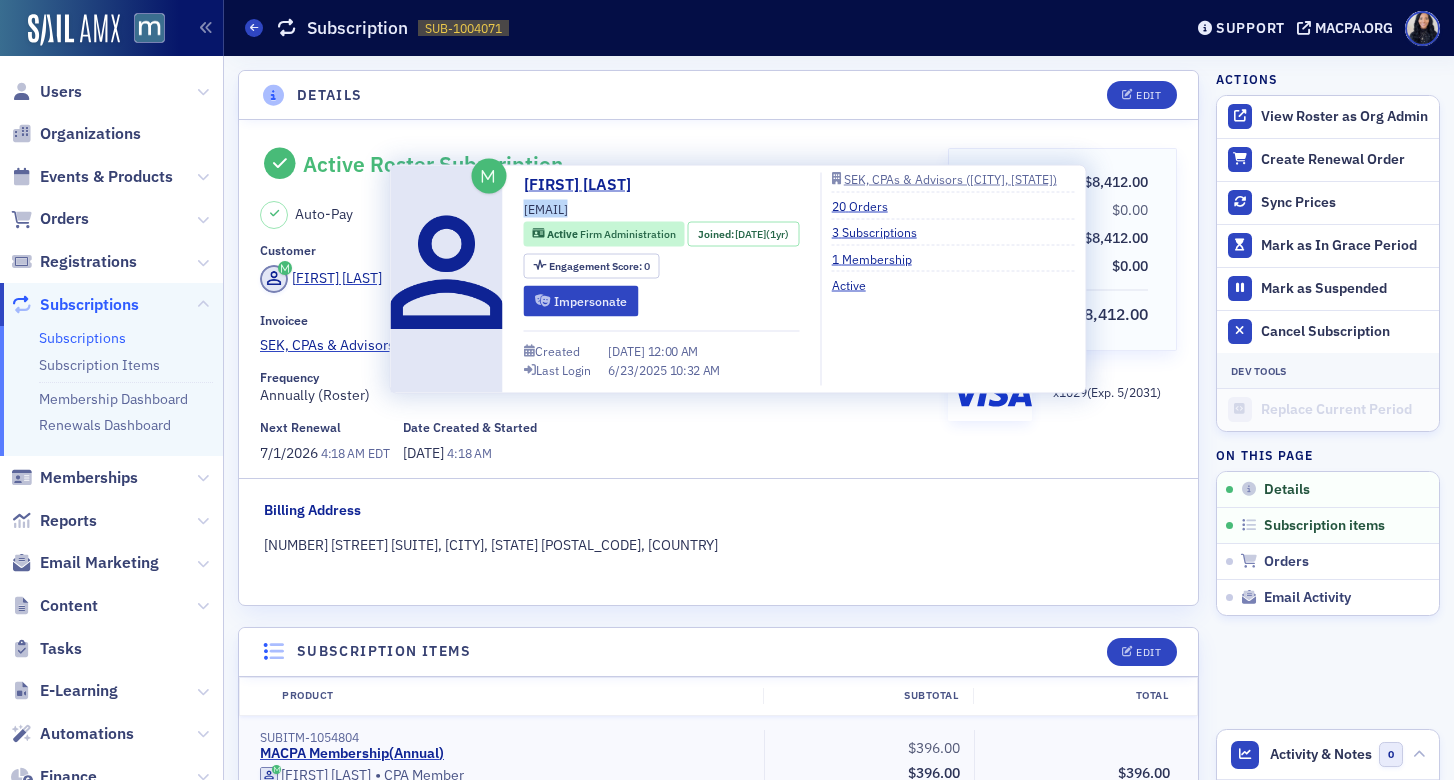click on "[EMAIL]" at bounding box center (546, 209) 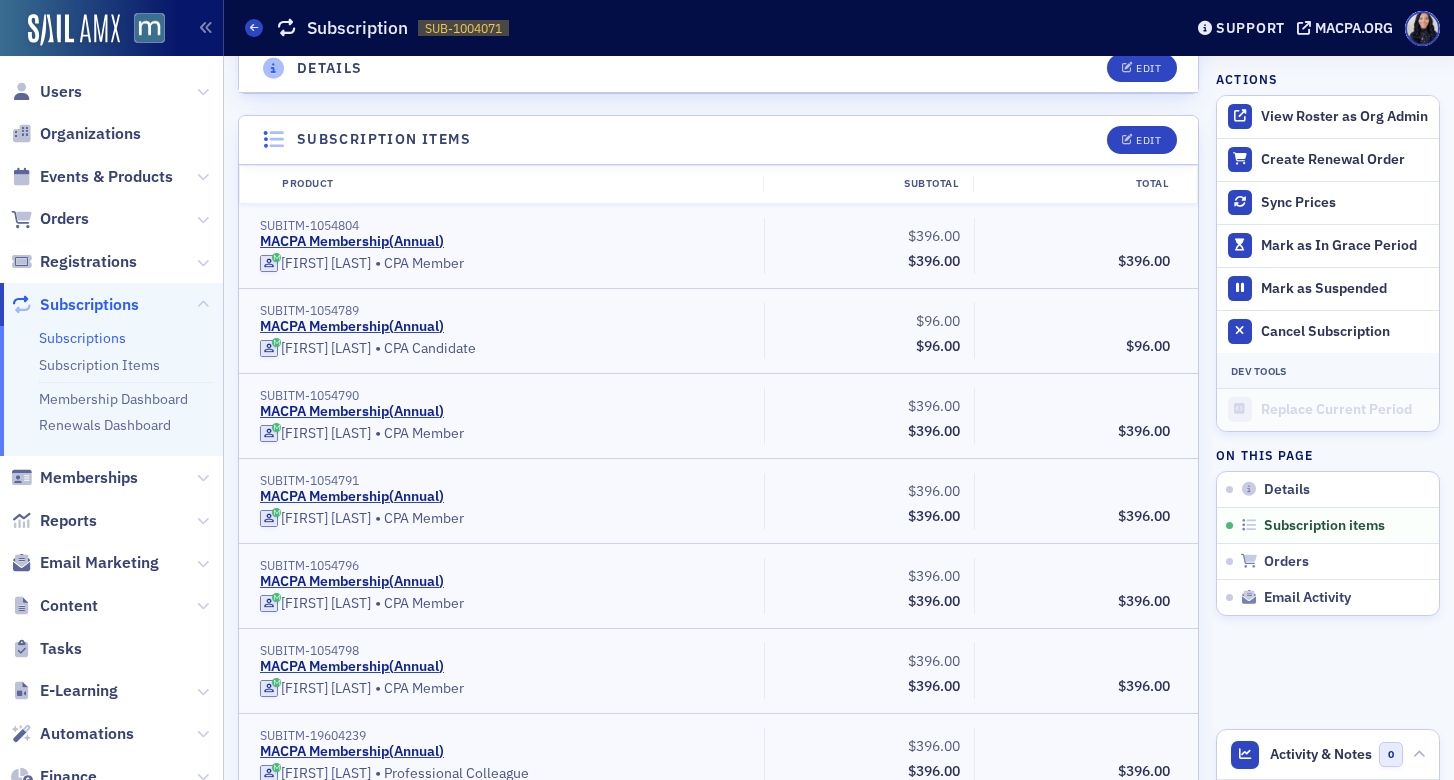scroll, scrollTop: 366, scrollLeft: 0, axis: vertical 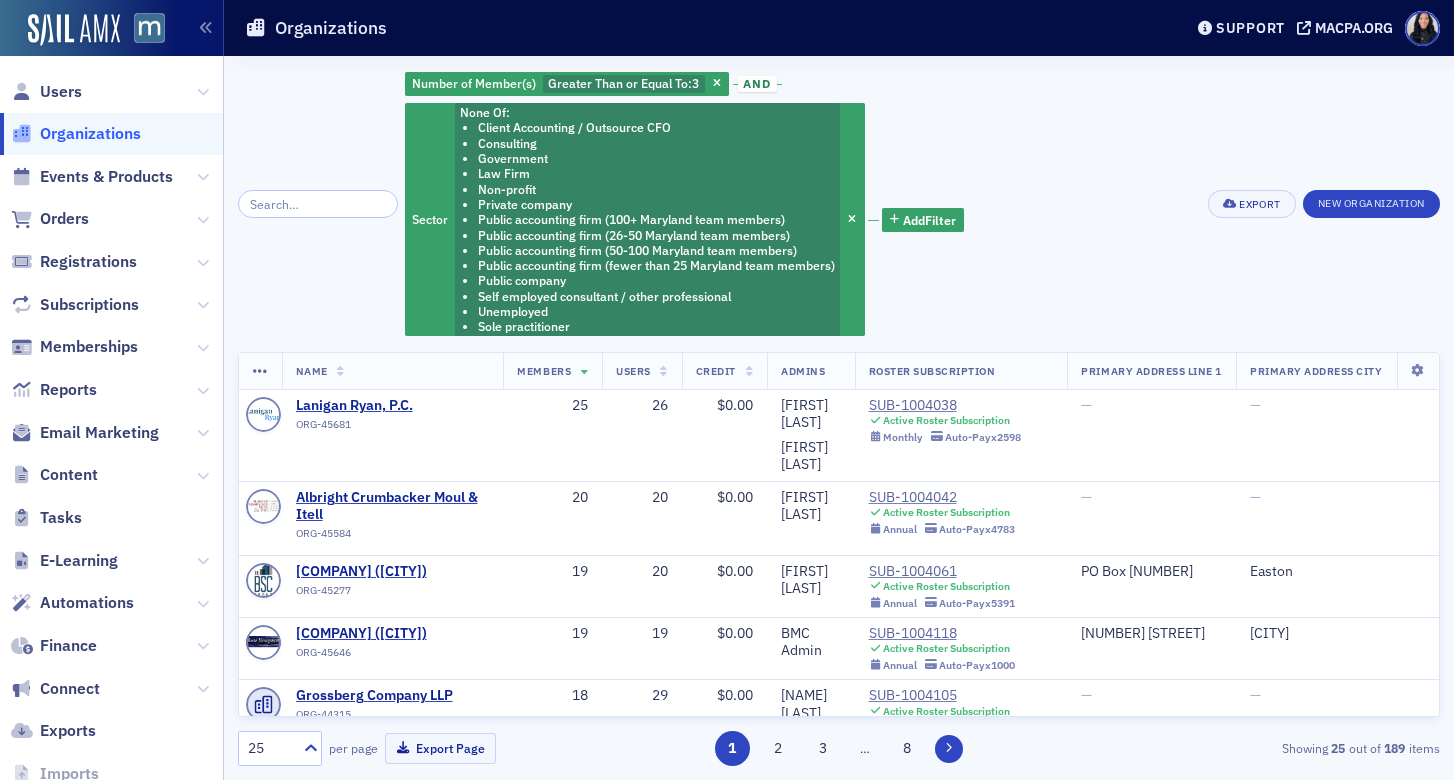 click 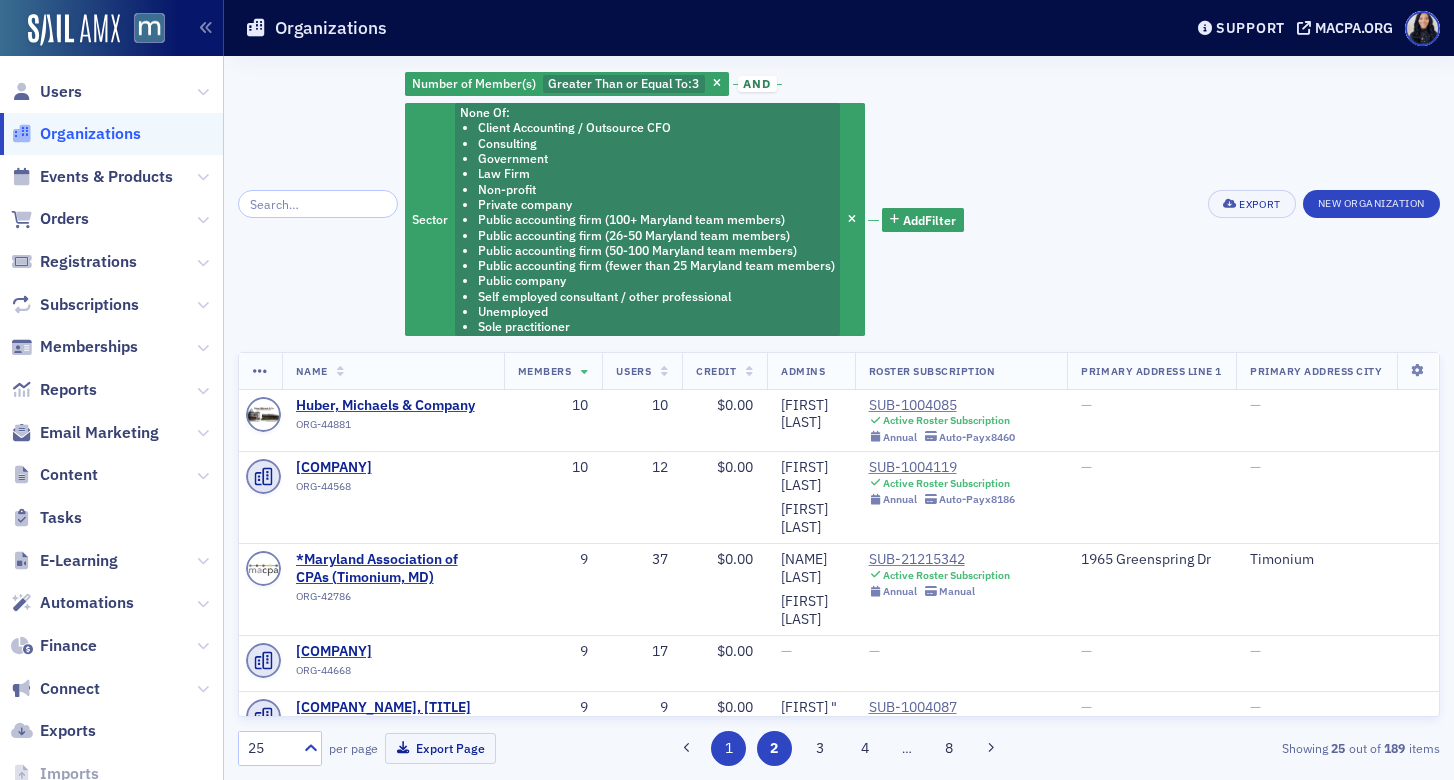 click on "1" 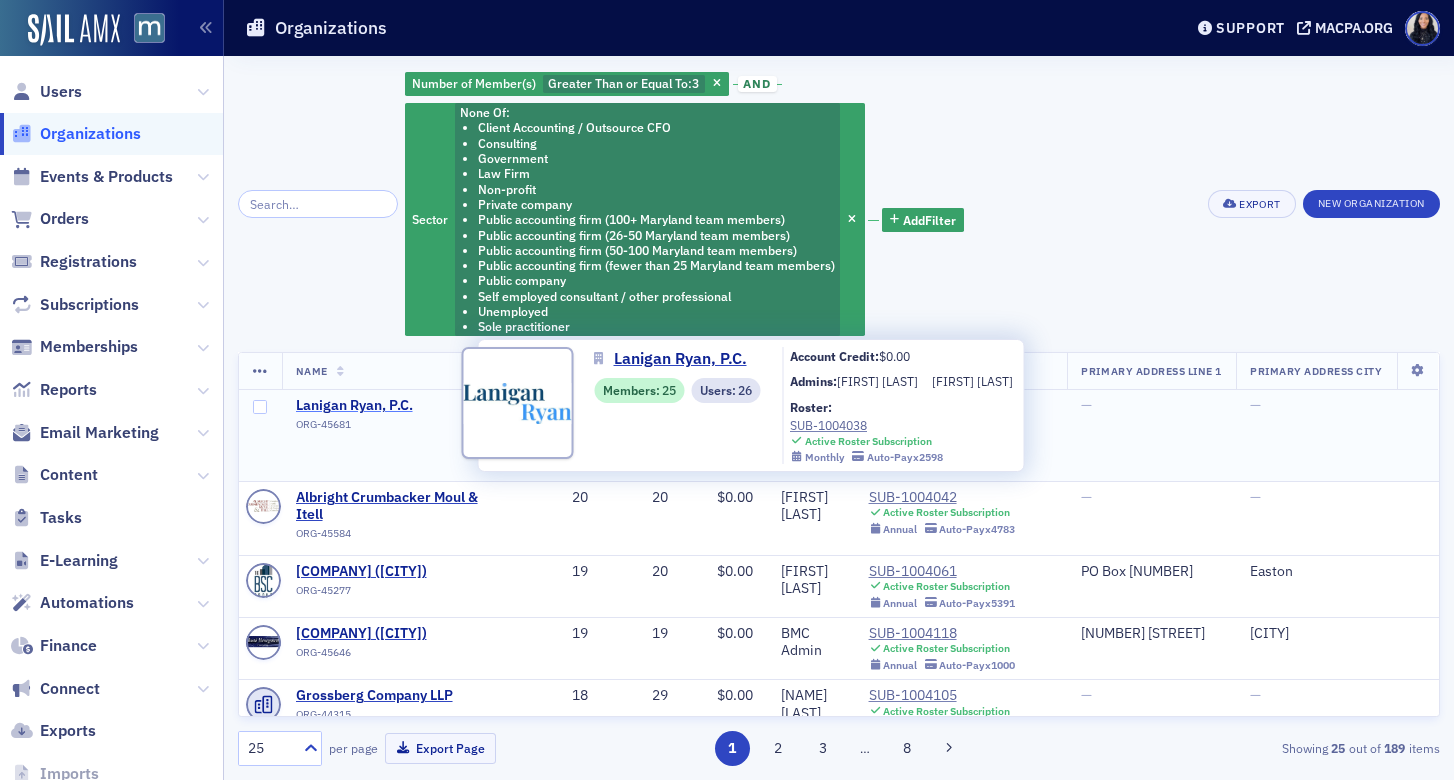 click on "Lanigan Ryan, P.C." 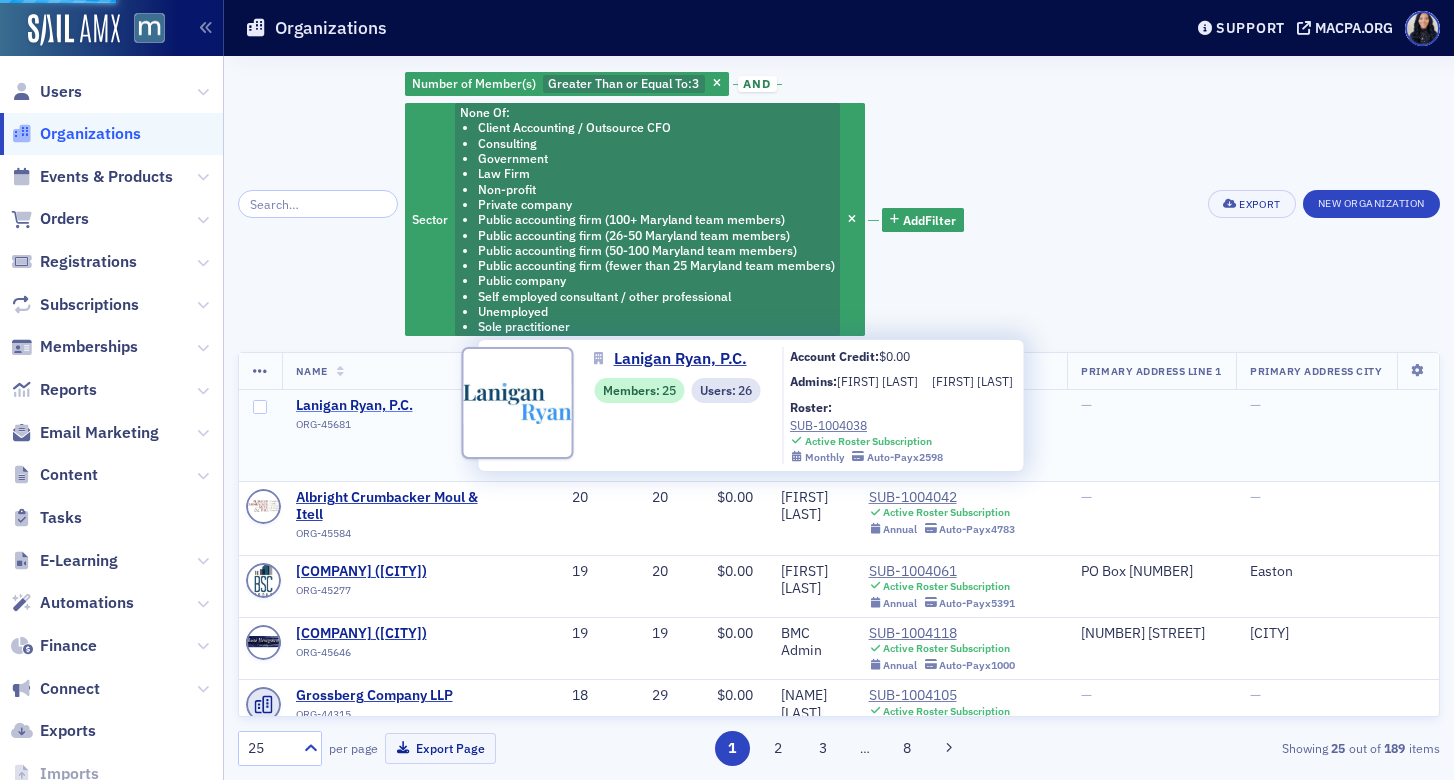 select on "US" 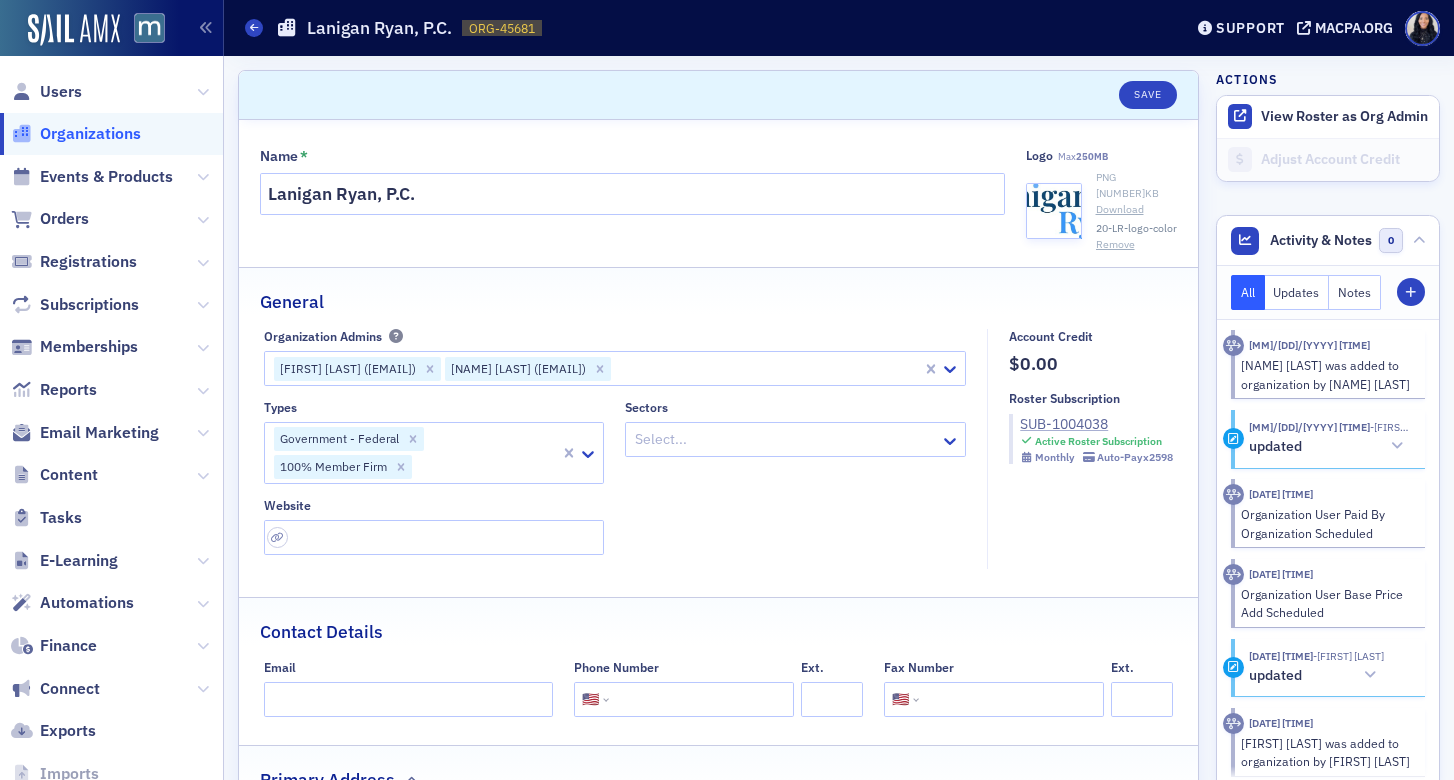 click on "SUB-1004038" 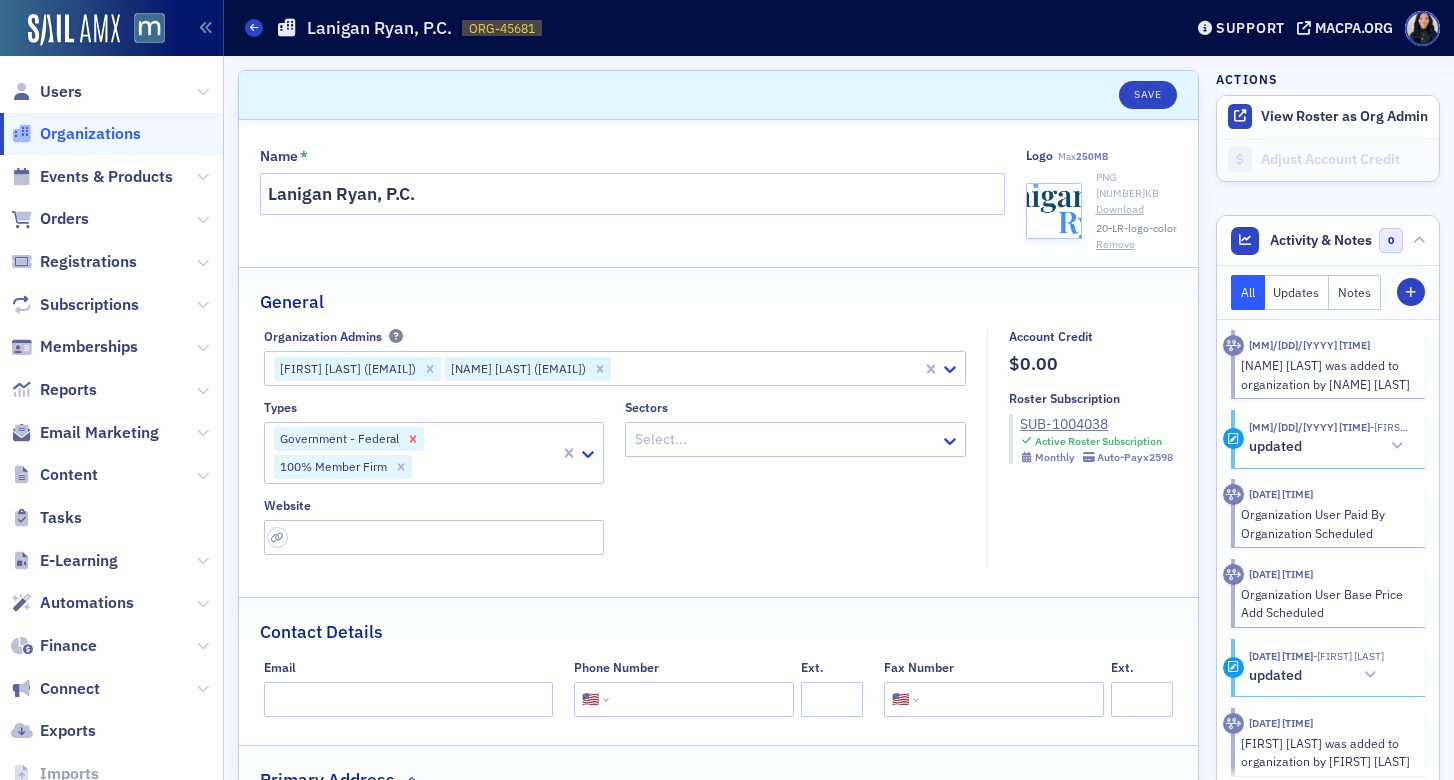 click 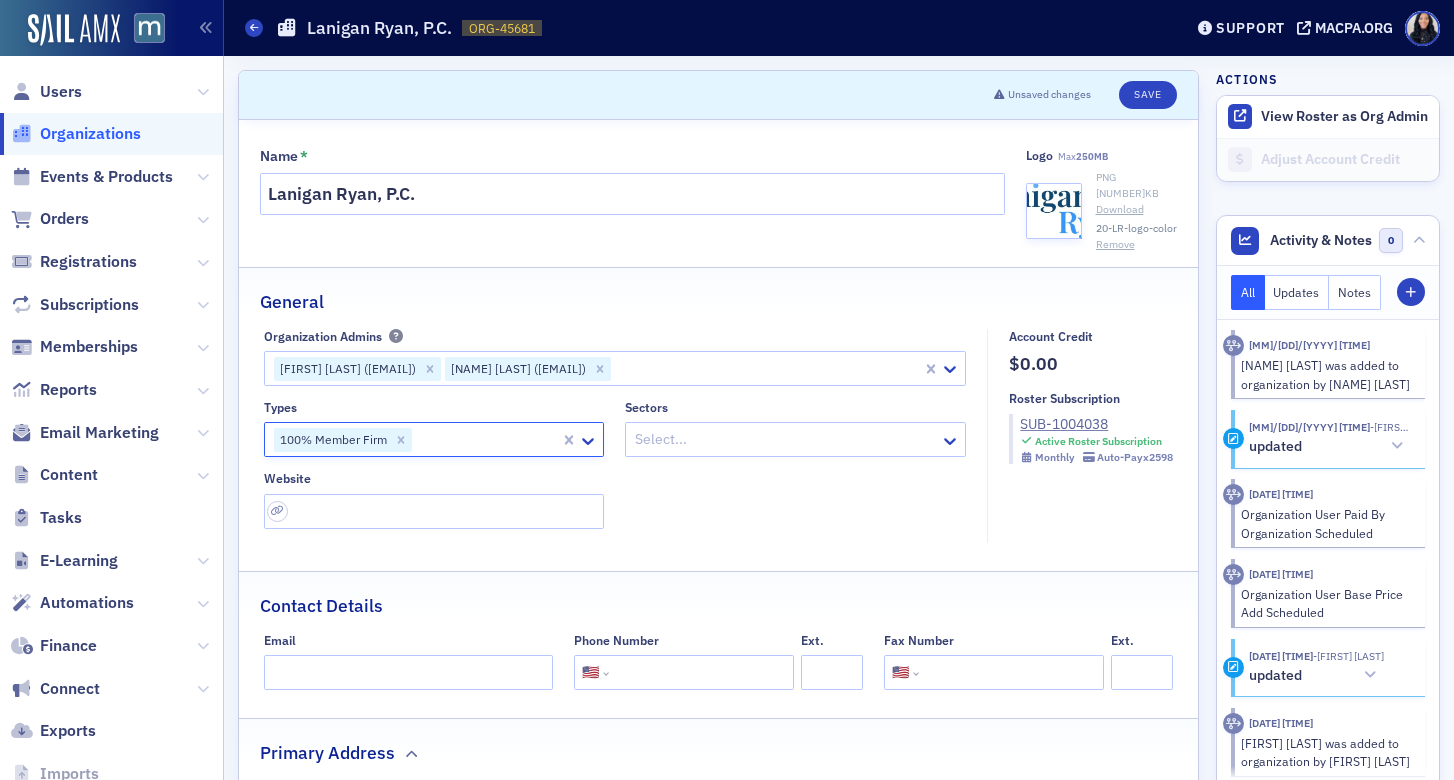 click 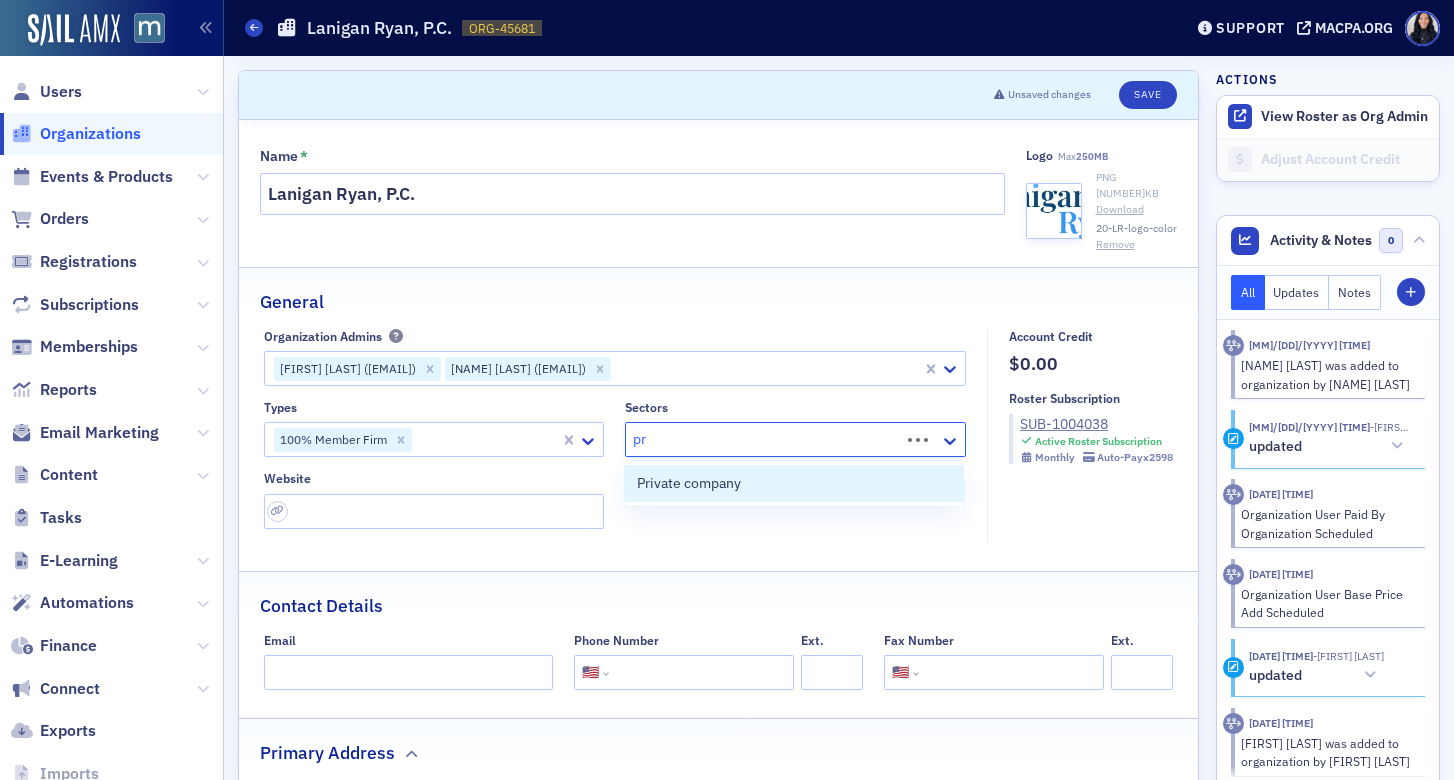 type on "p" 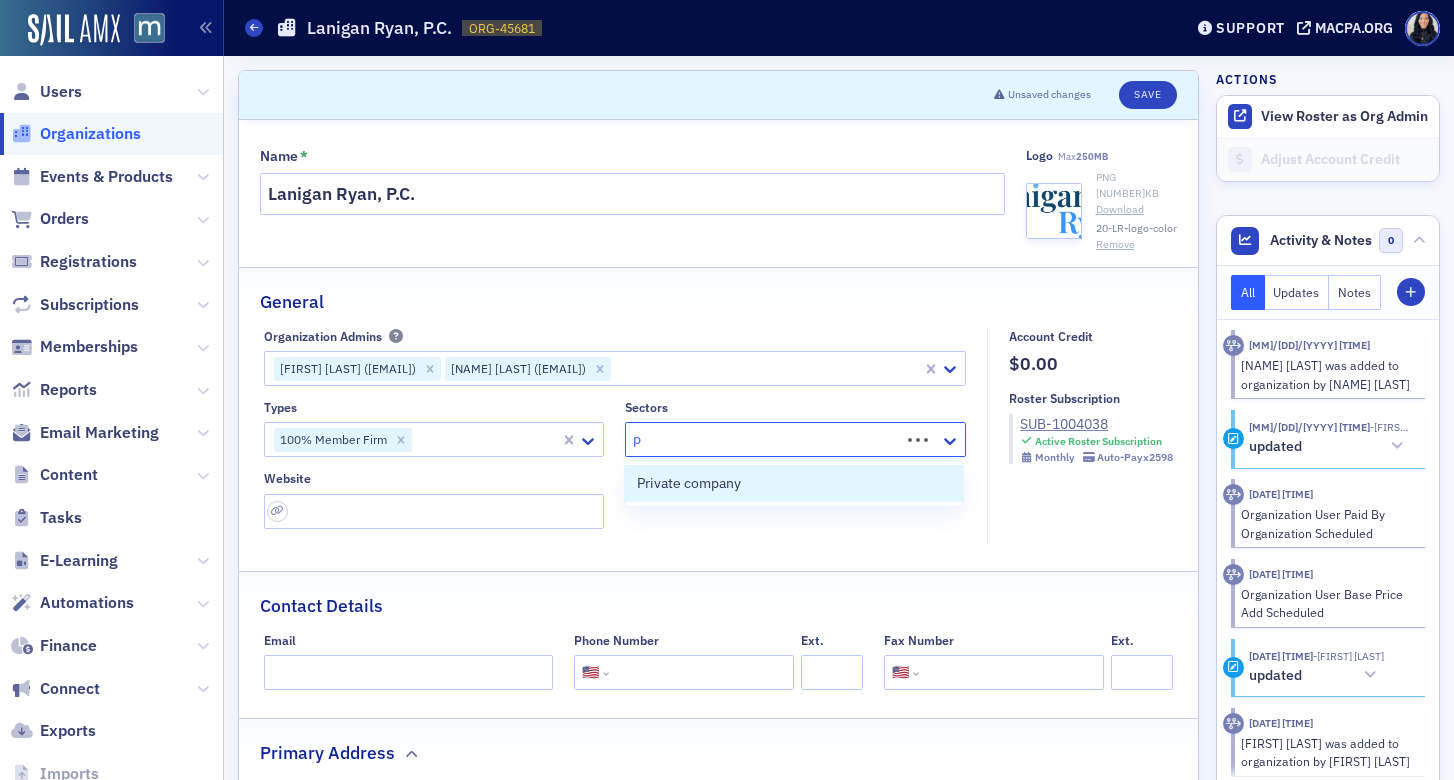 type 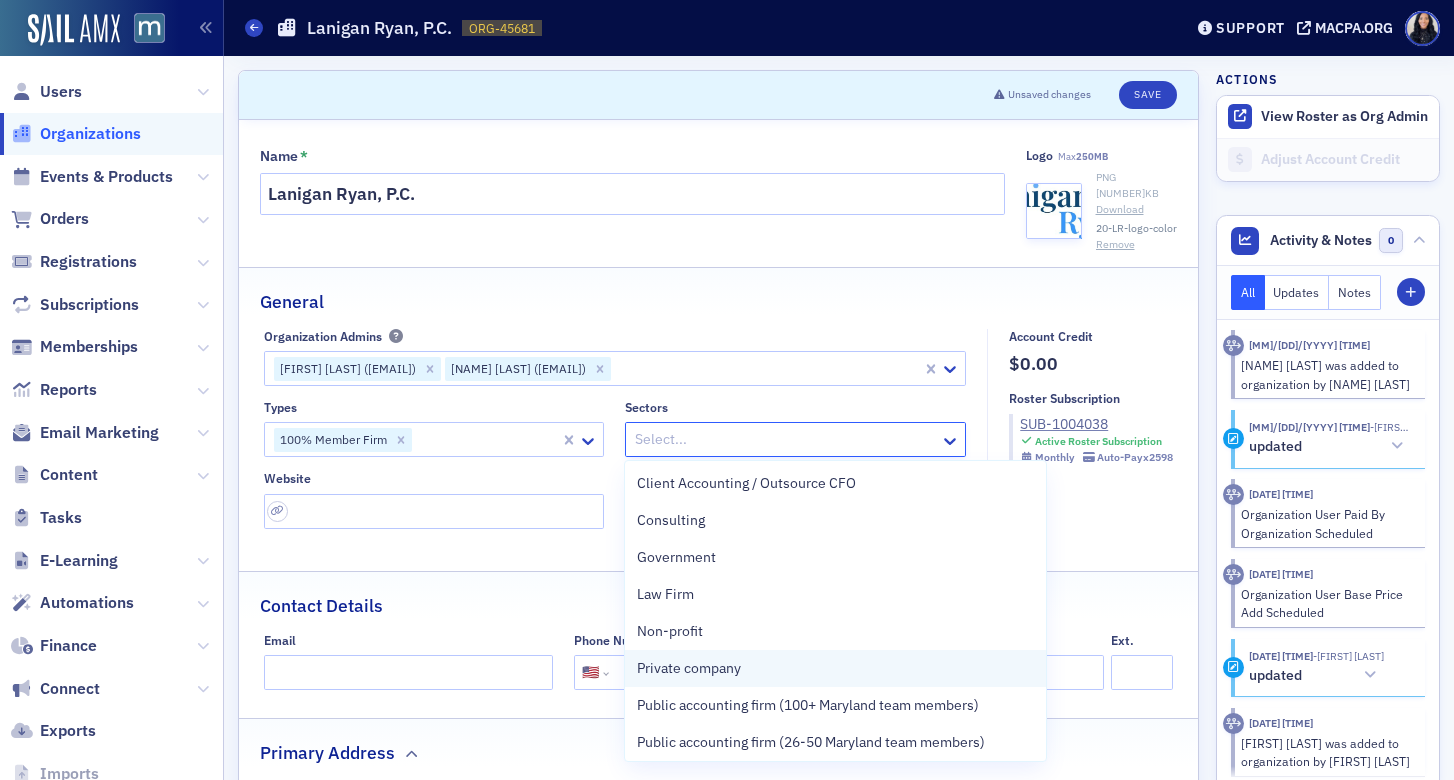 click on "Private company" at bounding box center (835, 668) 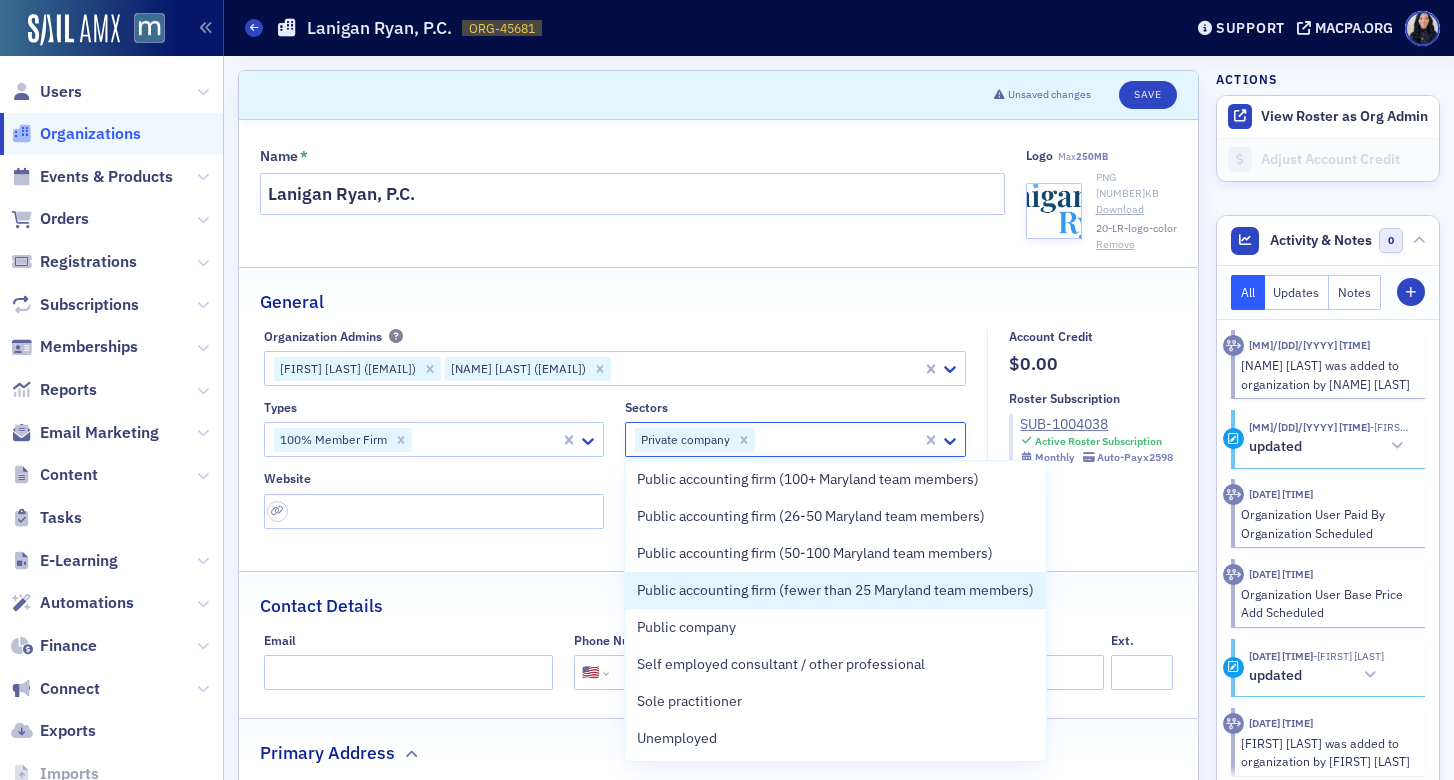 scroll, scrollTop: 0, scrollLeft: 0, axis: both 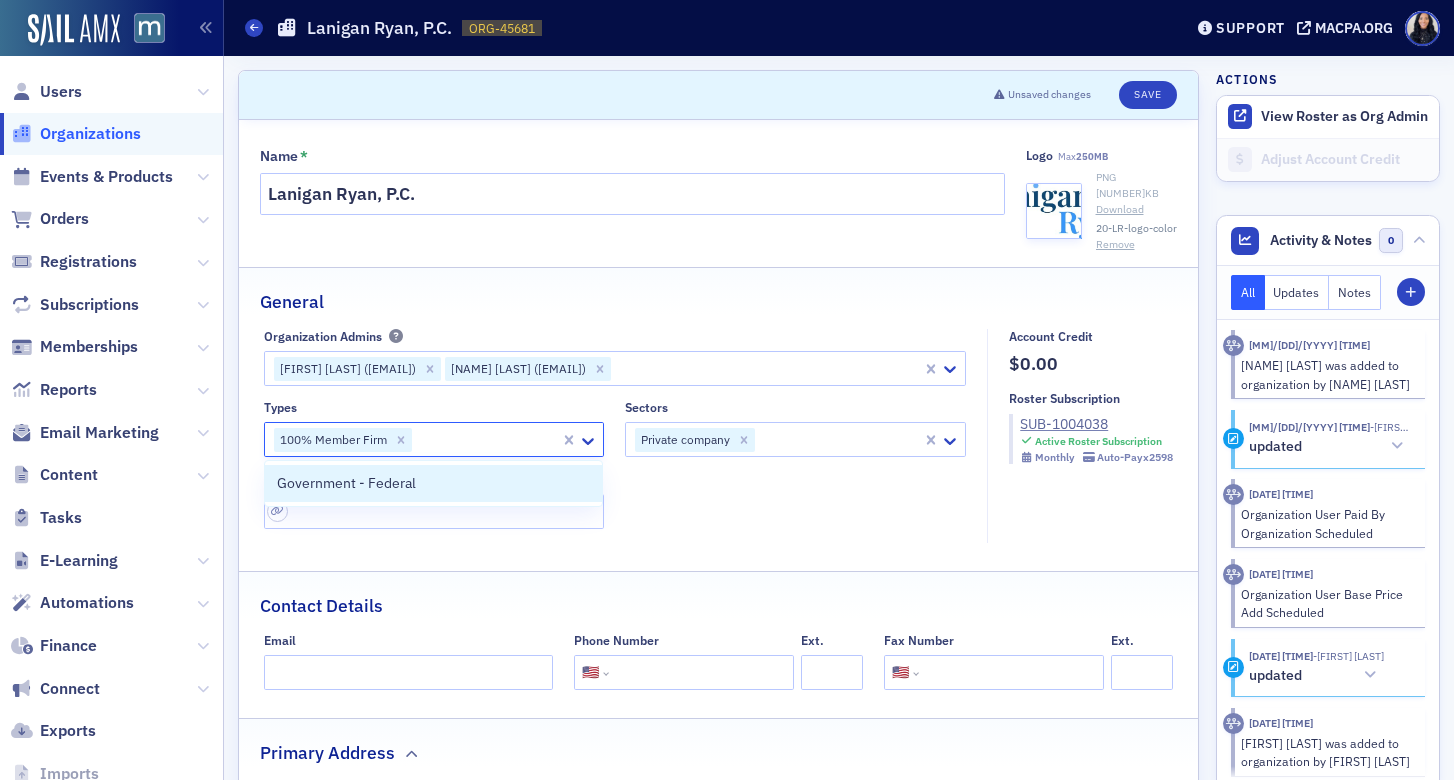 click 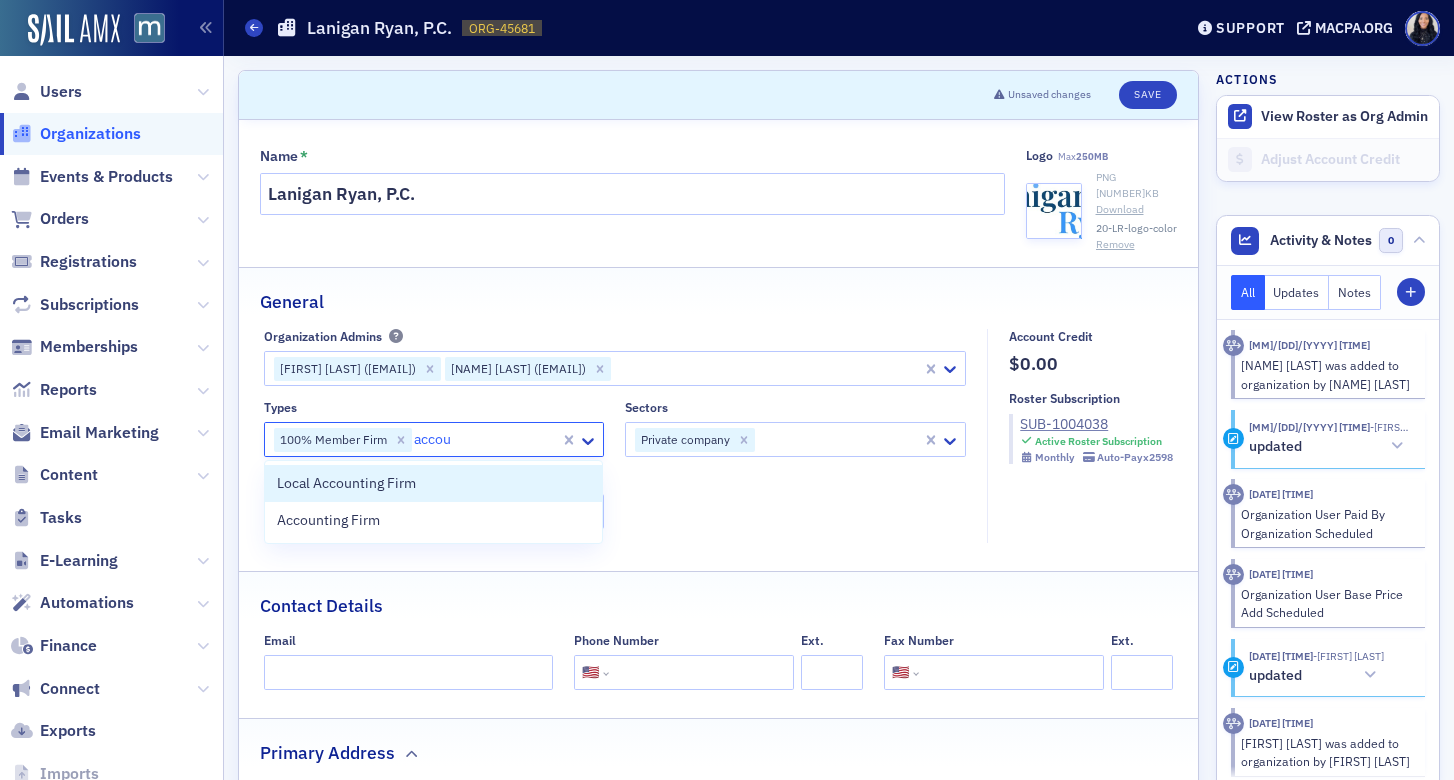 type on "accoun" 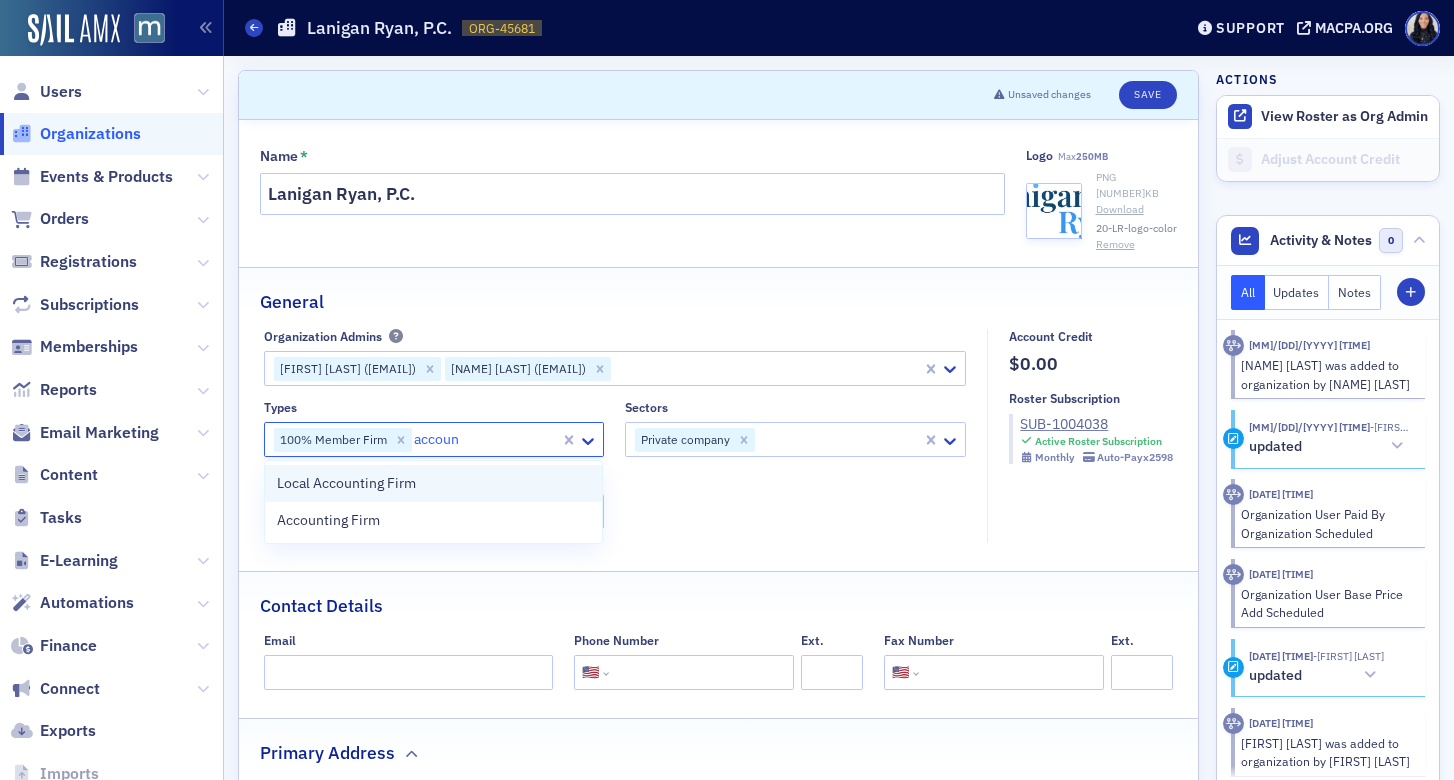 click on "Local Accounting Firm" at bounding box center (346, 483) 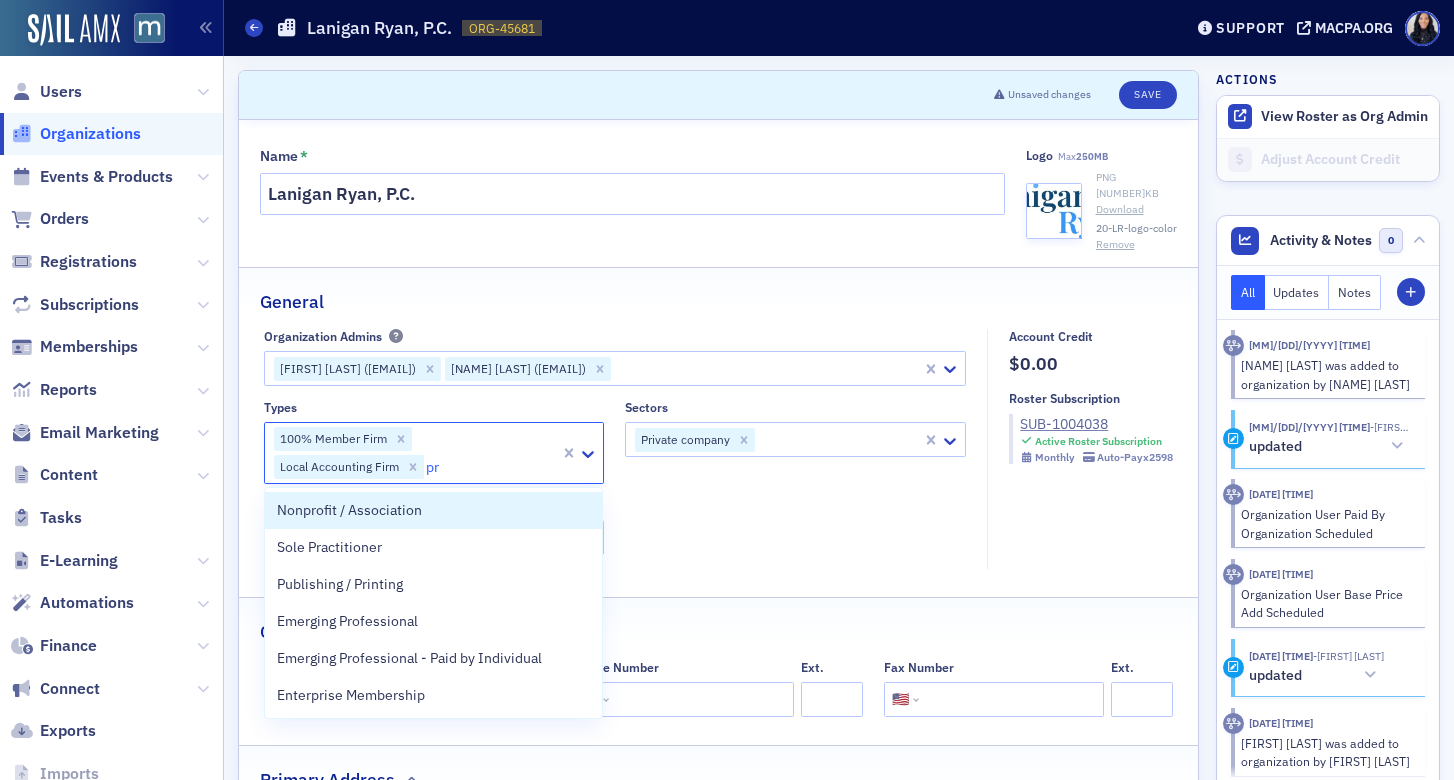type on "p" 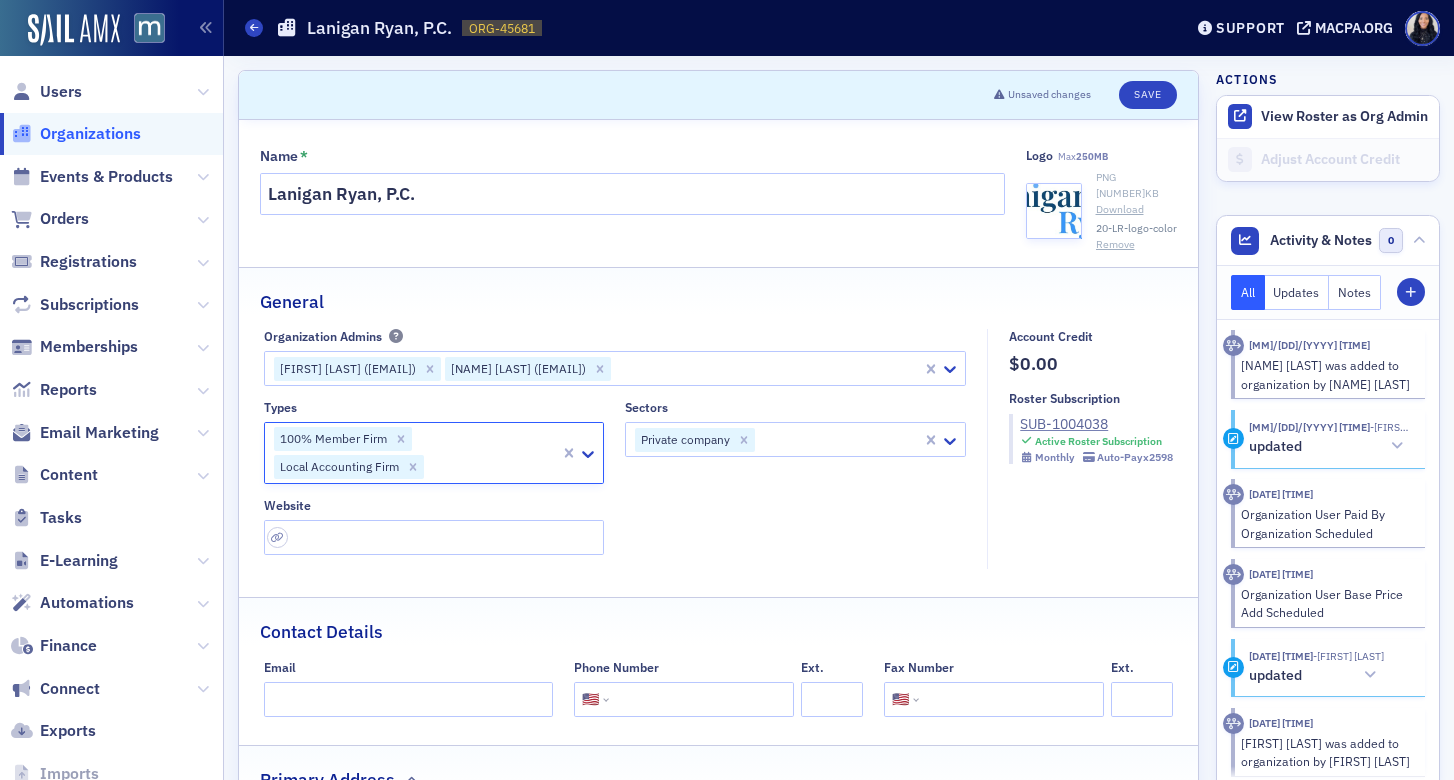 click 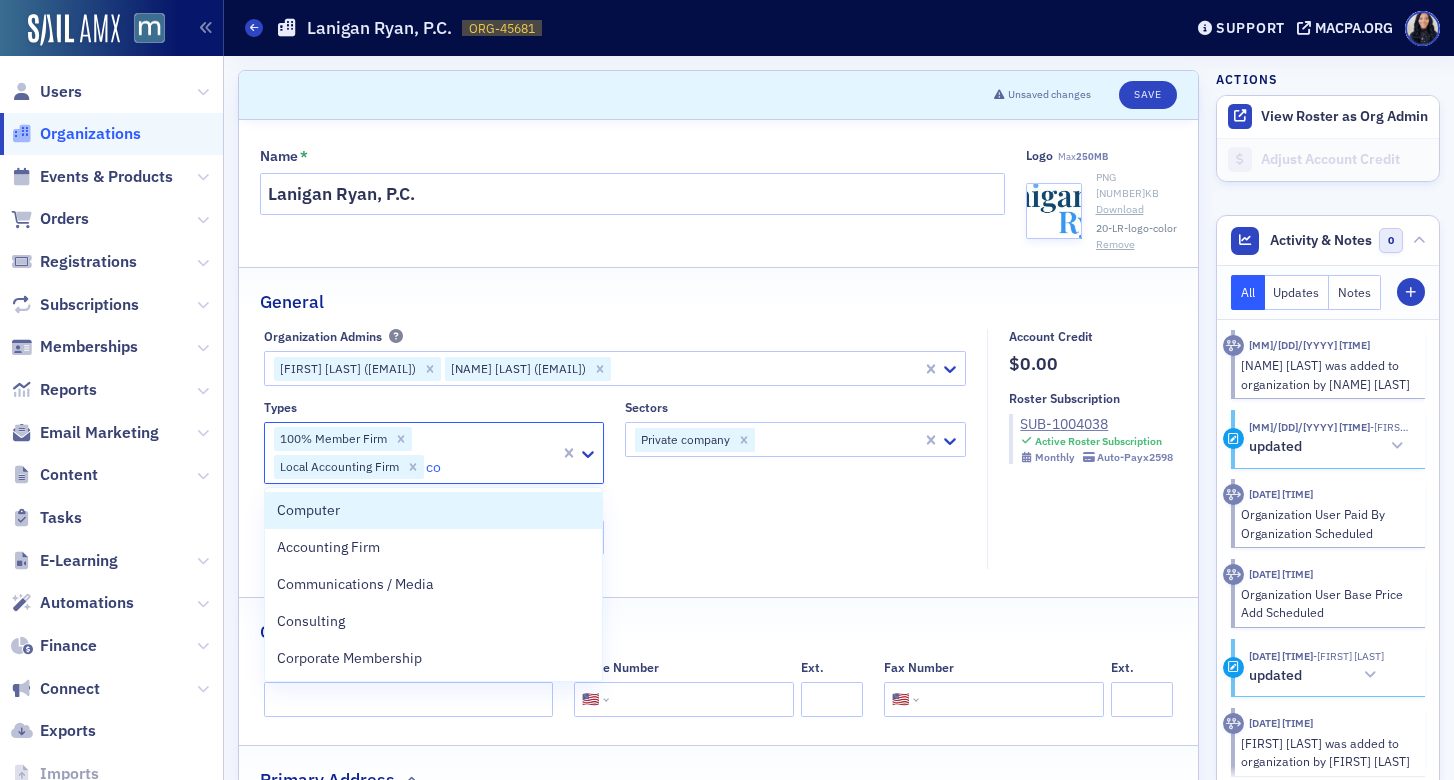 type on "con" 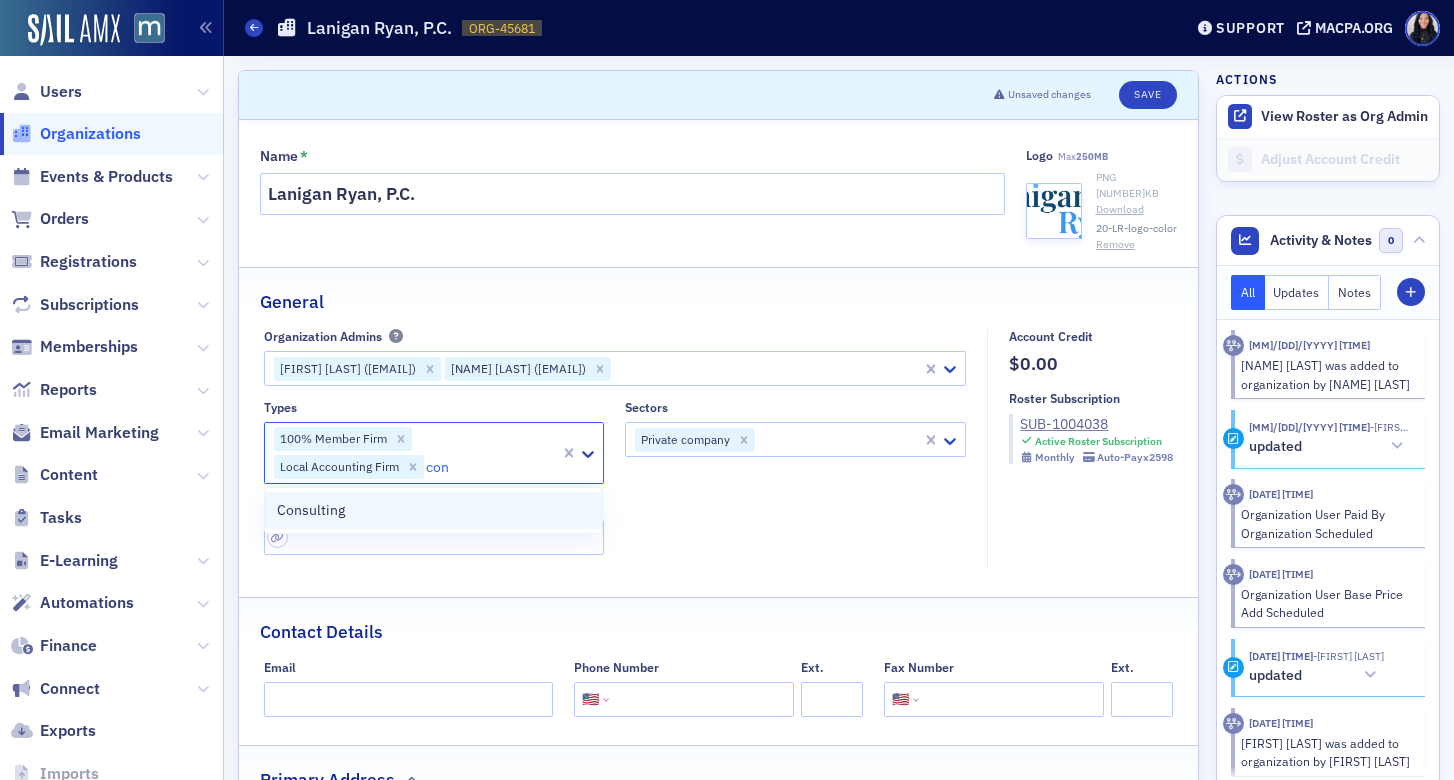 click on "Consulting" at bounding box center (434, 510) 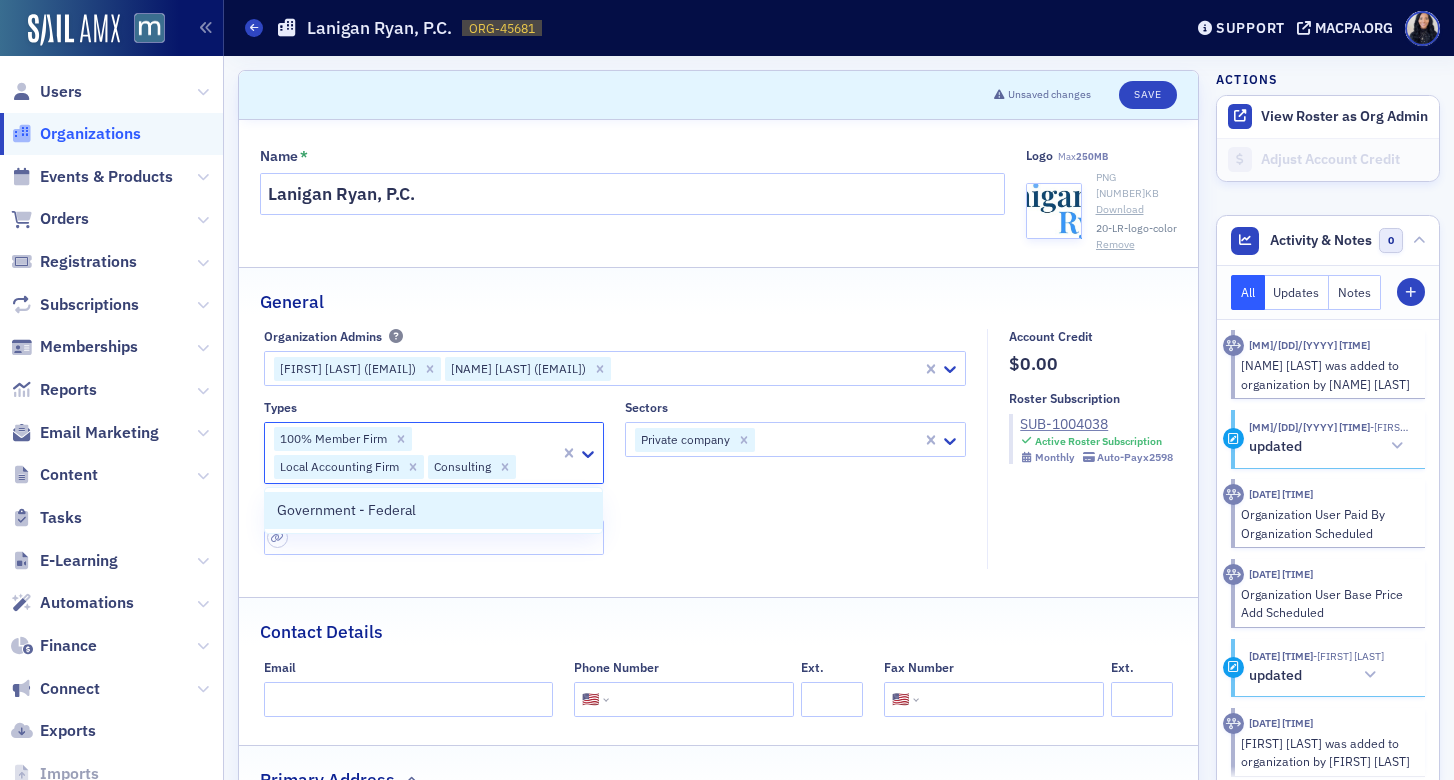click on "Types option Consulting, selected. Government - Federal, 1 of 1. 1 result available. Use Up and Down to choose options, press Enter to select the currently focused option, press Escape to exit the menu, press Tab to select the option and exit the menu. 100% Member Firm Local Accounting Firm Consulting Sectors Private company Website" 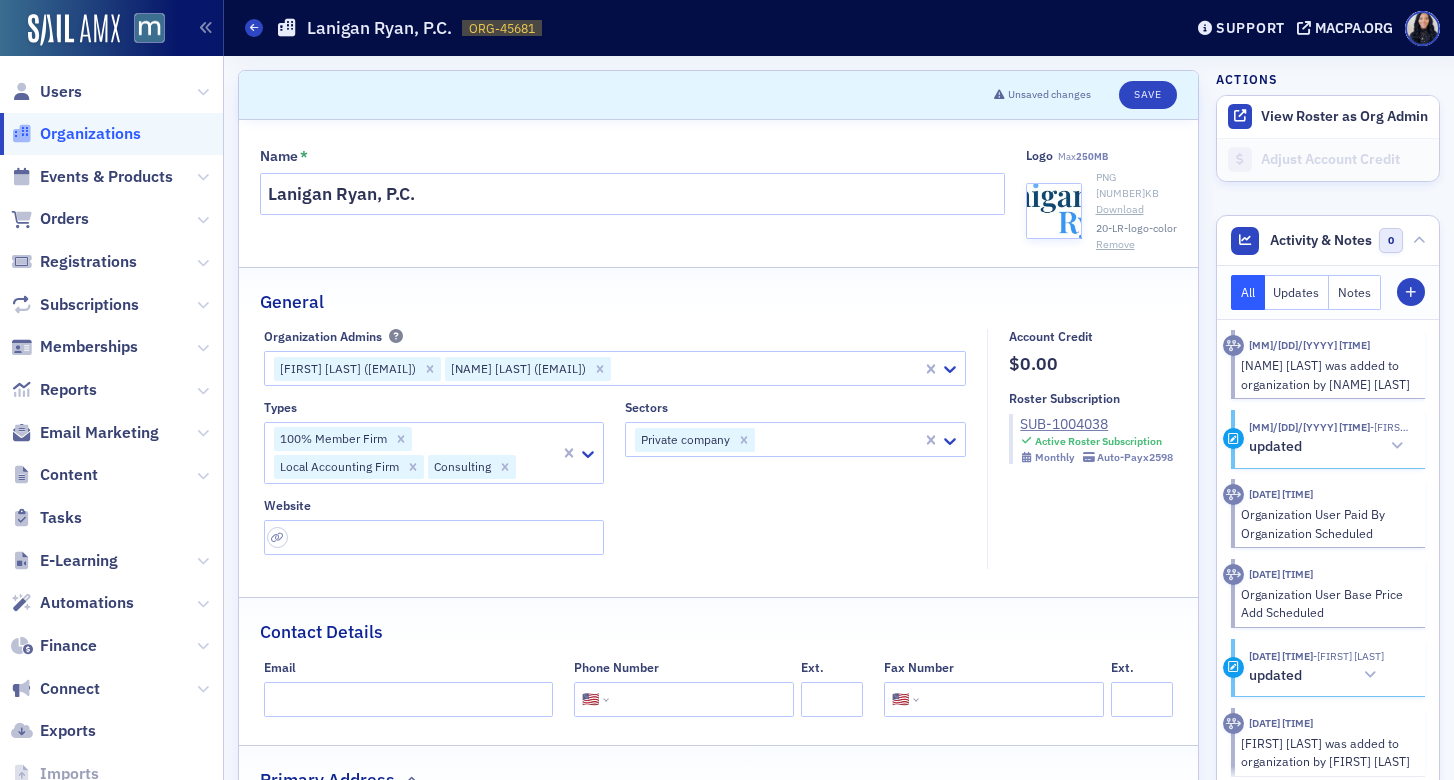 click 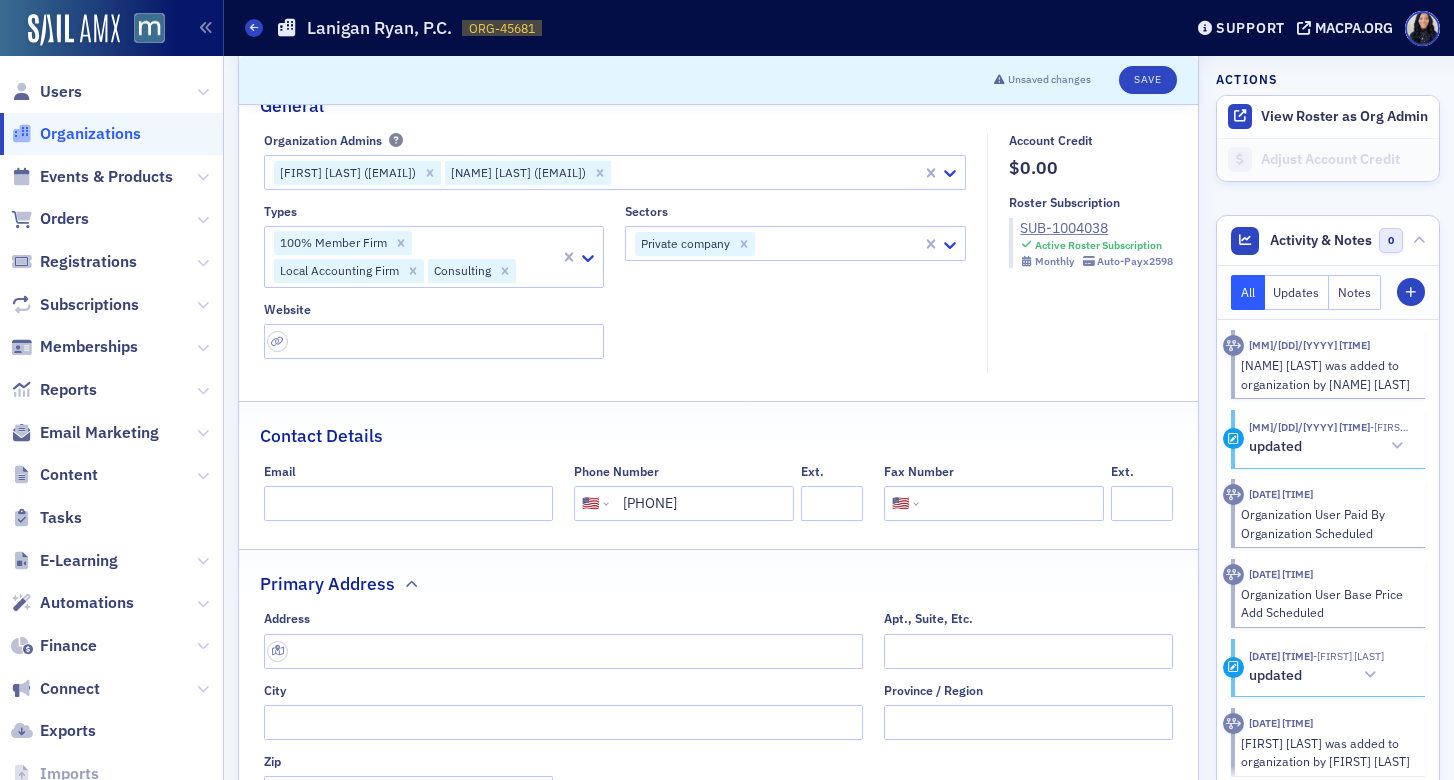 scroll, scrollTop: 241, scrollLeft: 0, axis: vertical 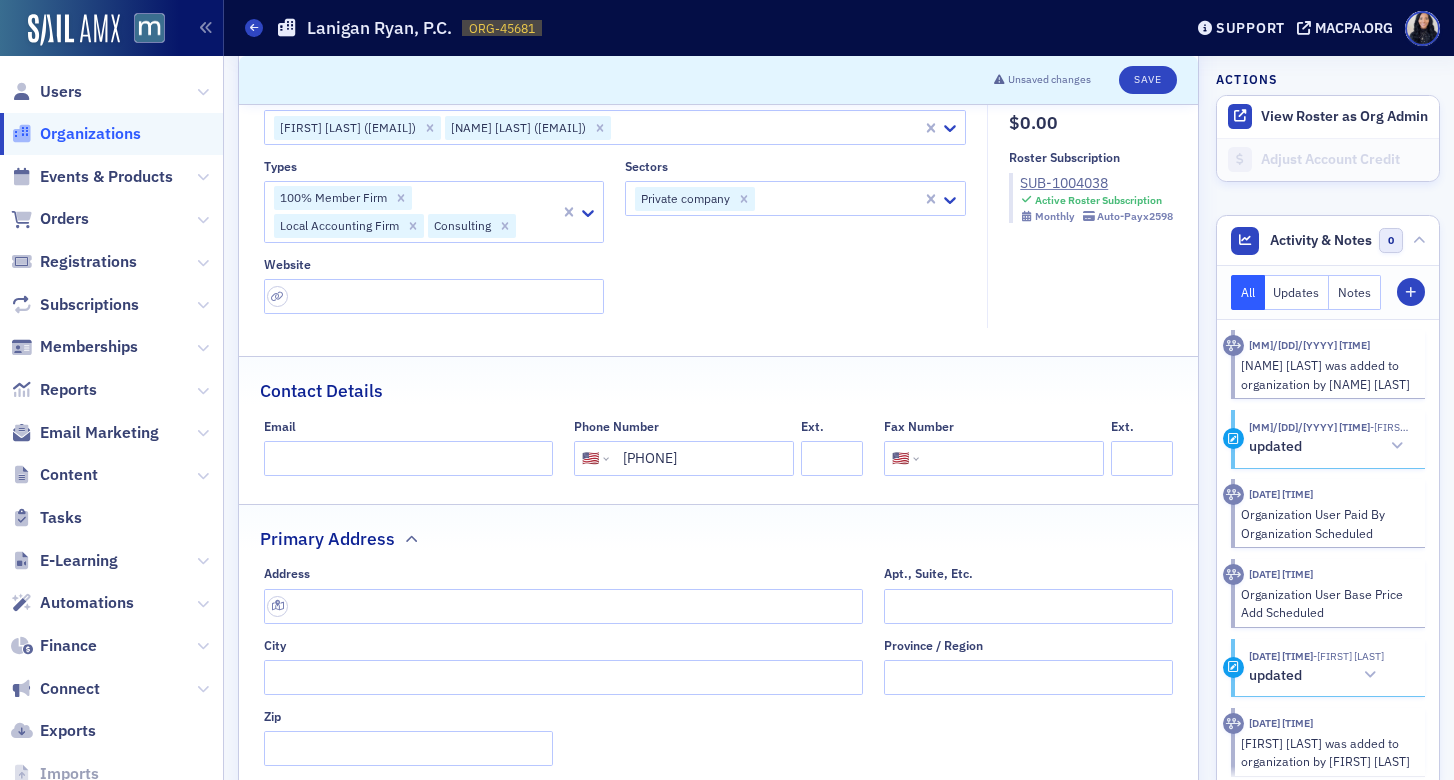 type on "(301) 258-8900" 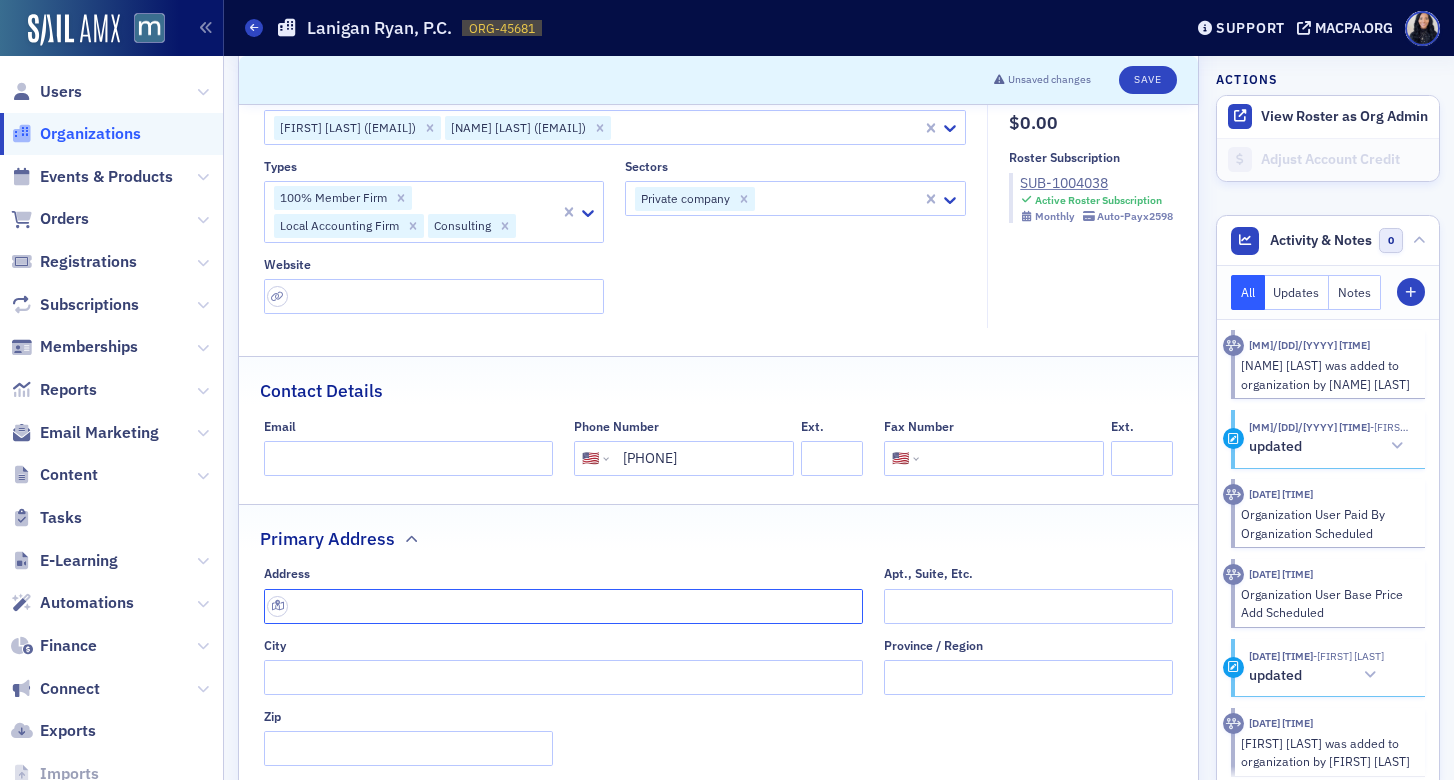 click 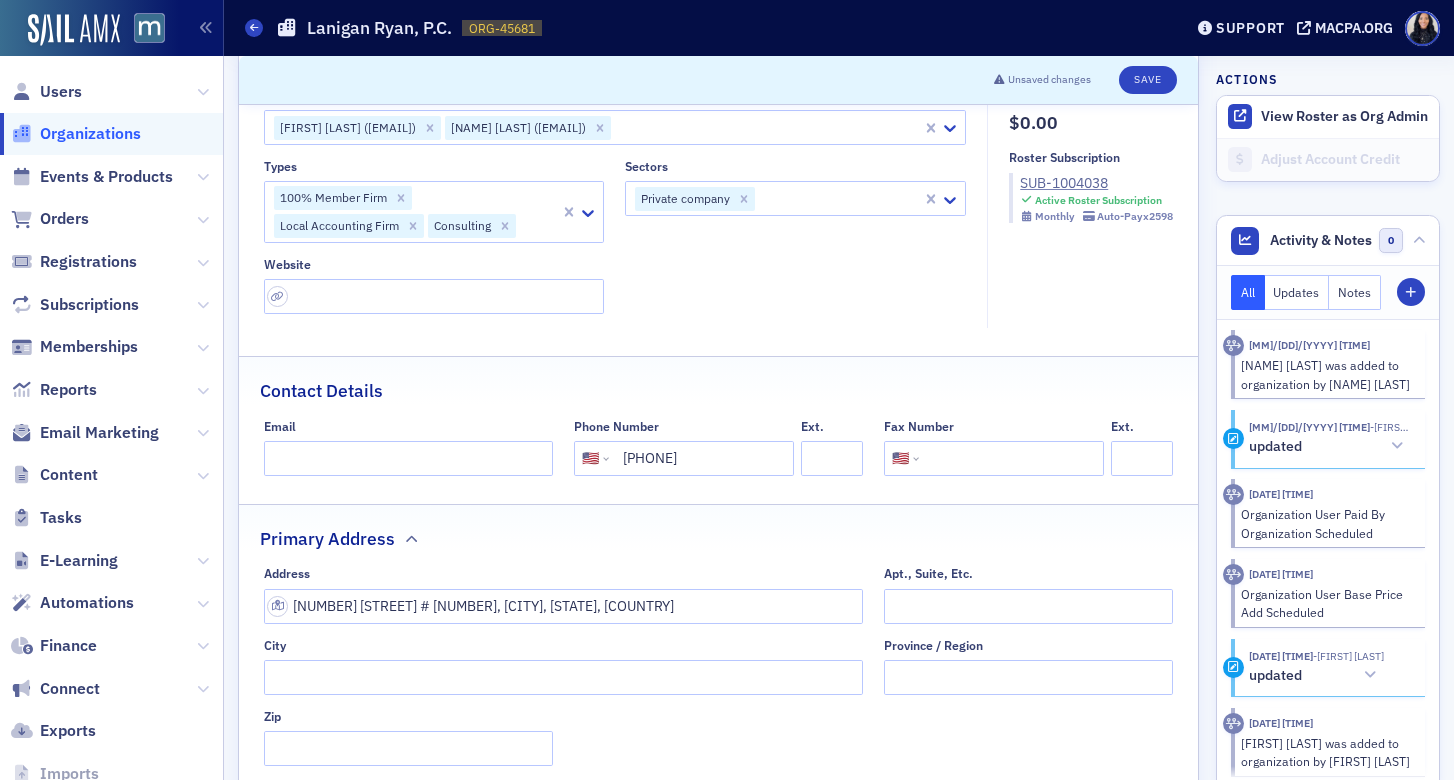 type on "9841 Washingtonian Blvd #300" 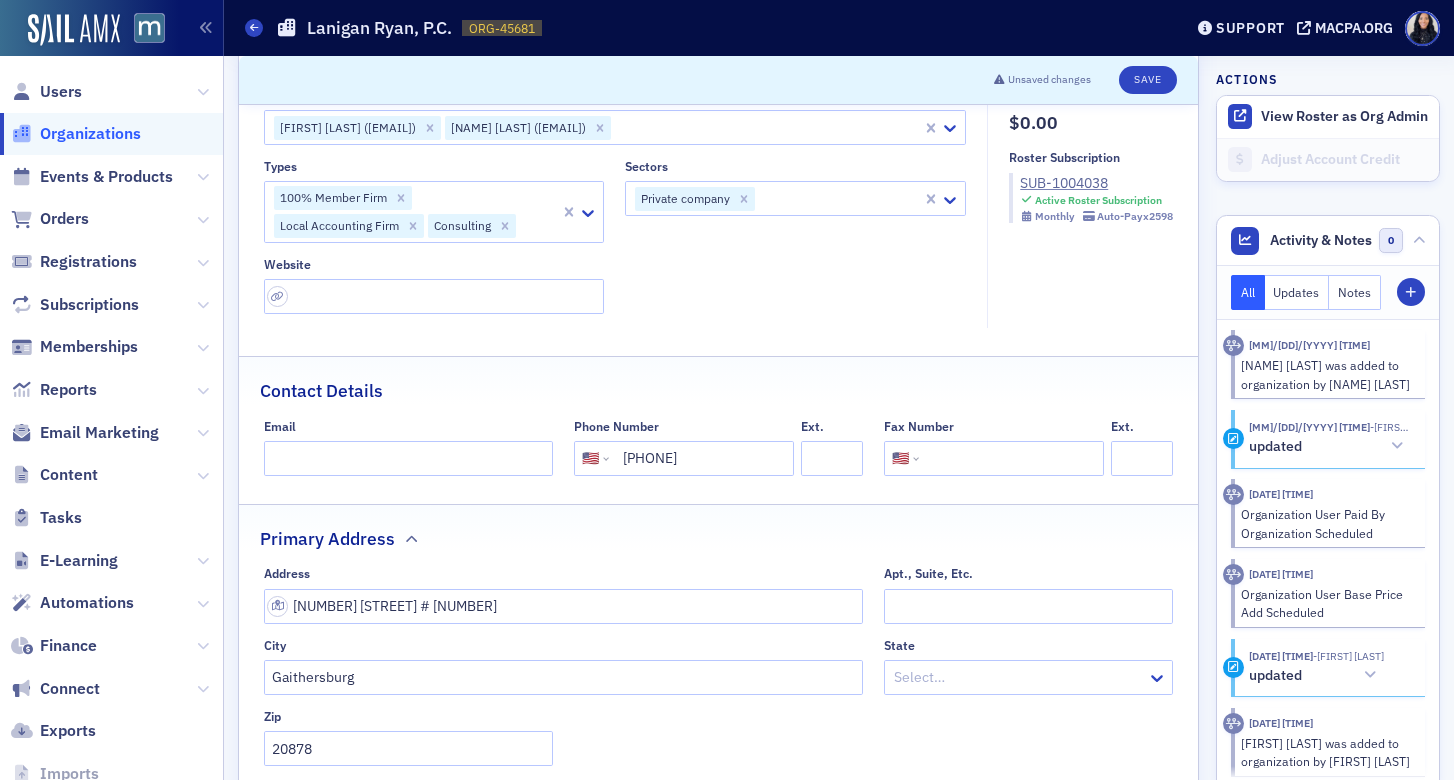 click 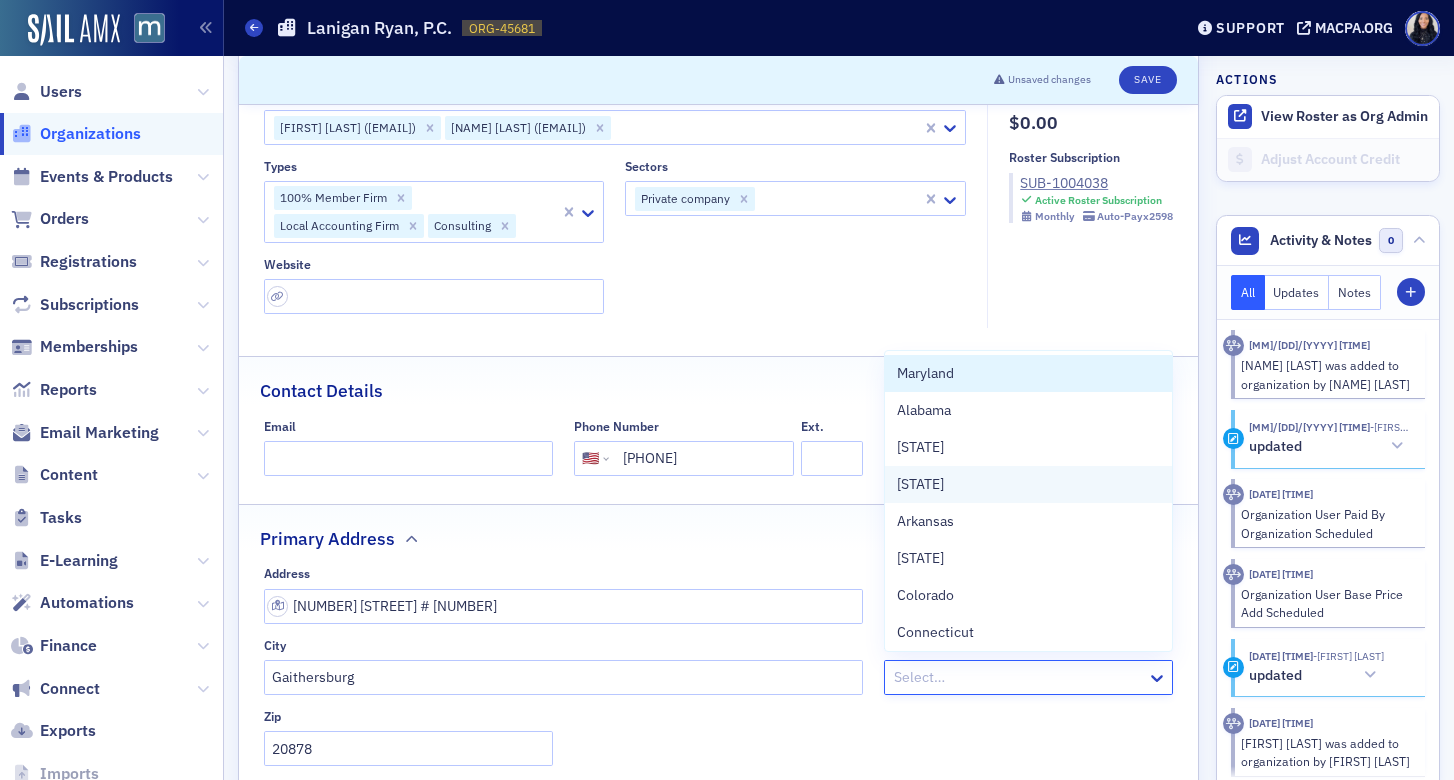scroll, scrollTop: 12, scrollLeft: 0, axis: vertical 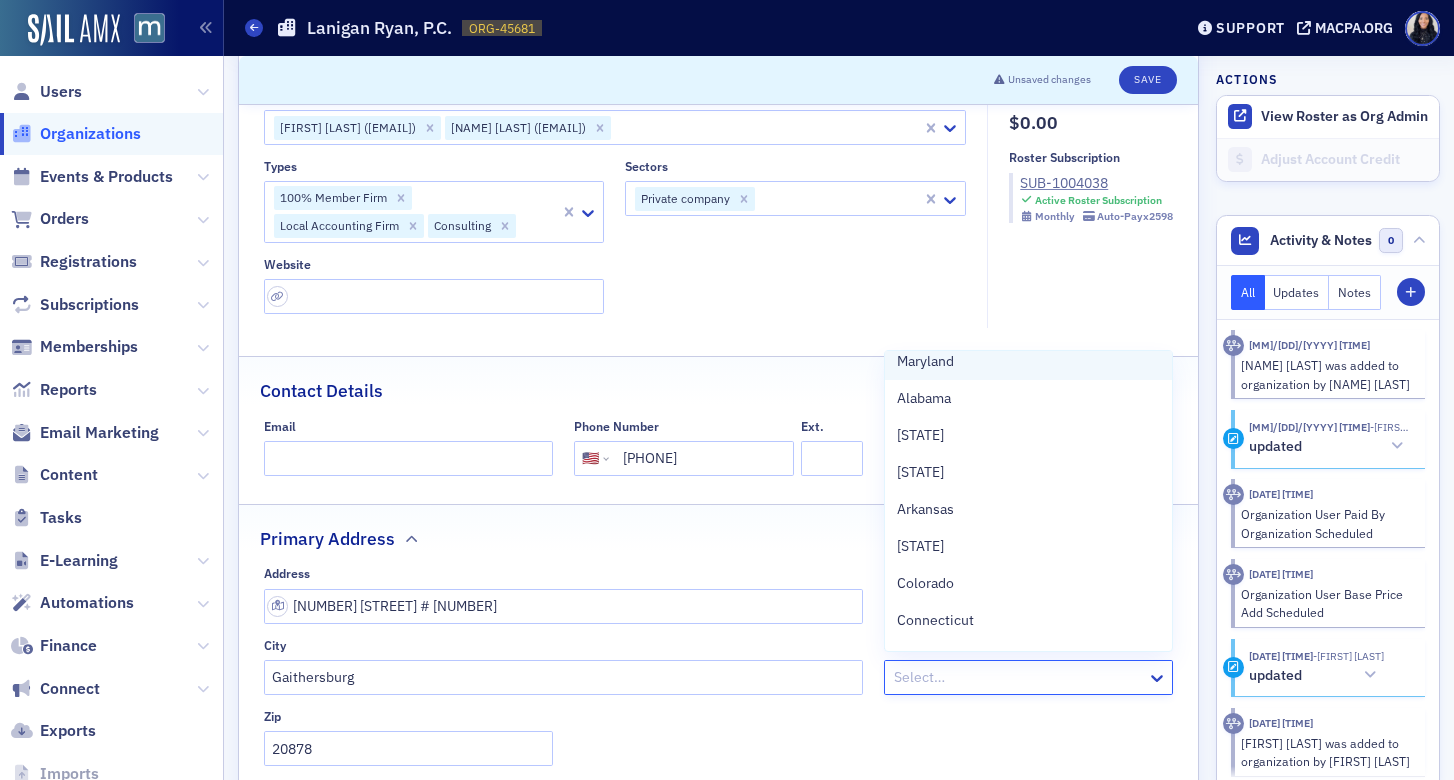 click on "Maryland" at bounding box center (1028, 361) 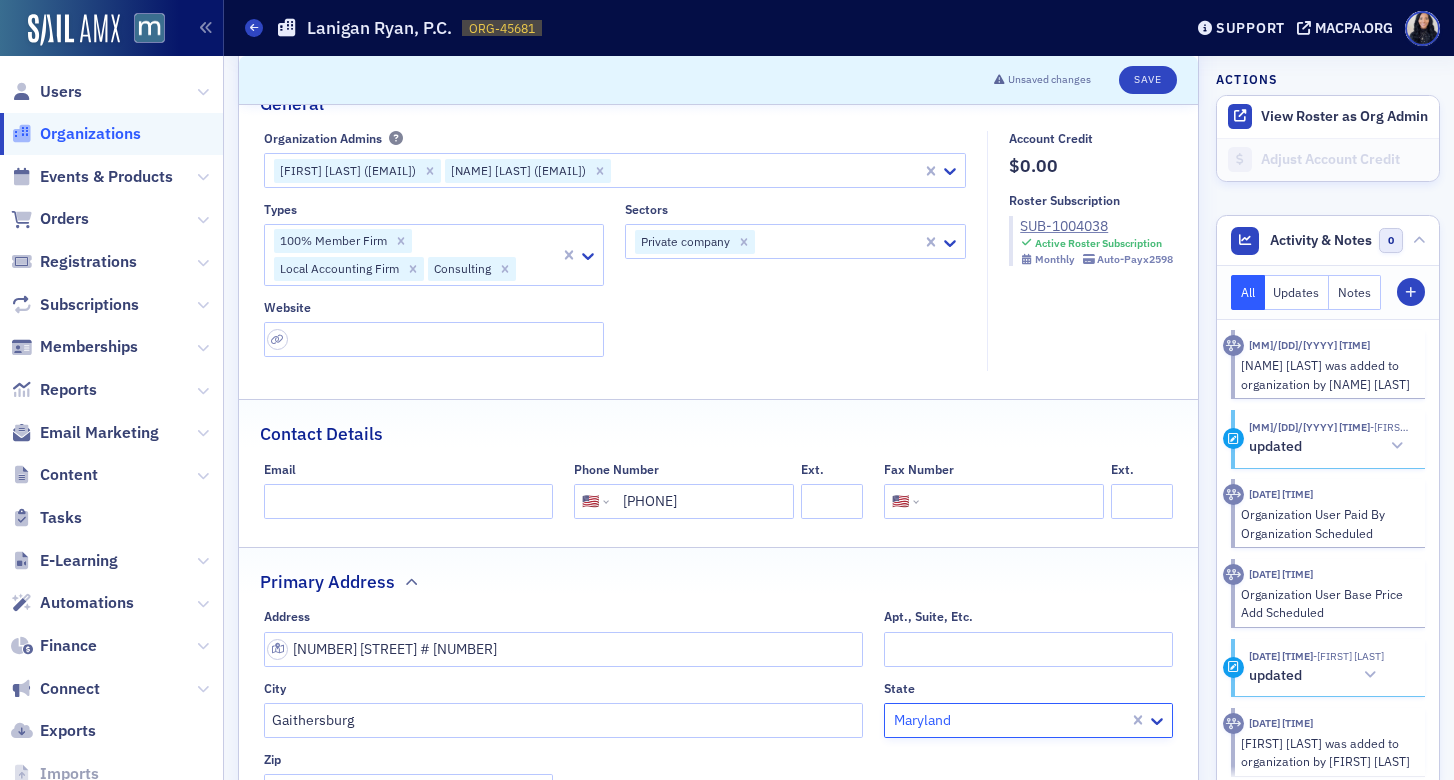 scroll, scrollTop: 207, scrollLeft: 0, axis: vertical 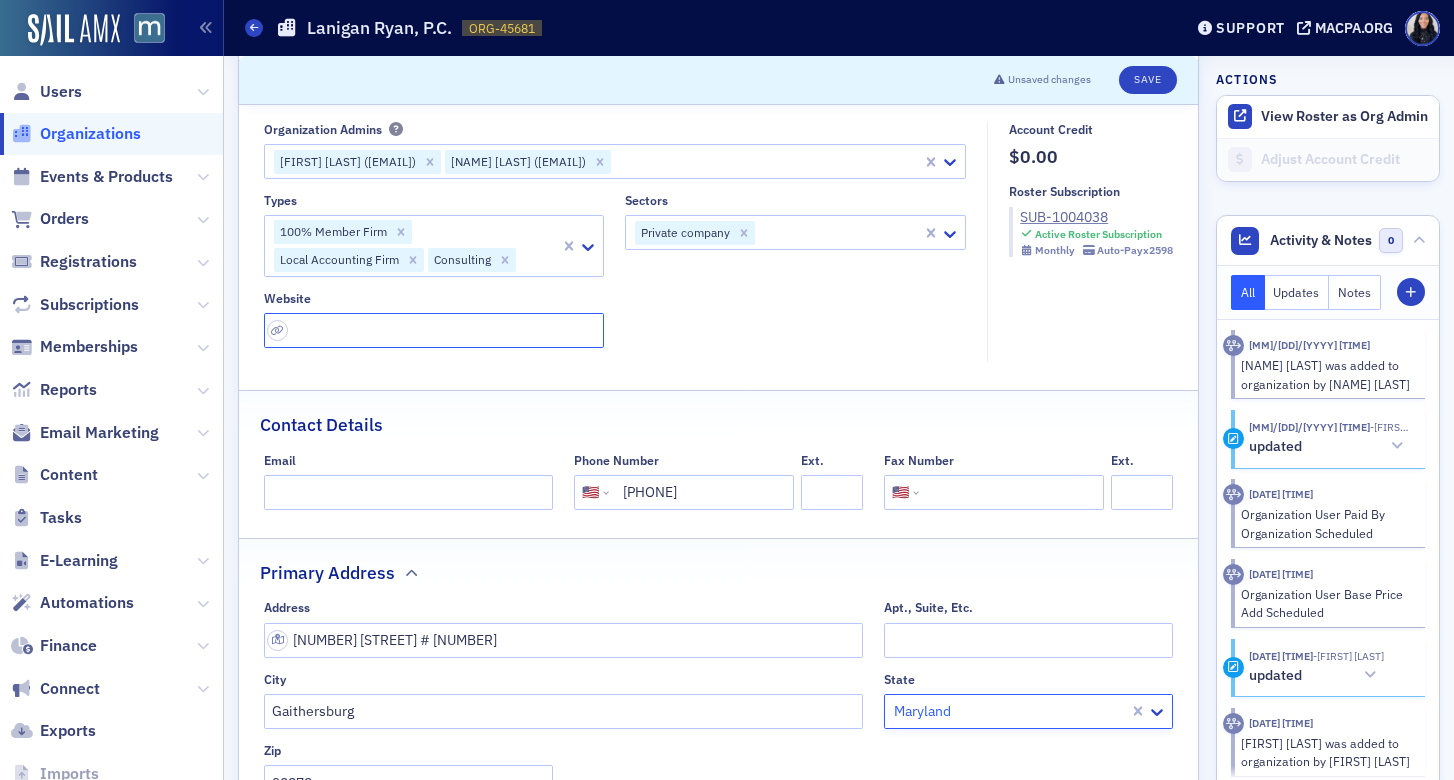 click 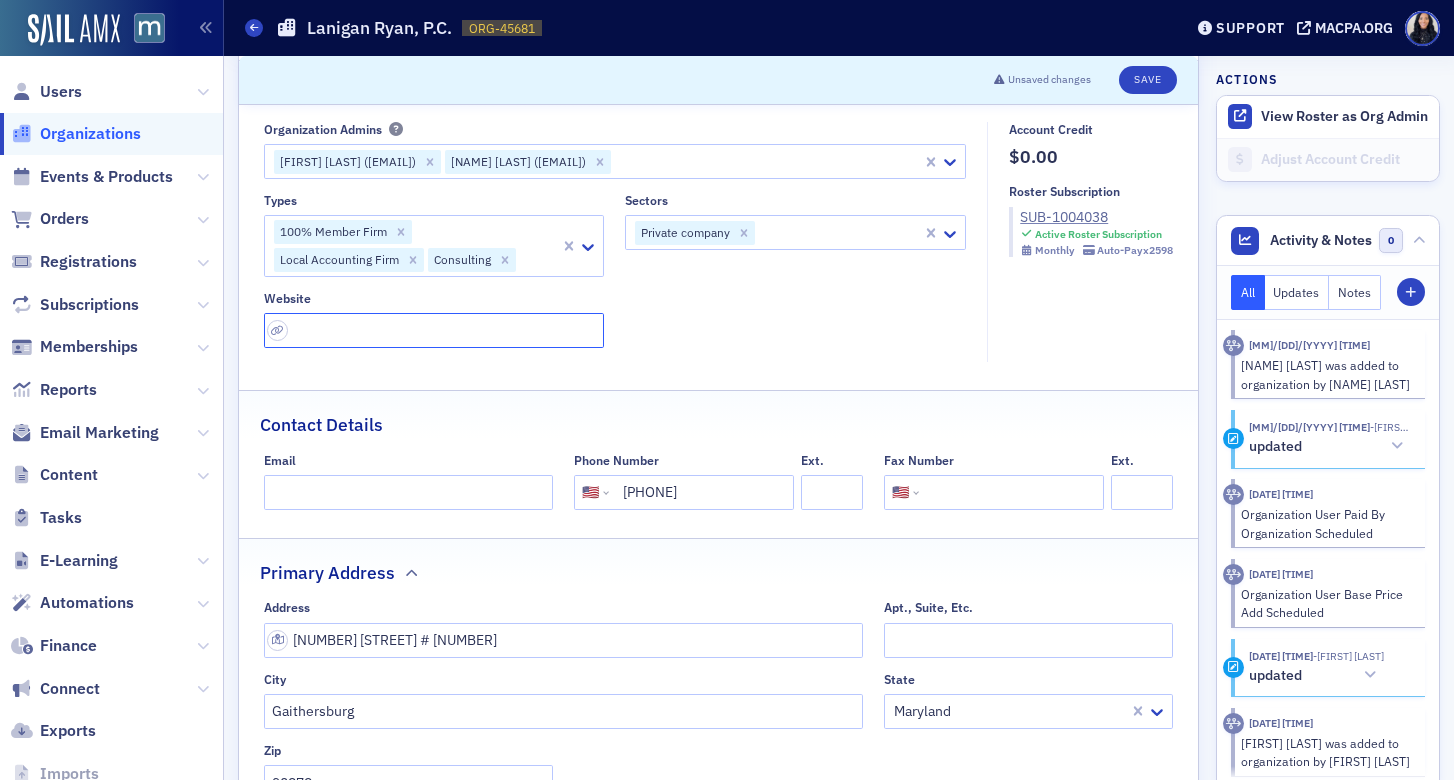 paste on "https://laniganryan.com/" 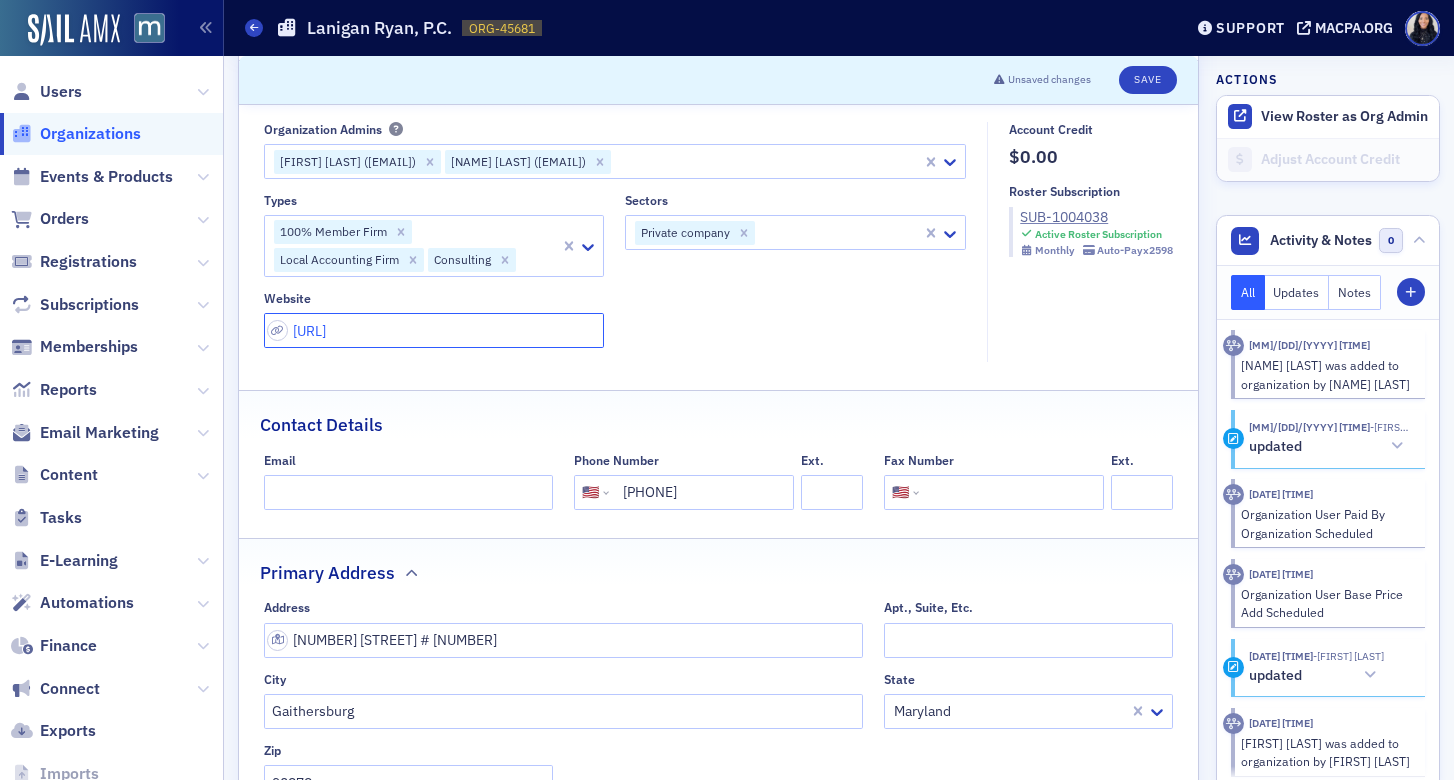 type on "https://laniganryan.com/" 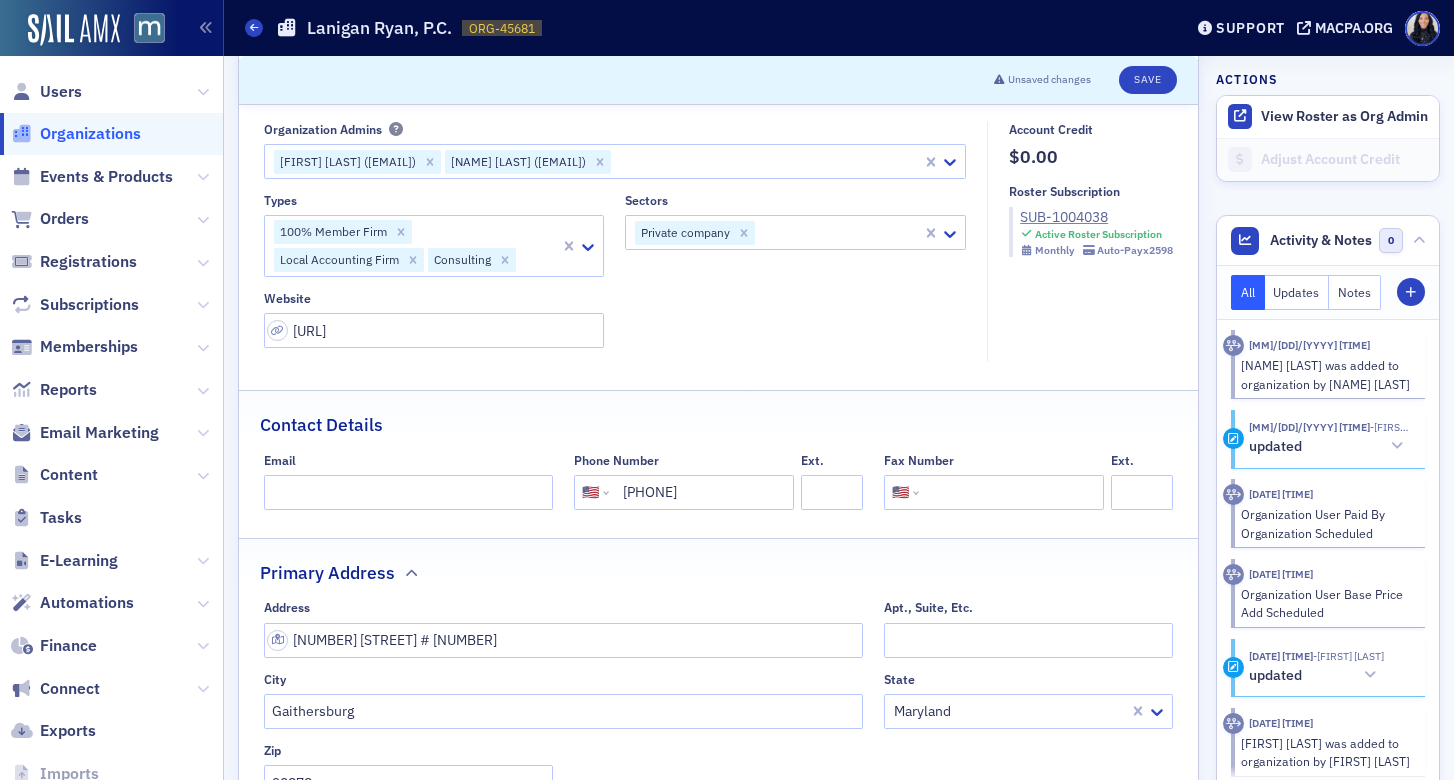 click on "Types 100% Member Firm Local Accounting Firm Consulting Sectors Private company Website https://laniganryan.com/" 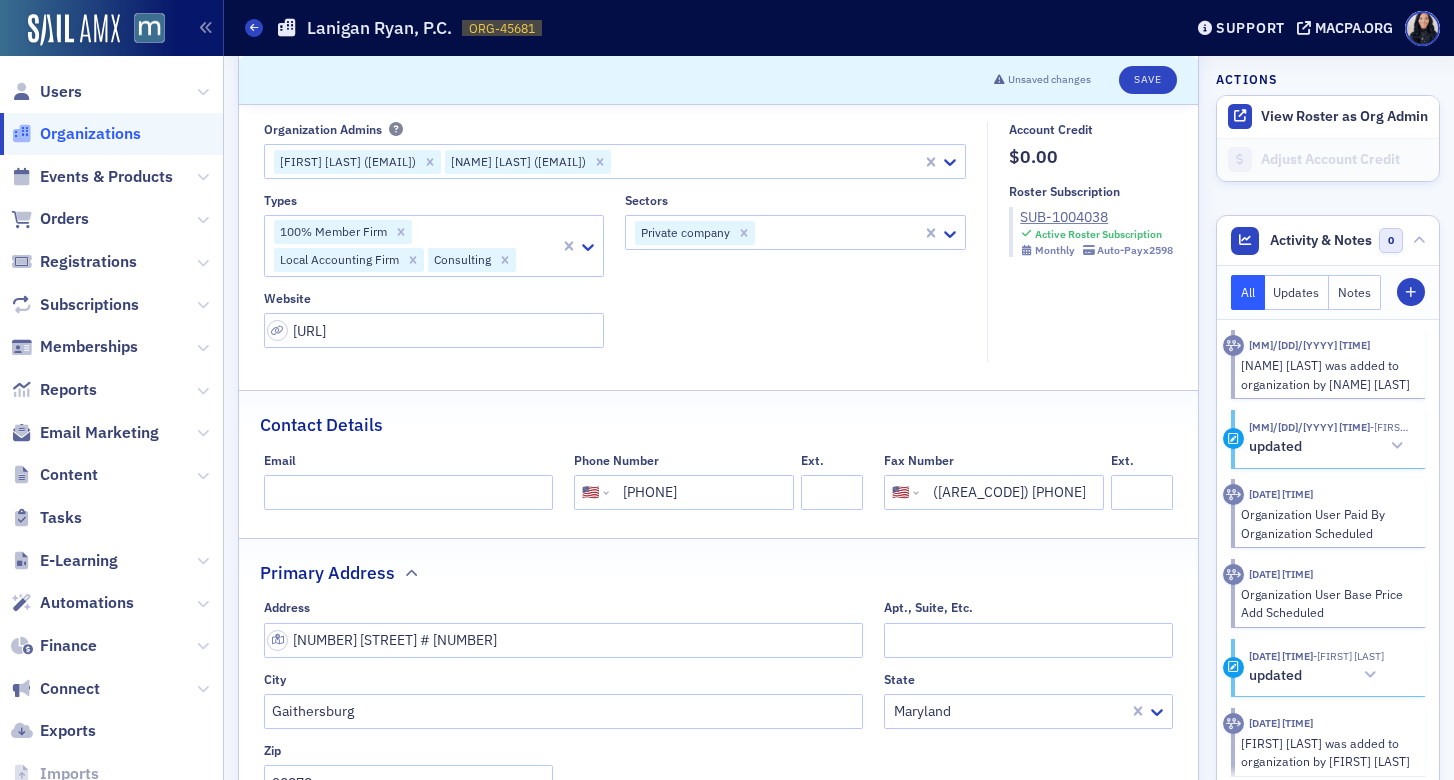 type on "(301) 258-1020" 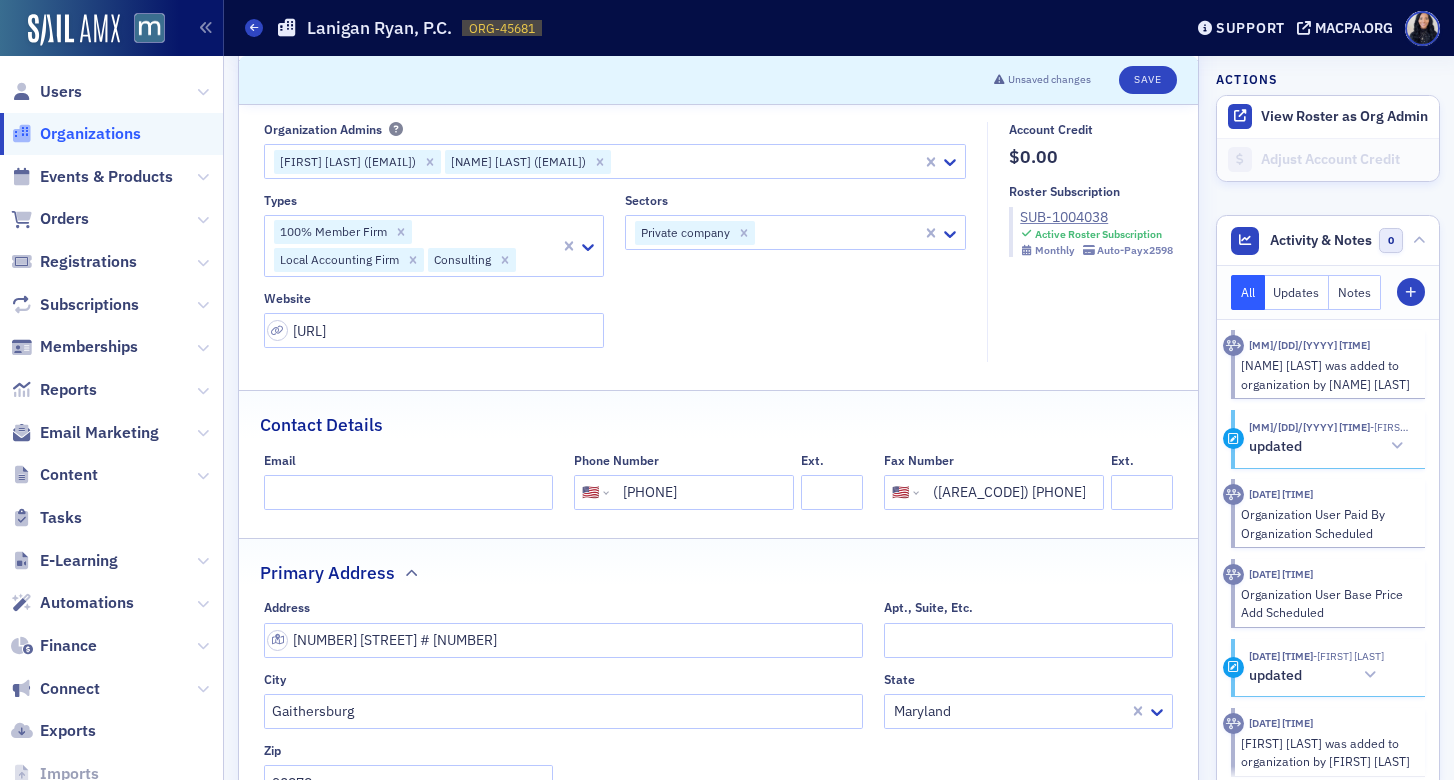 click on "Contact Details" 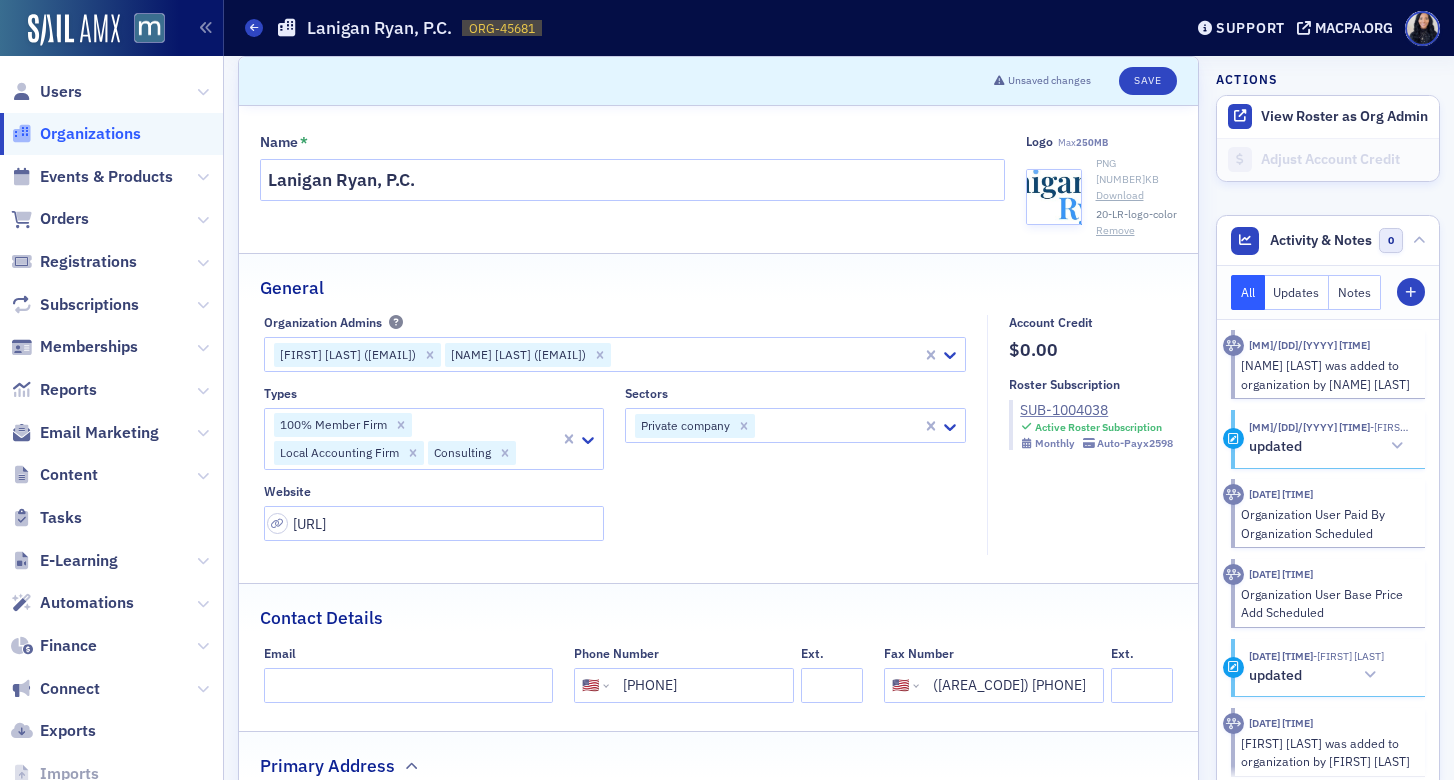 scroll, scrollTop: 0, scrollLeft: 0, axis: both 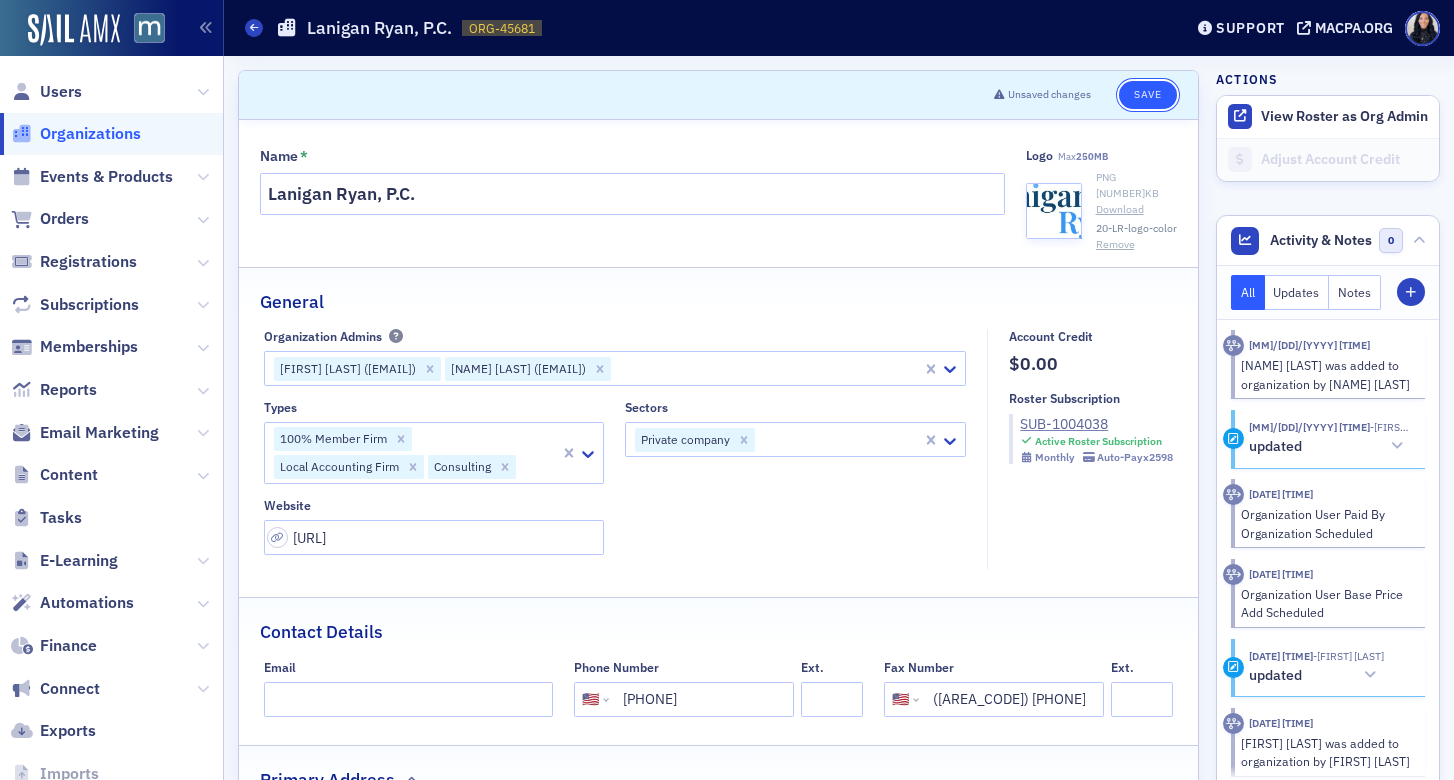 click on "Save" 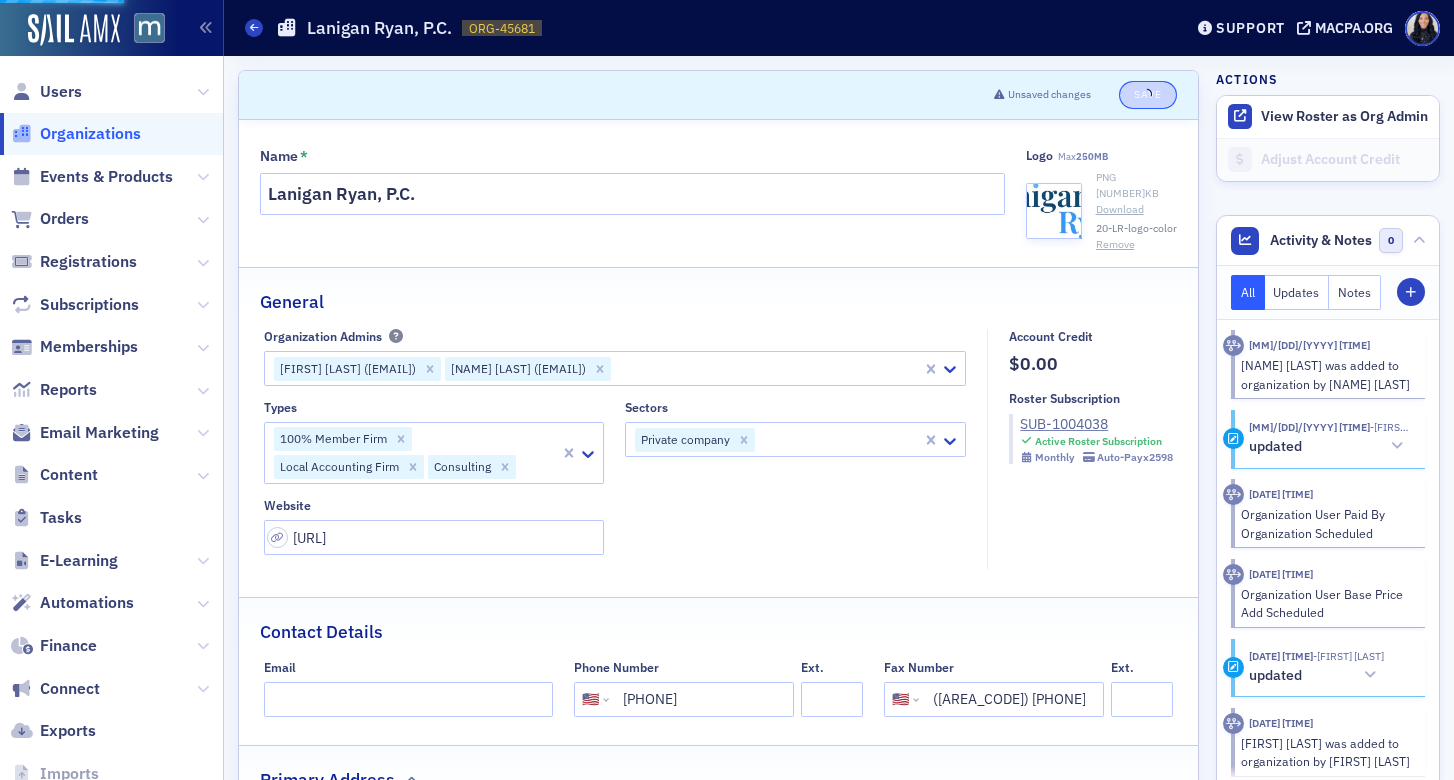 select on "US" 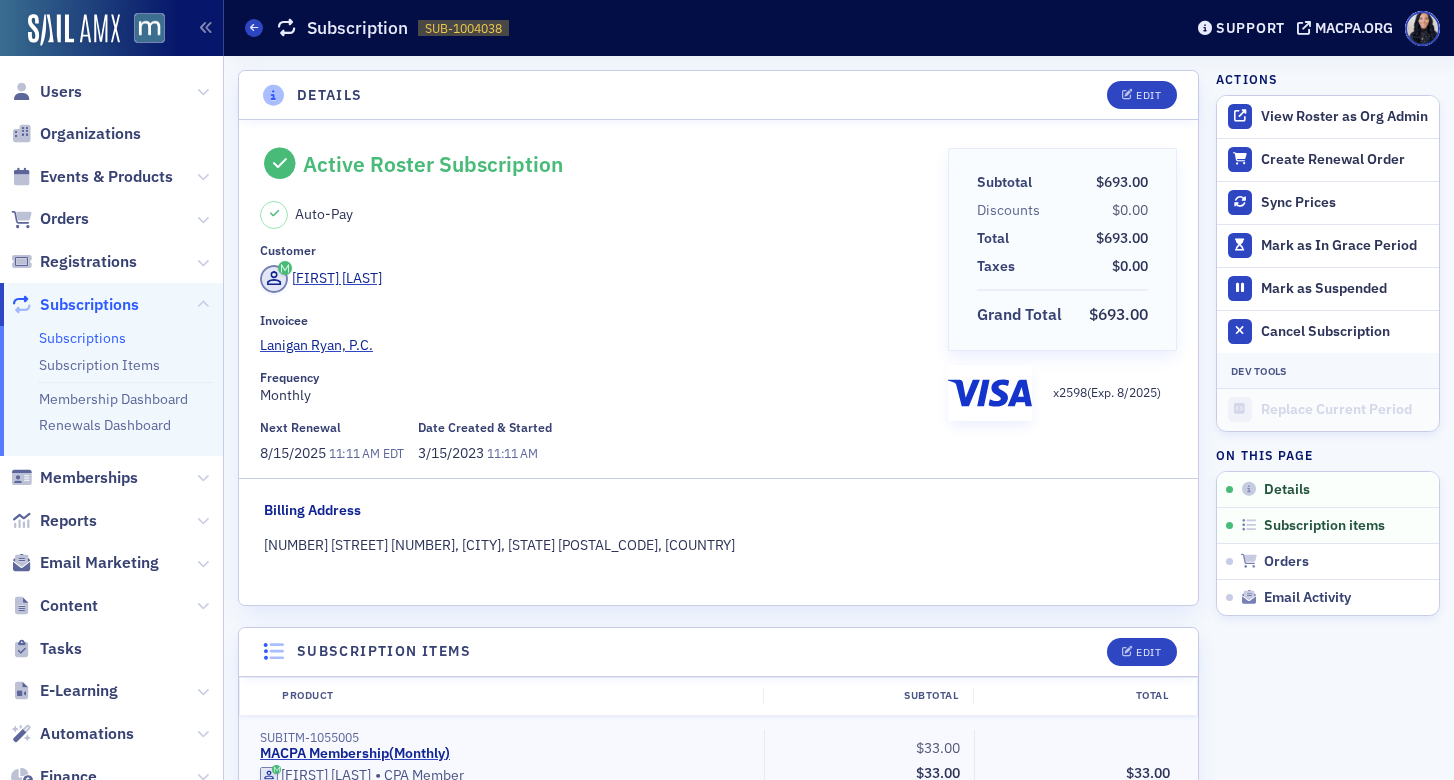 scroll, scrollTop: 0, scrollLeft: 0, axis: both 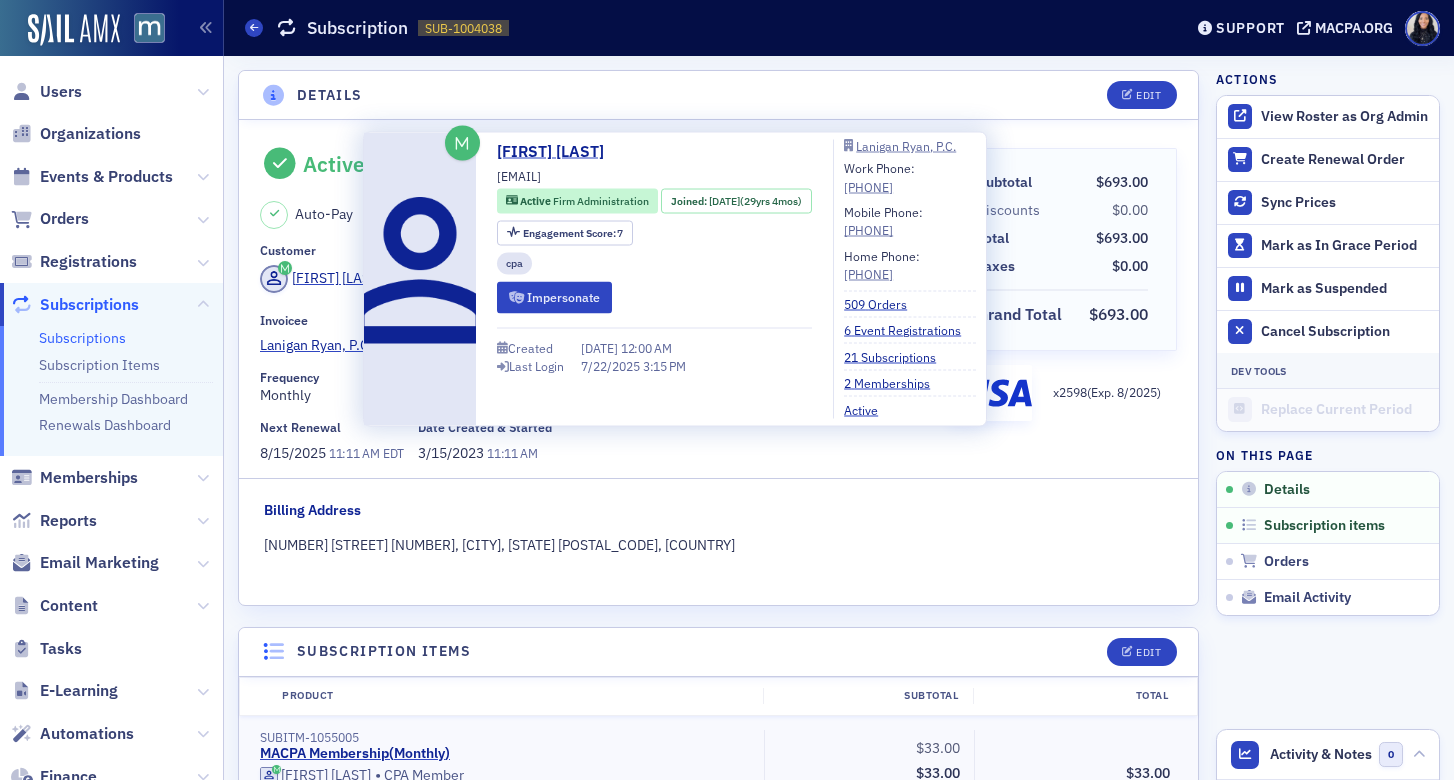 click on "[EMAIL]" at bounding box center (519, 176) 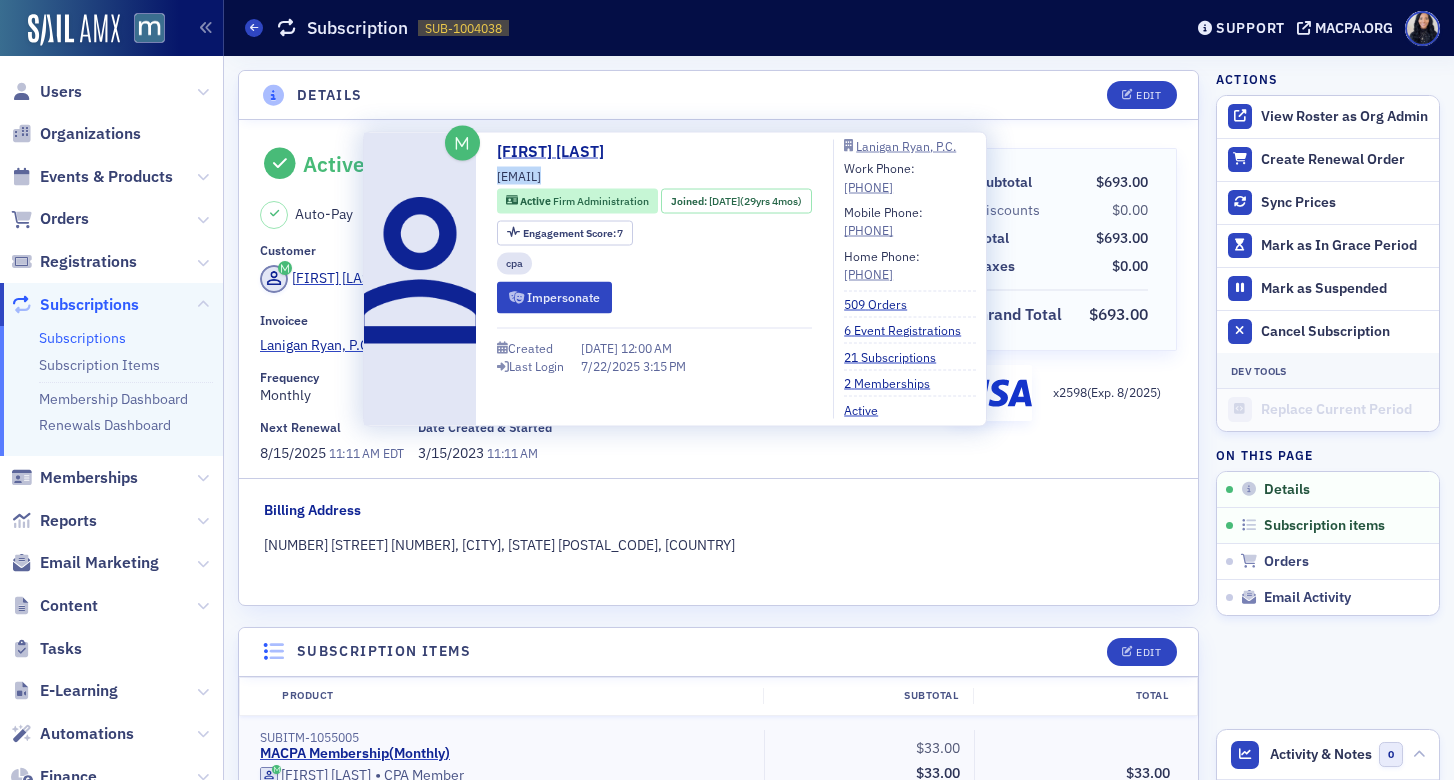 click on "[EMAIL]" at bounding box center [519, 176] 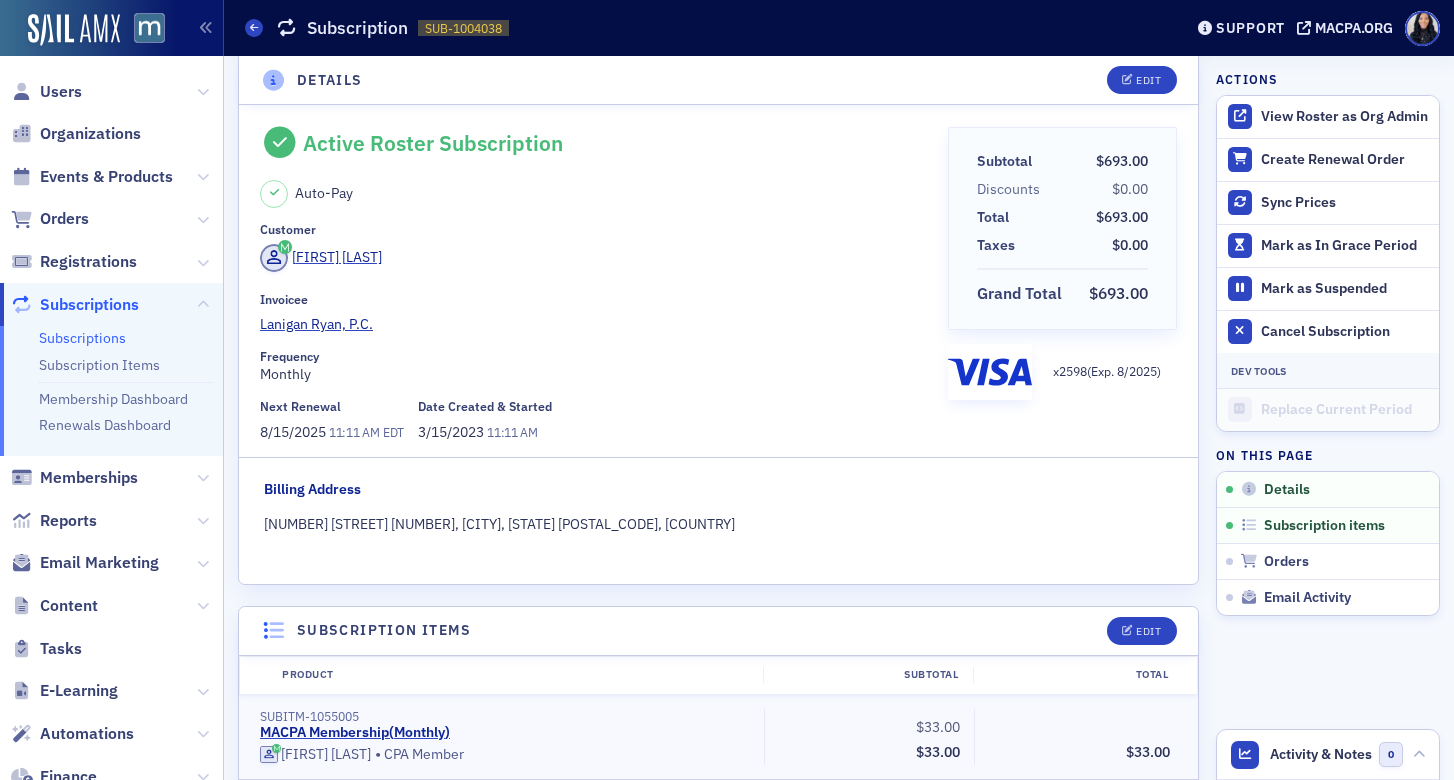 scroll, scrollTop: 0, scrollLeft: 0, axis: both 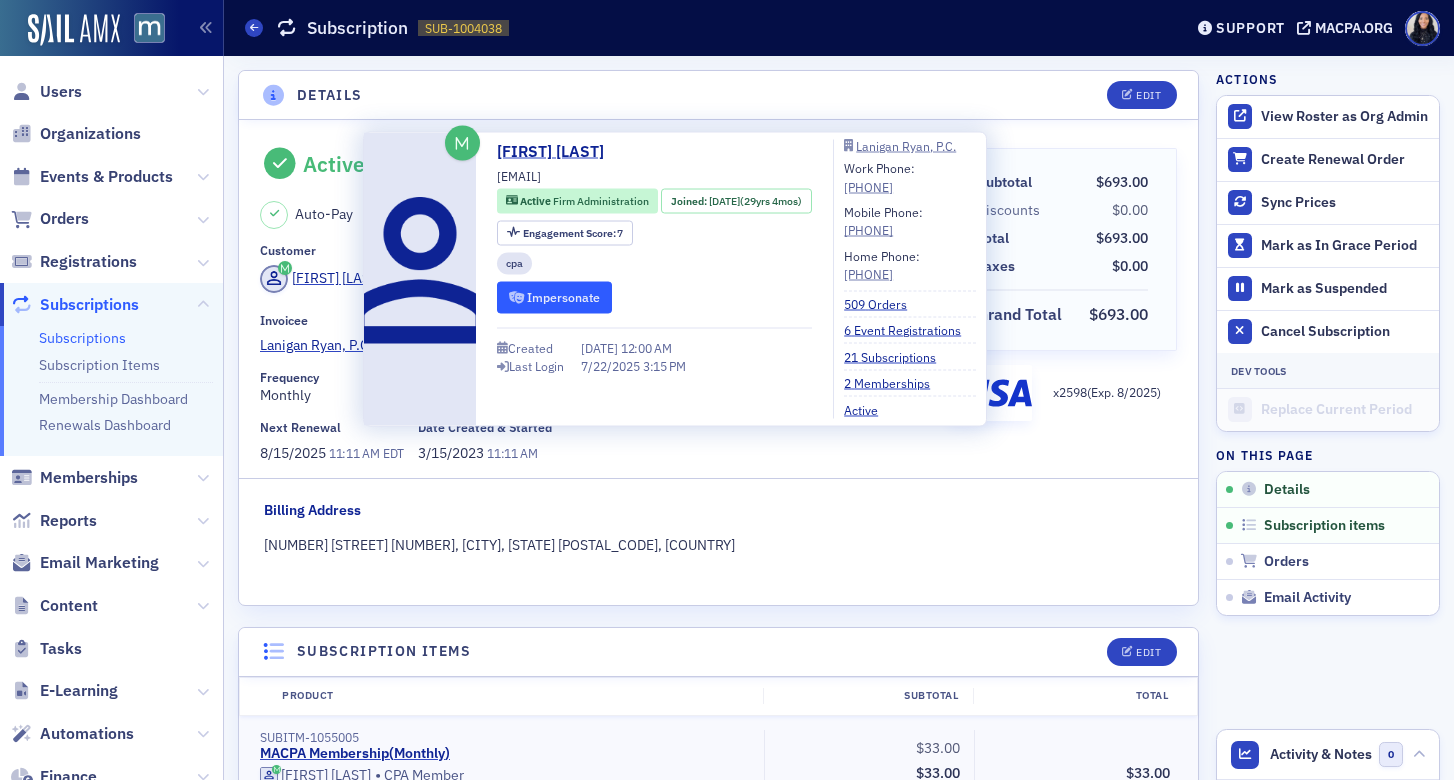 click on "Impersonate" at bounding box center (554, 297) 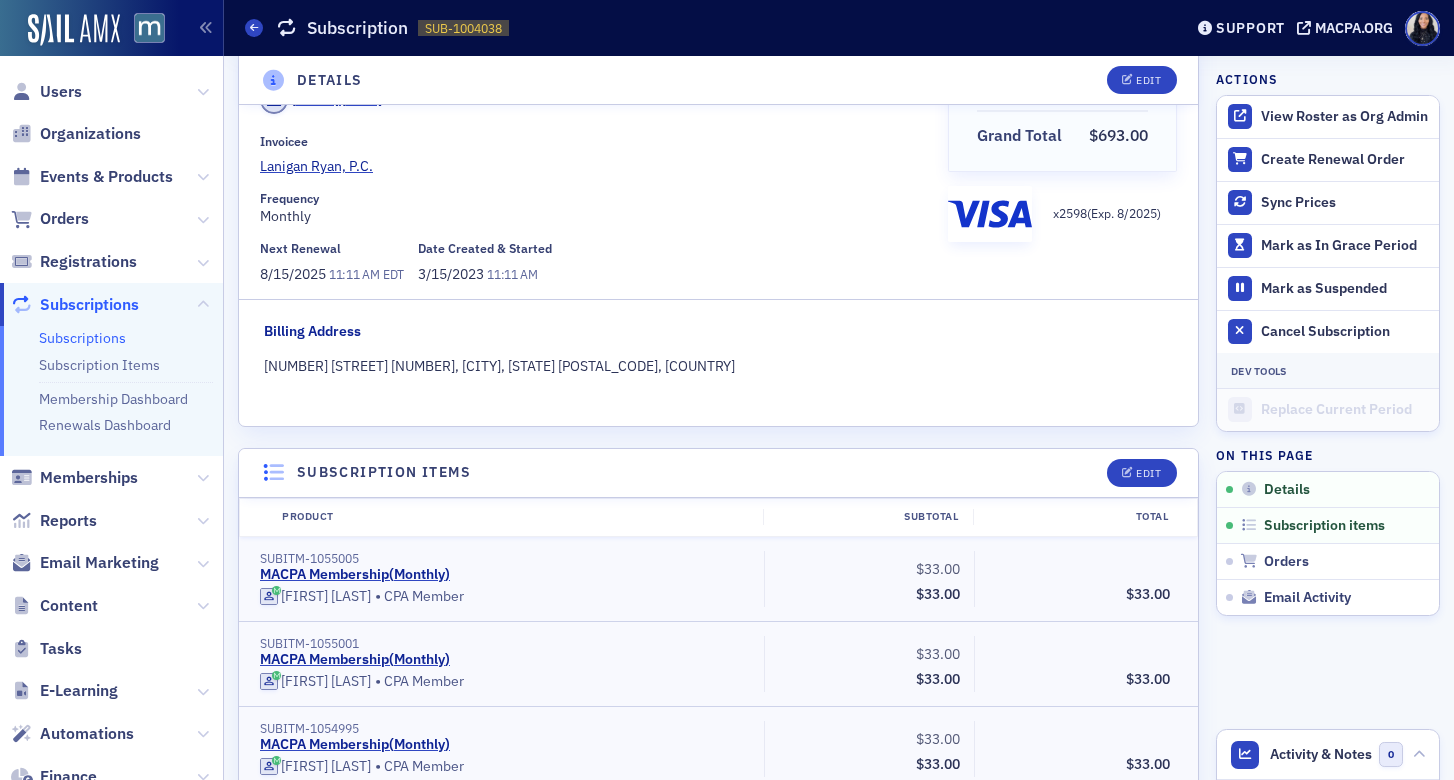 scroll, scrollTop: 0, scrollLeft: 0, axis: both 